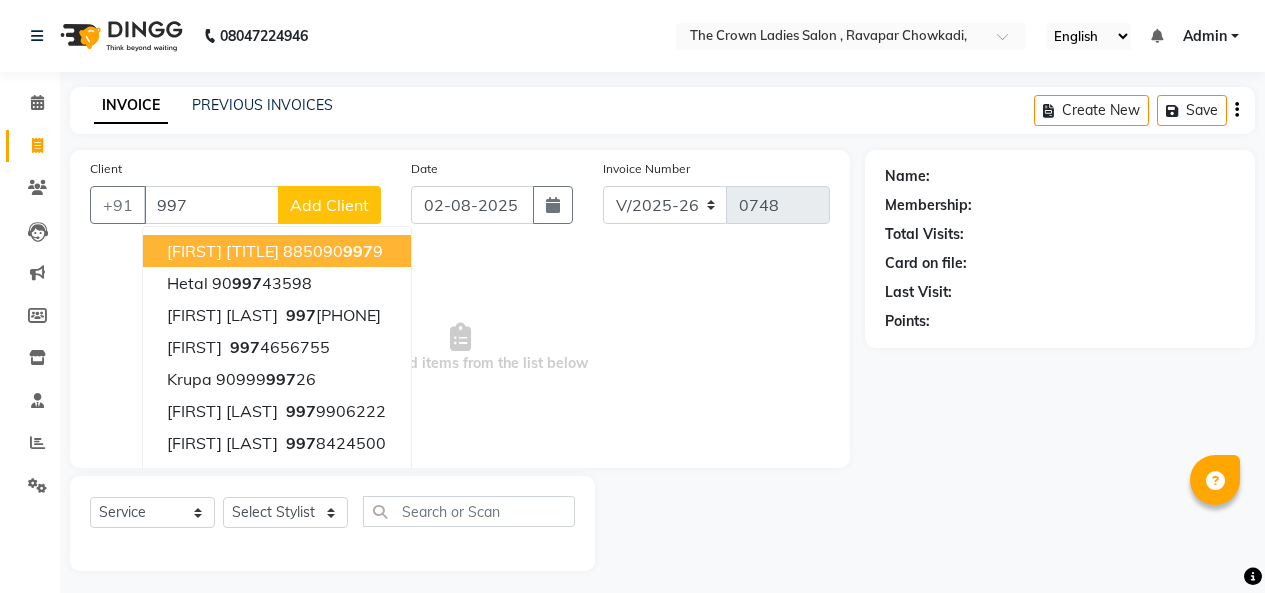 select on "7627" 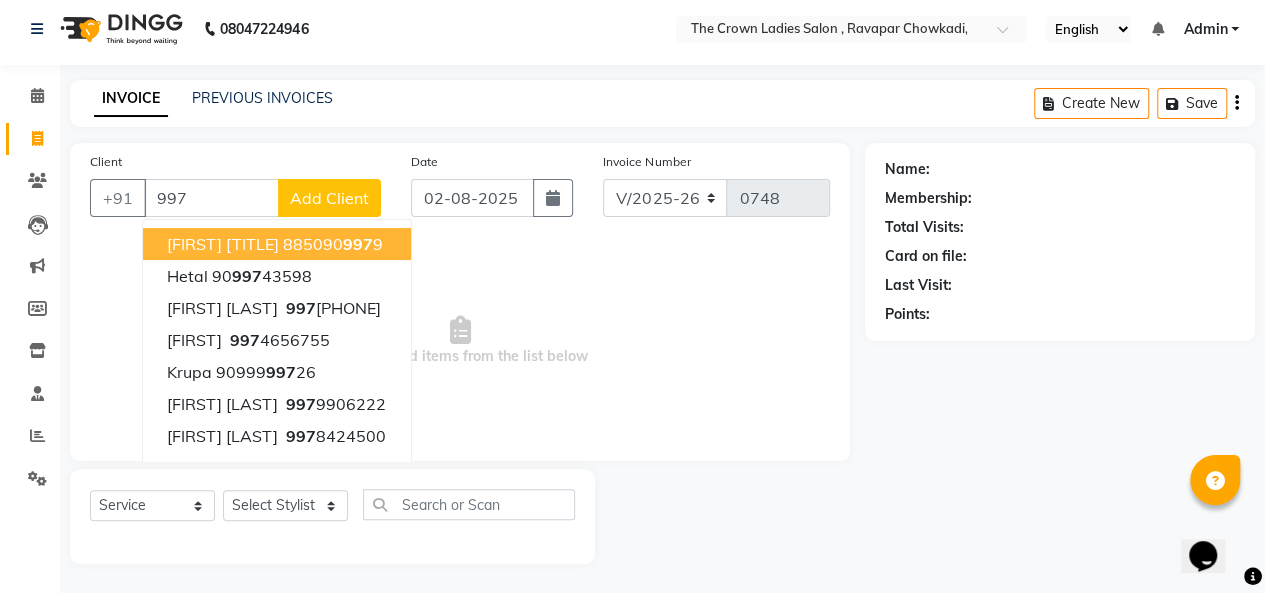 scroll, scrollTop: 0, scrollLeft: 0, axis: both 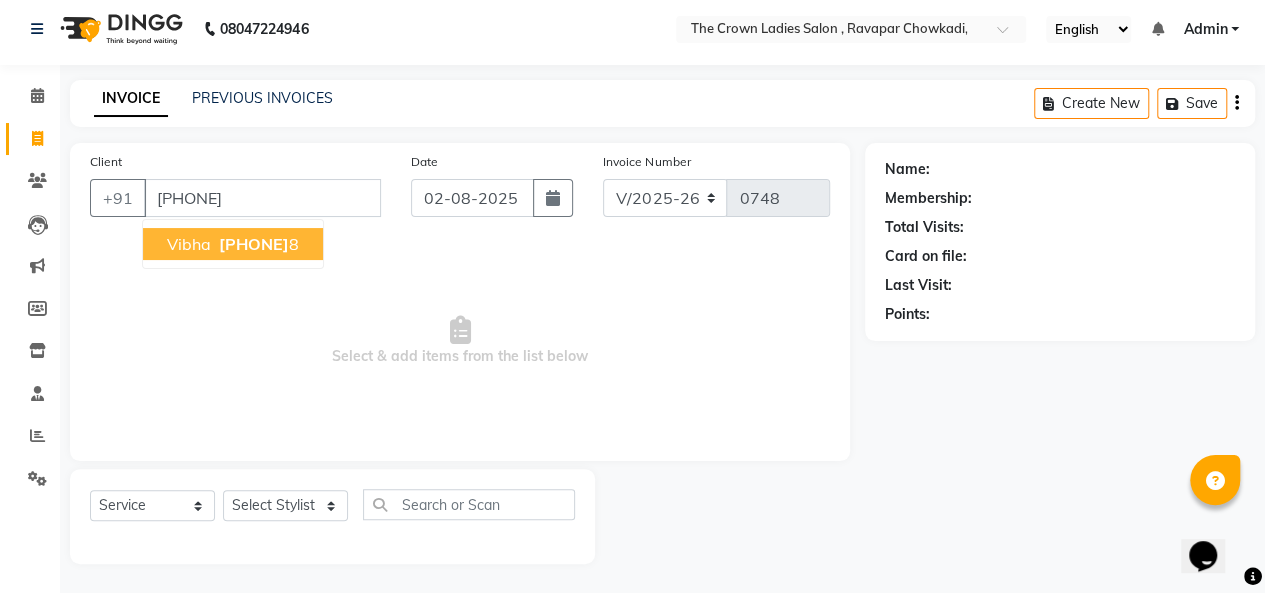 type on "[PHONE]" 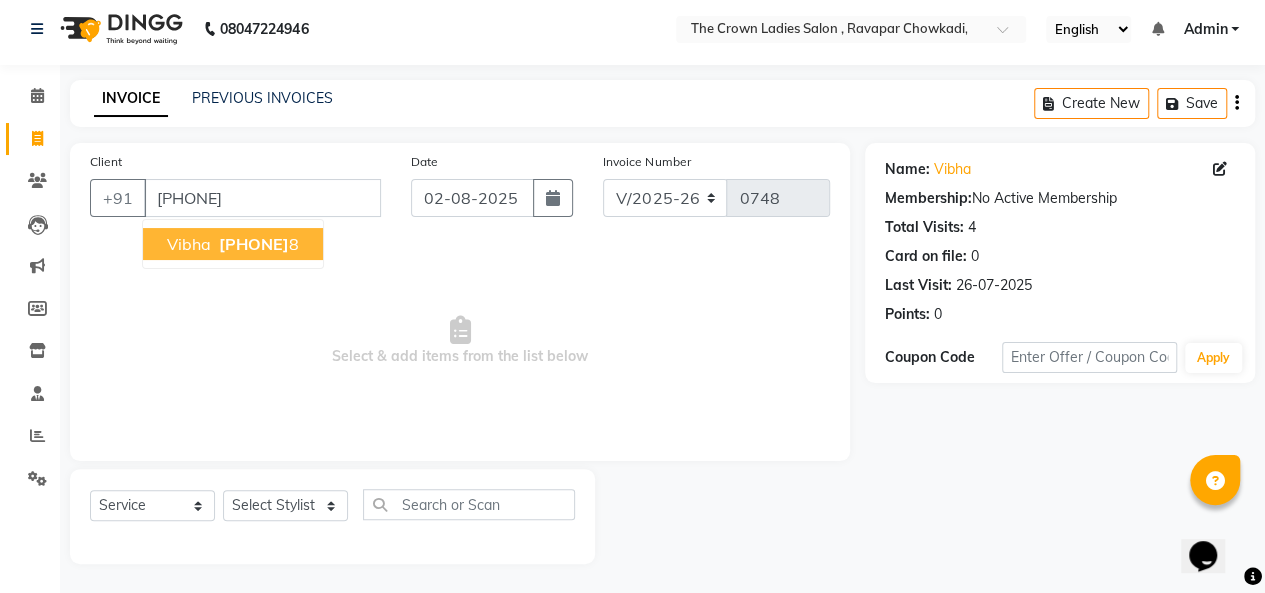 click on "[PHONE]" at bounding box center (254, 244) 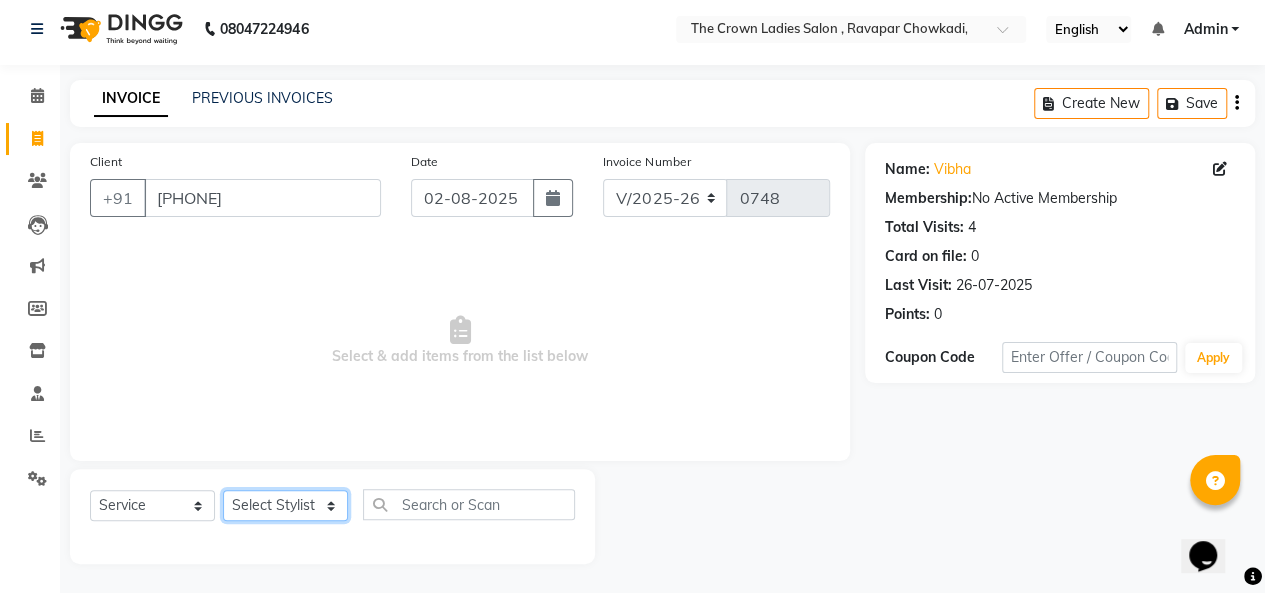click on "Select Stylist Hemangi hemanshi khushi kundariya maya mayur nikita shubham tejas vaidehi" 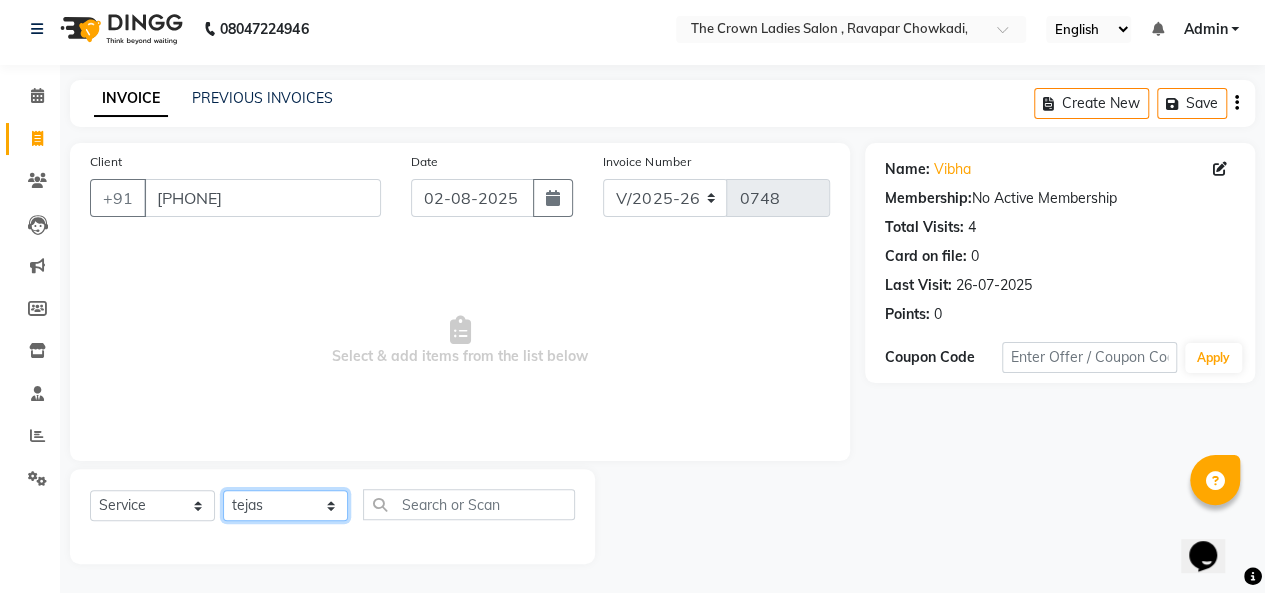 click on "Select Stylist Hemangi hemanshi khushi kundariya maya mayur nikita shubham tejas vaidehi" 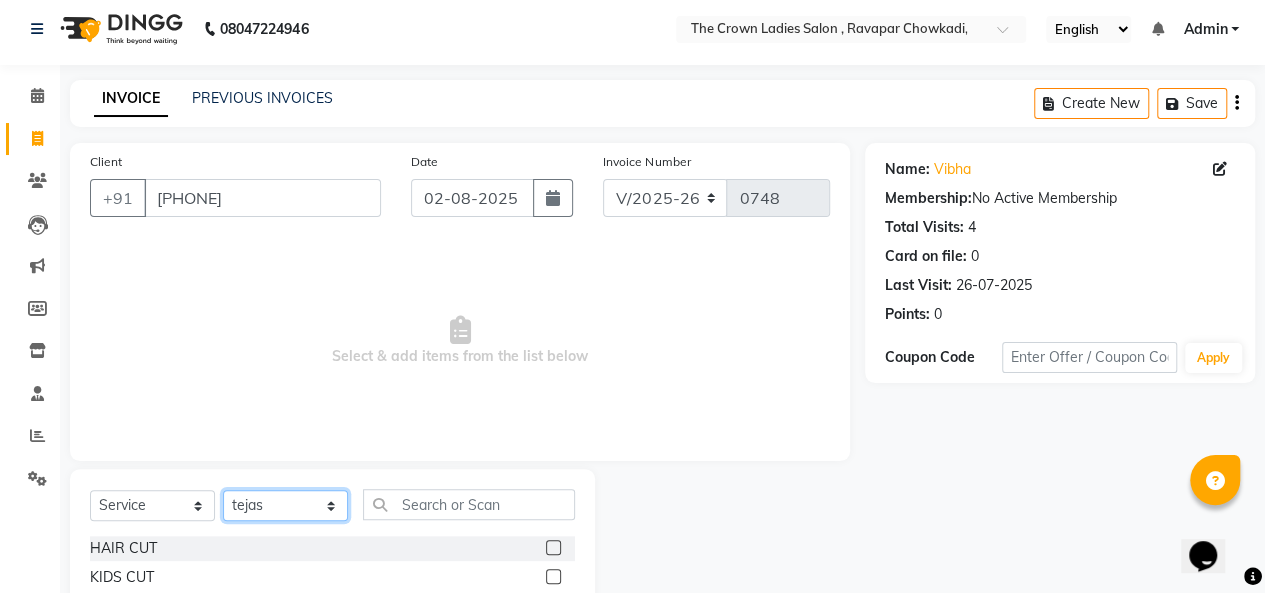 click on "Select Stylist Hemangi hemanshi khushi kundariya maya mayur nikita shubham tejas vaidehi" 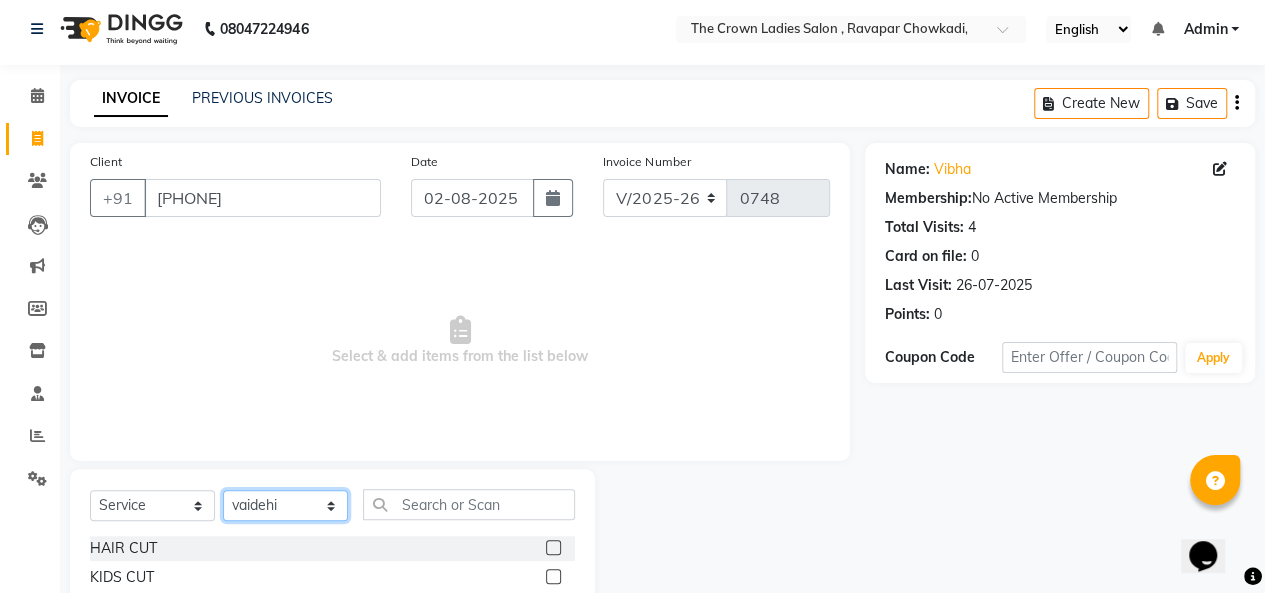click on "Select Stylist Hemangi hemanshi khushi kundariya maya mayur nikita shubham tejas vaidehi" 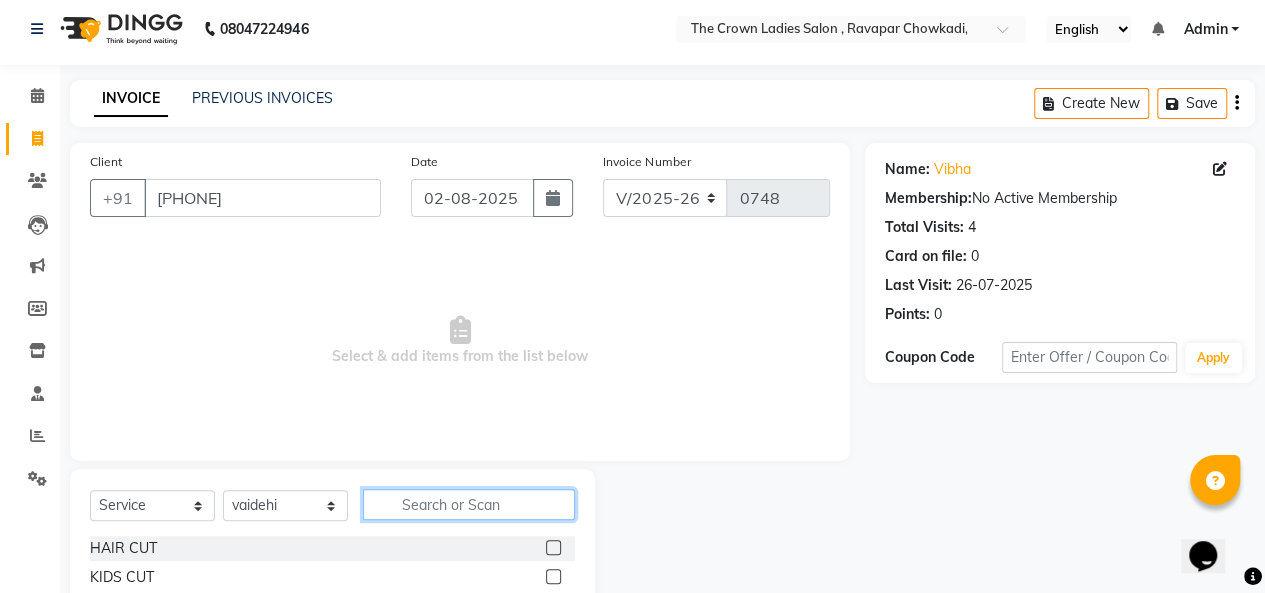 click 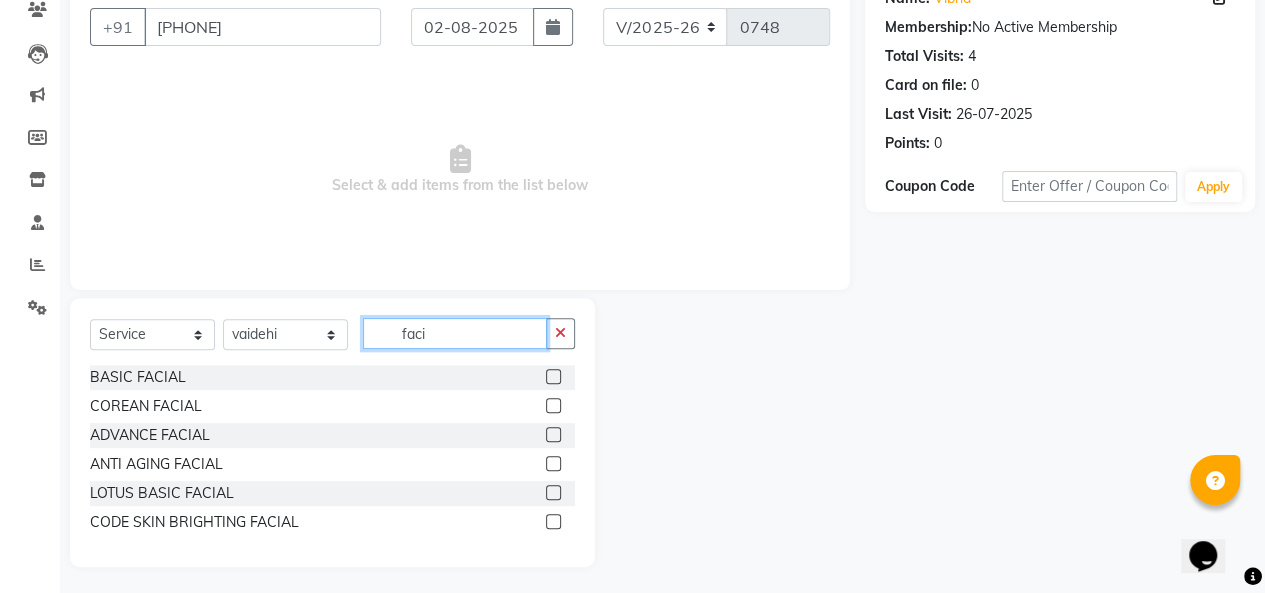 scroll, scrollTop: 174, scrollLeft: 0, axis: vertical 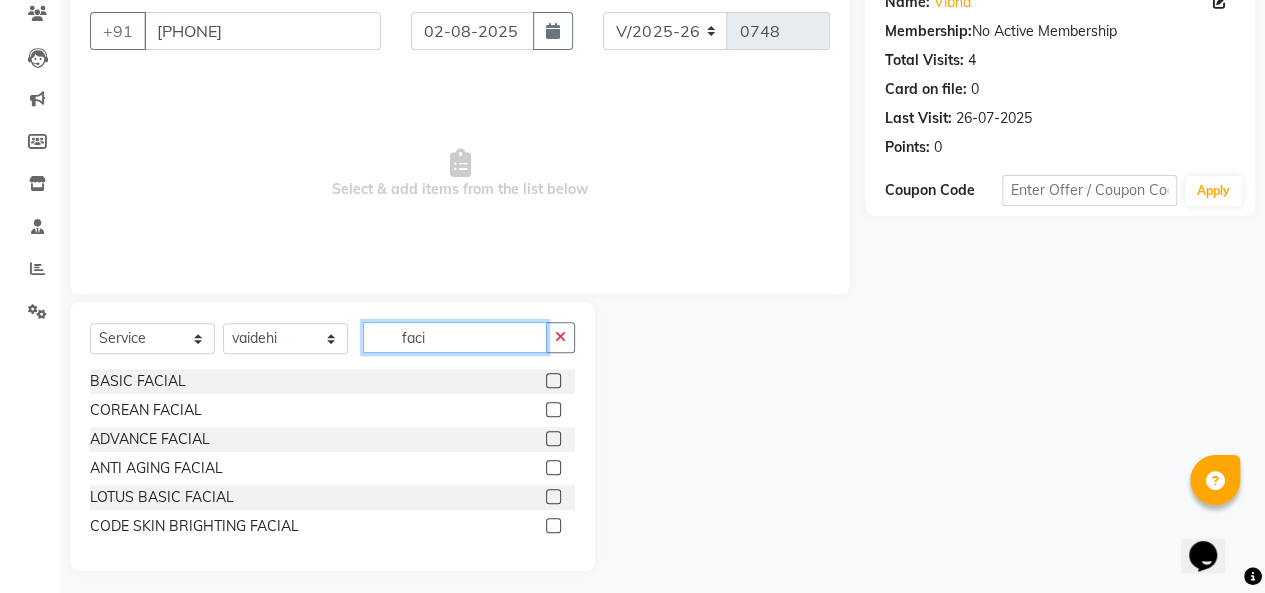 type on "faci" 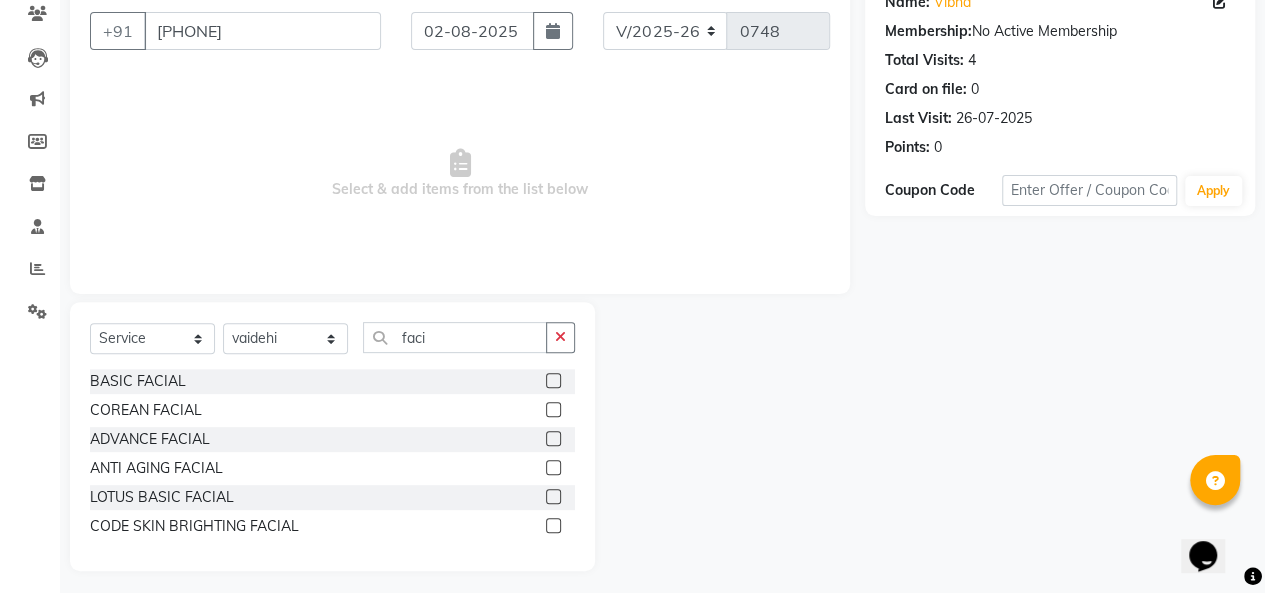 click 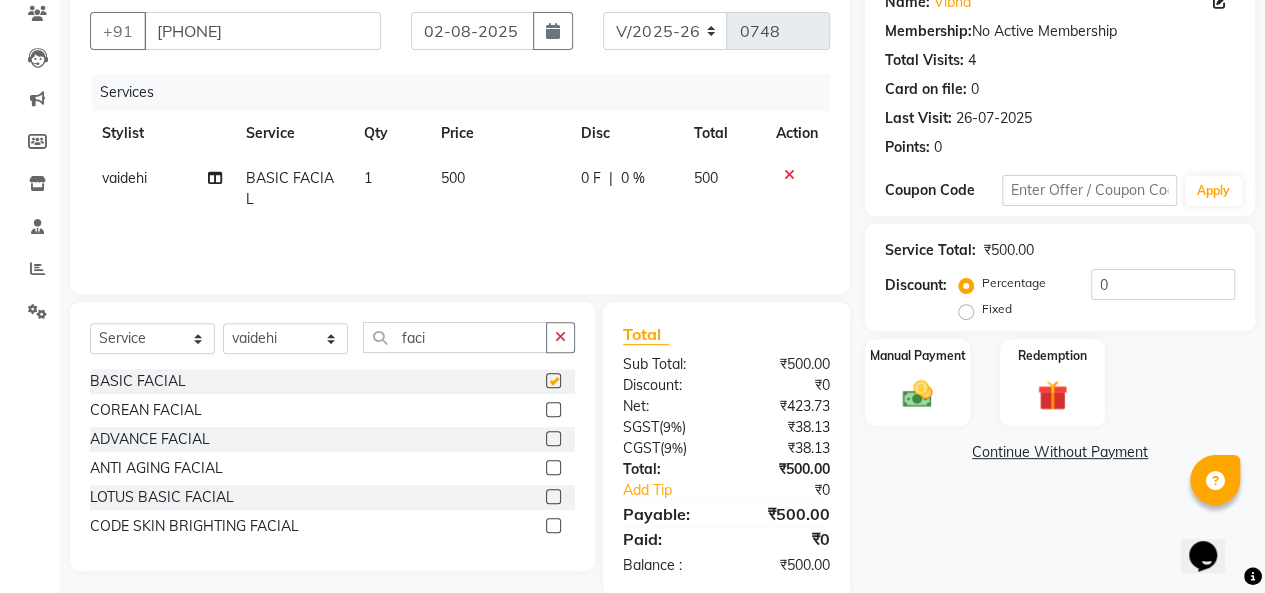 checkbox on "false" 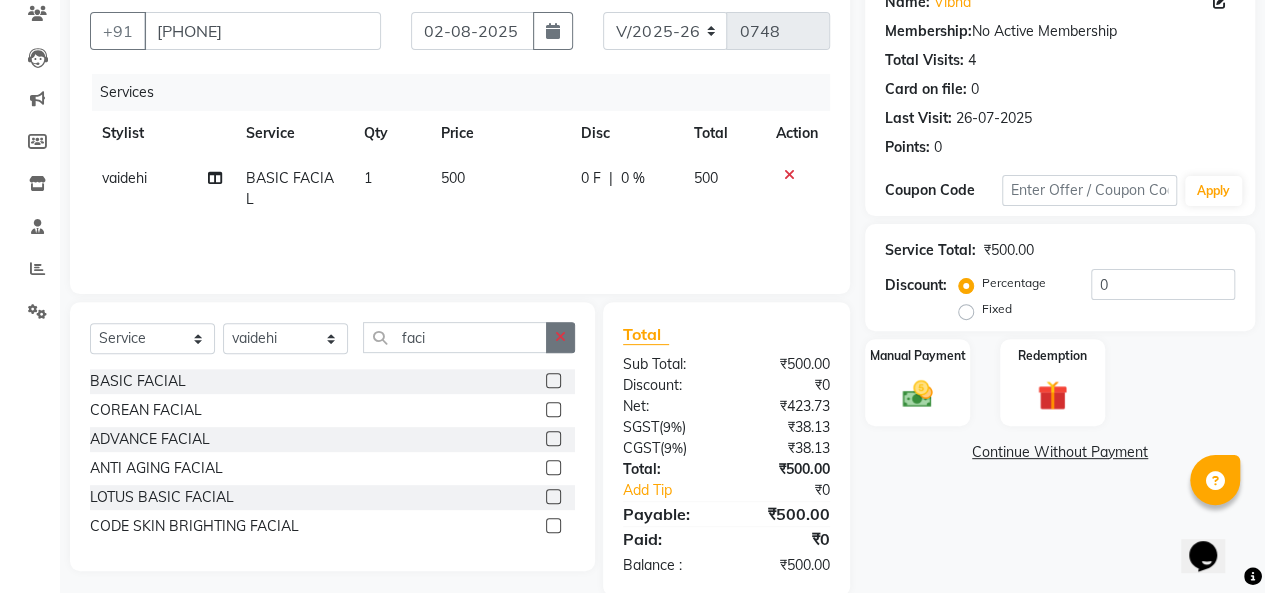 click 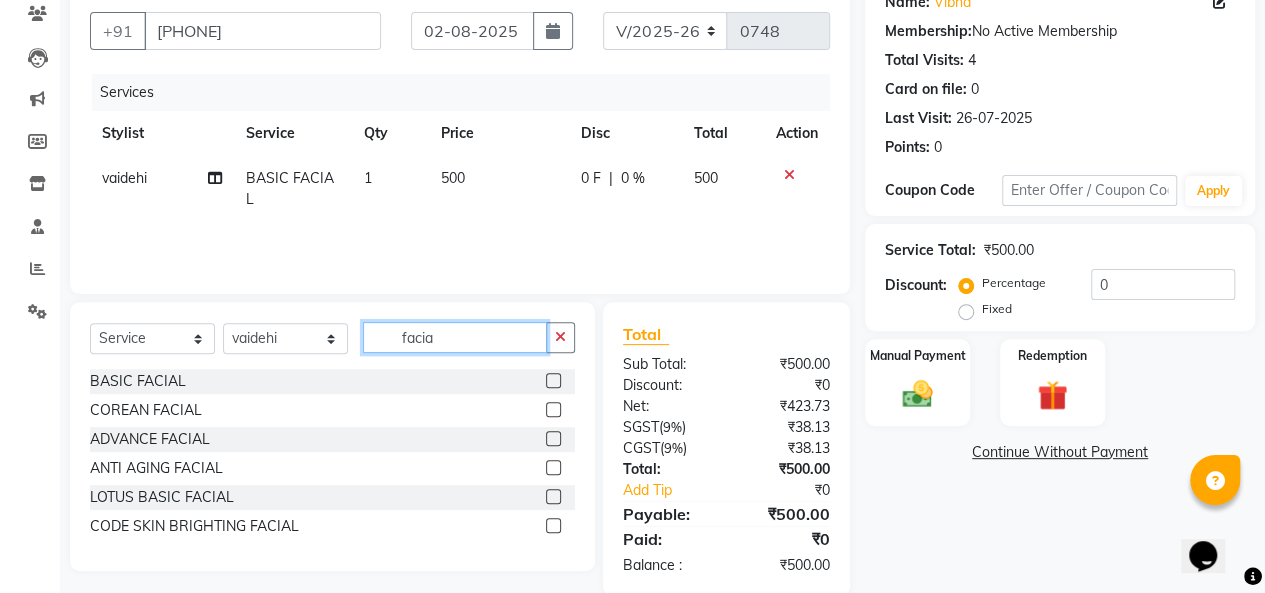 type on "facia" 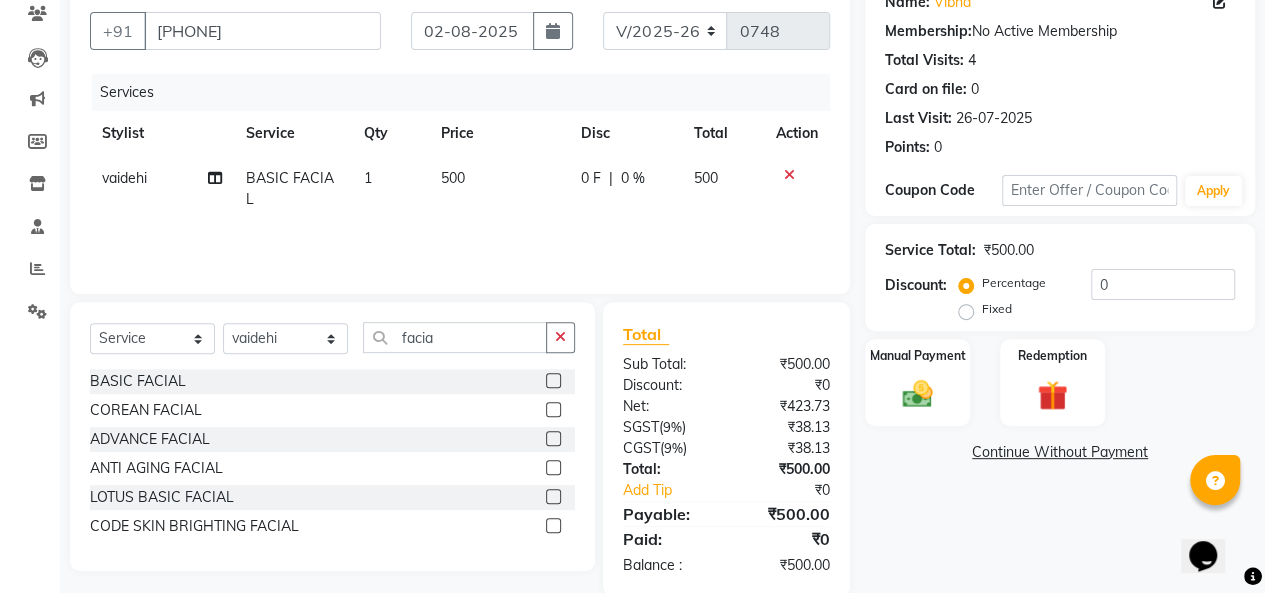 click 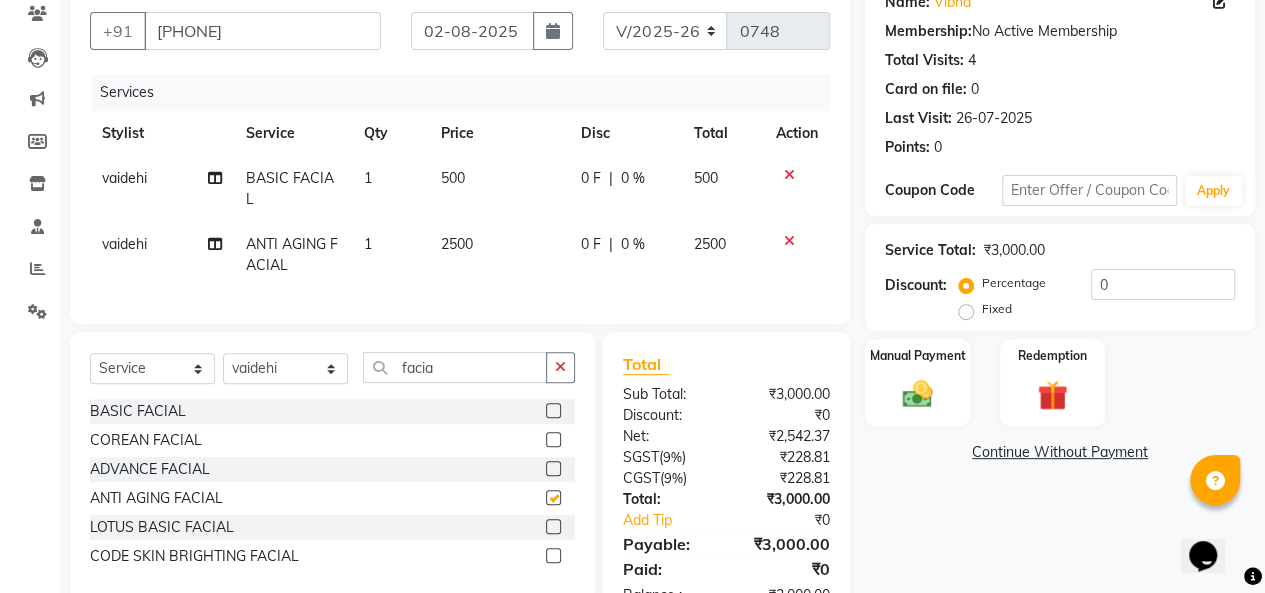 checkbox on "false" 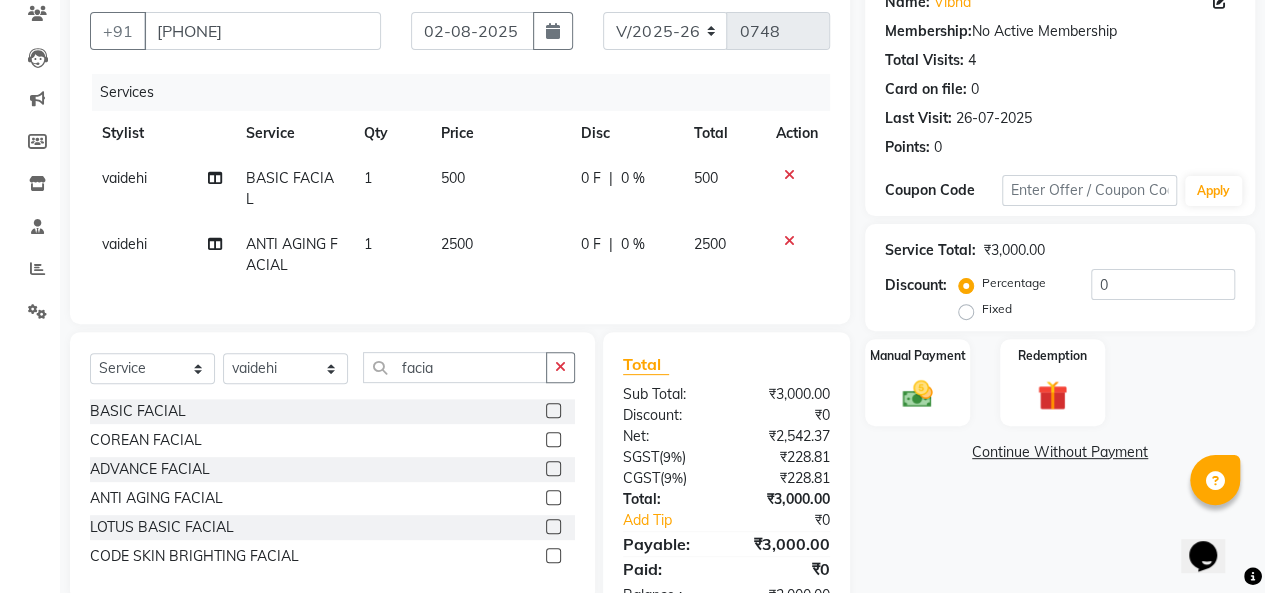 click 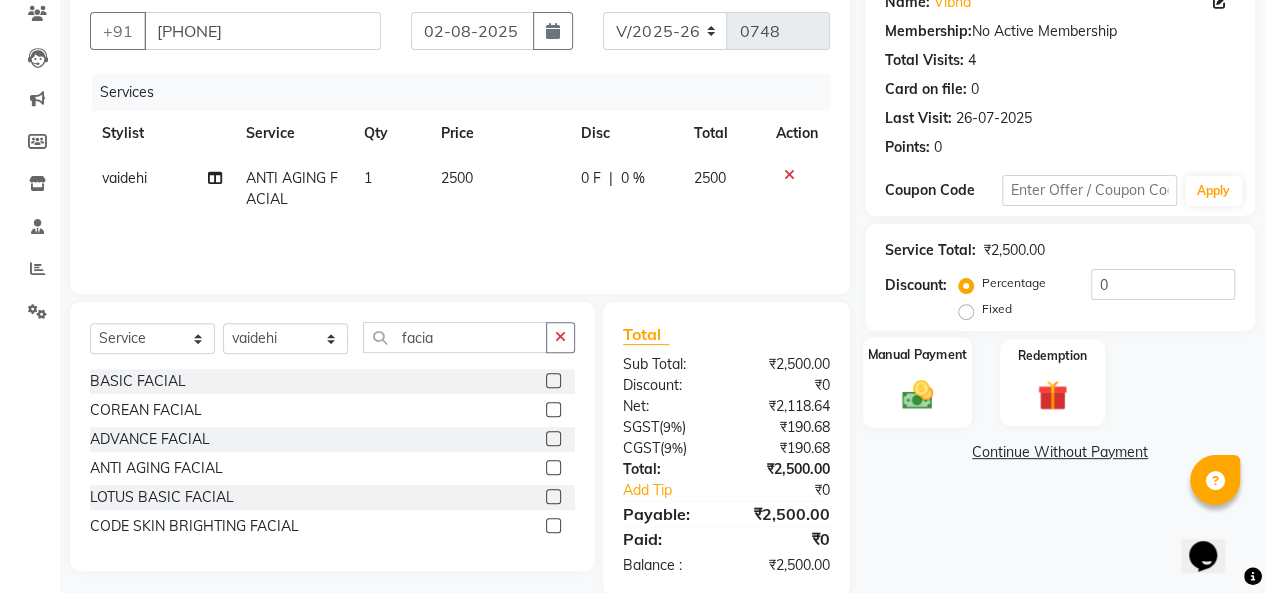click 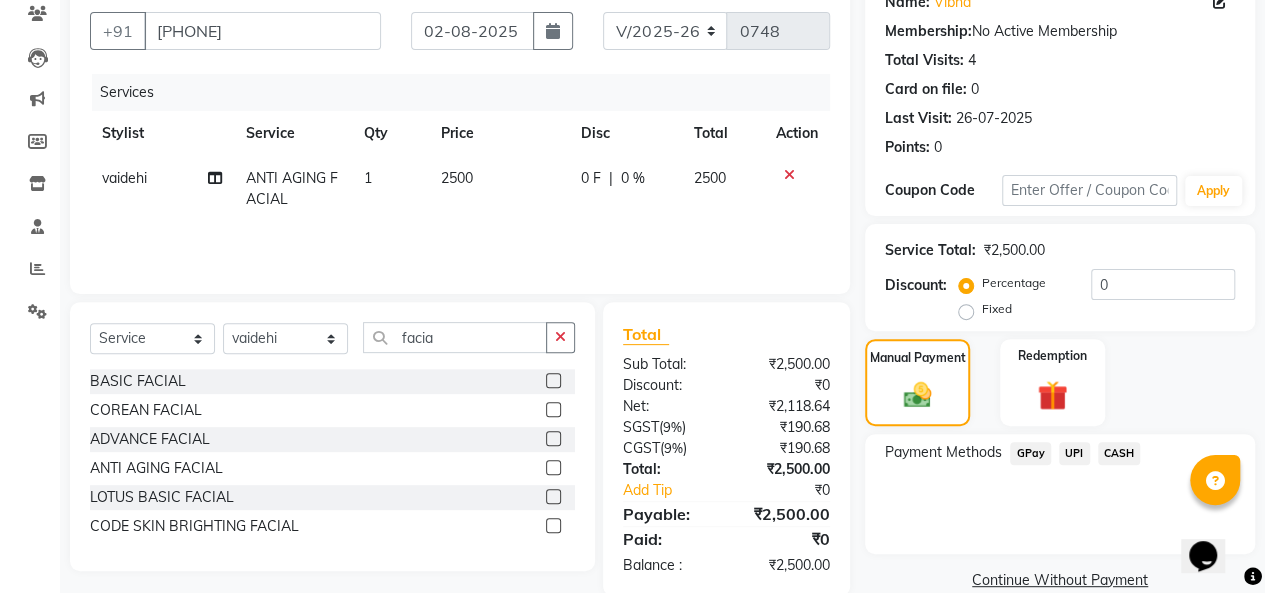 click on "CASH" 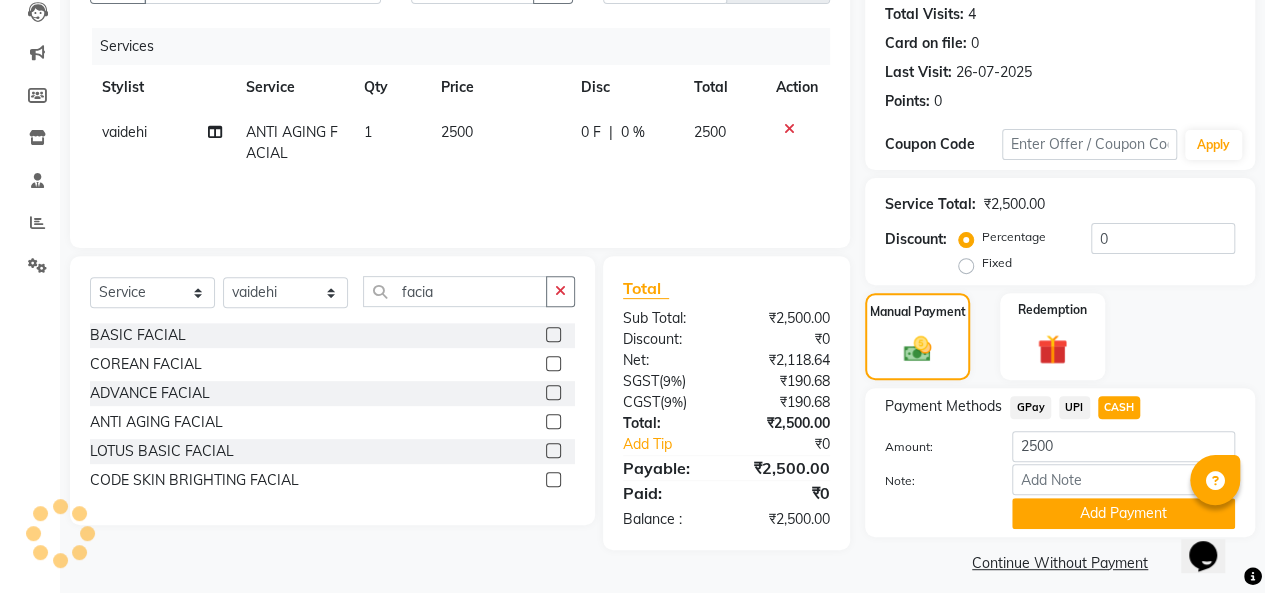 scroll, scrollTop: 234, scrollLeft: 0, axis: vertical 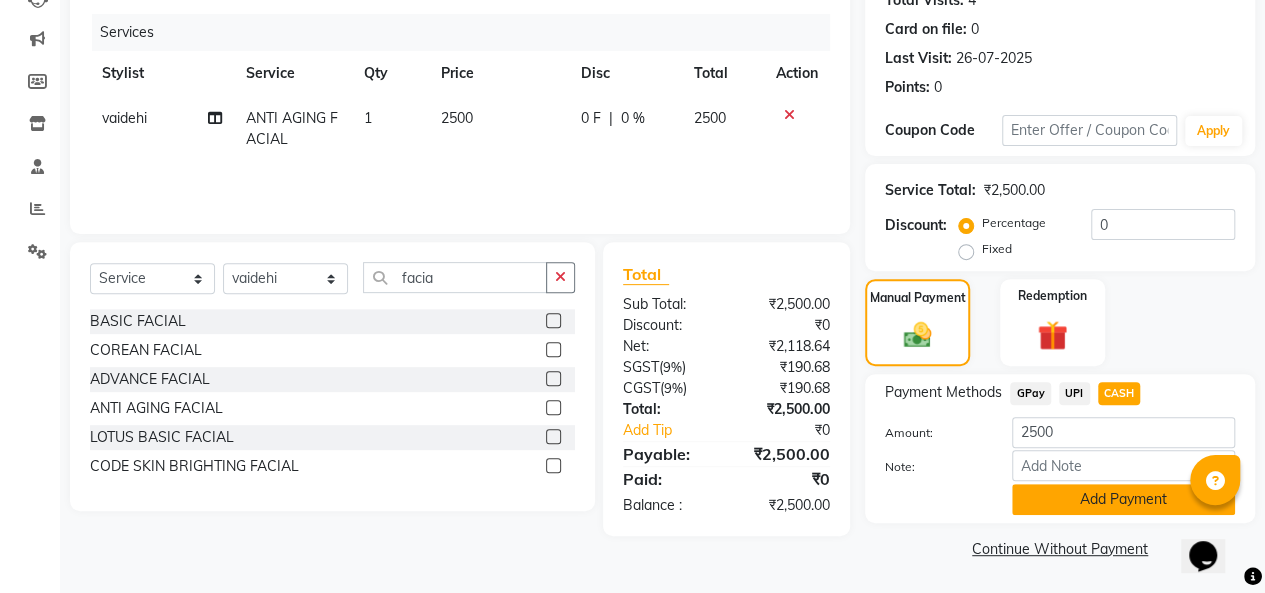 click on "Add Payment" 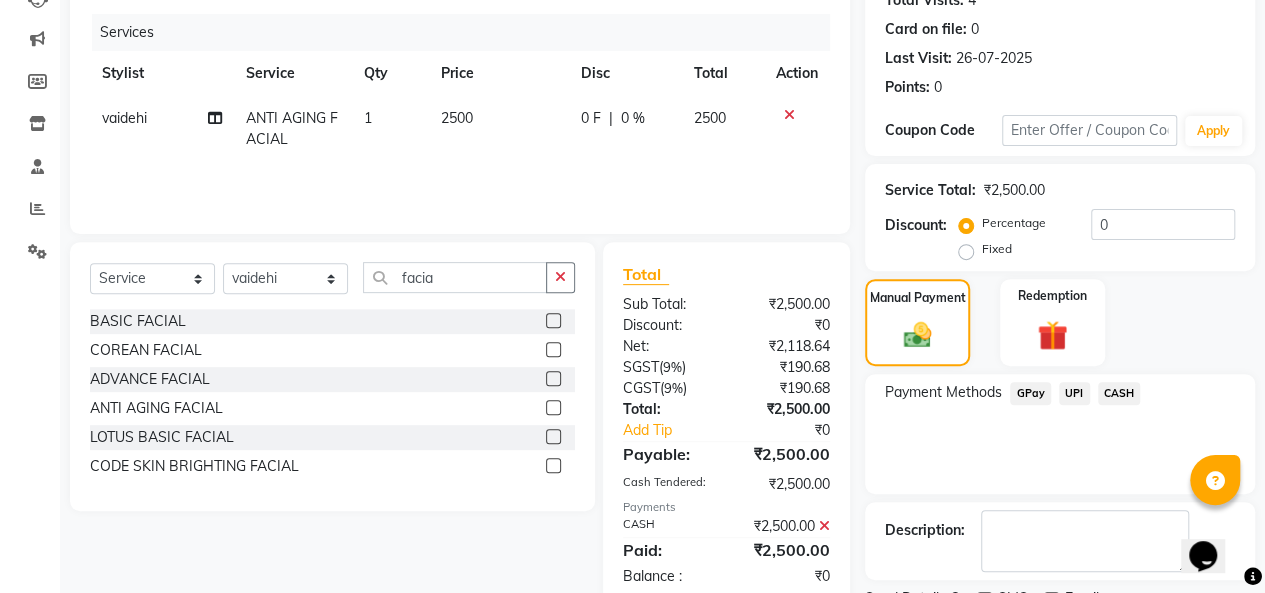 scroll, scrollTop: 316, scrollLeft: 0, axis: vertical 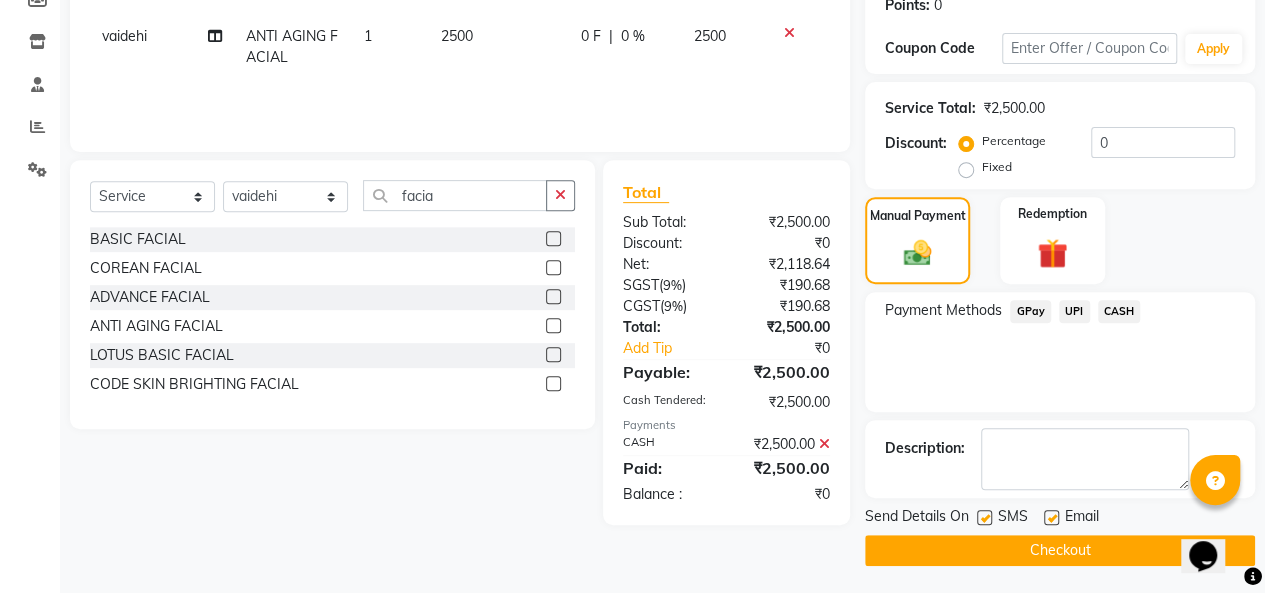 click 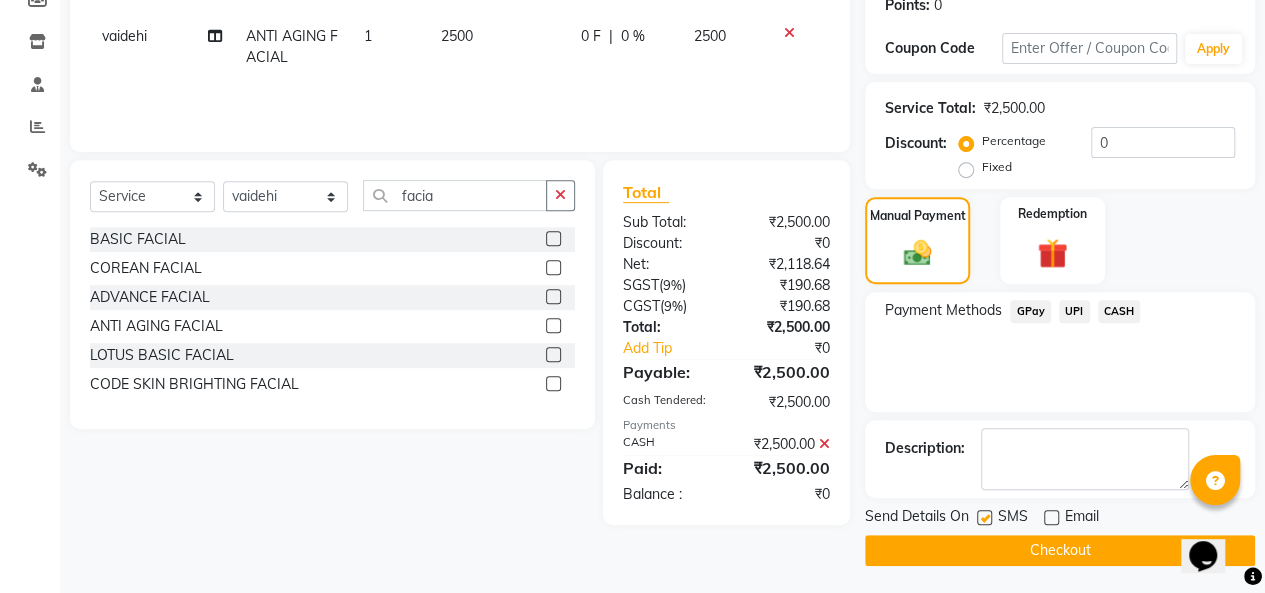 click on "Checkout" 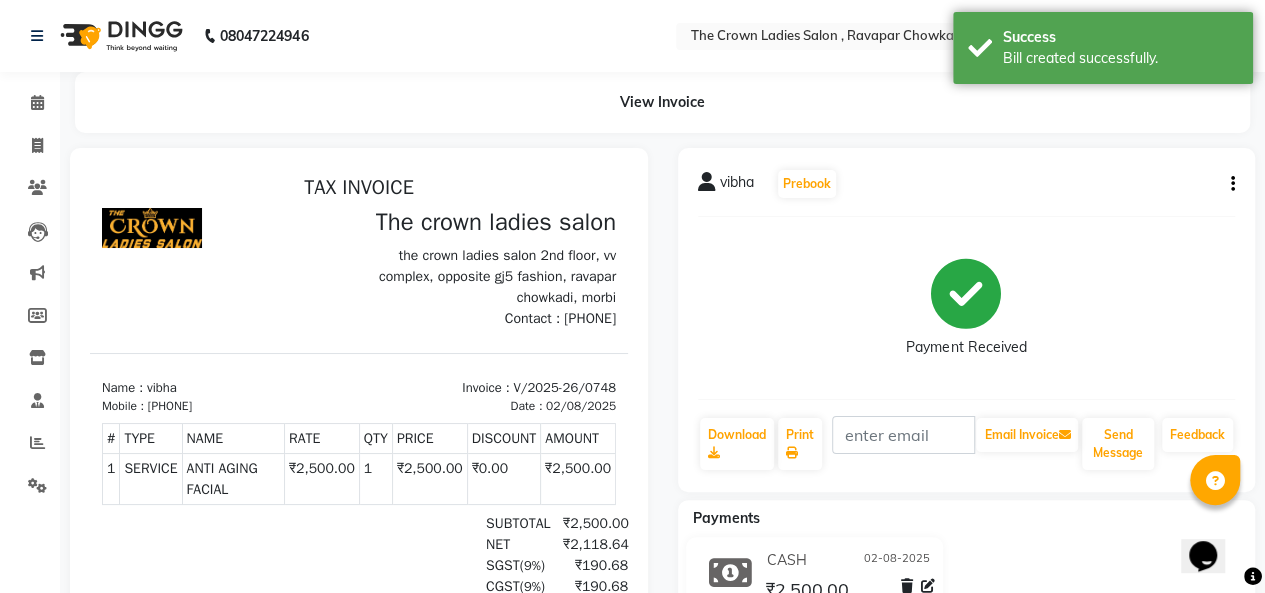 scroll, scrollTop: 0, scrollLeft: 0, axis: both 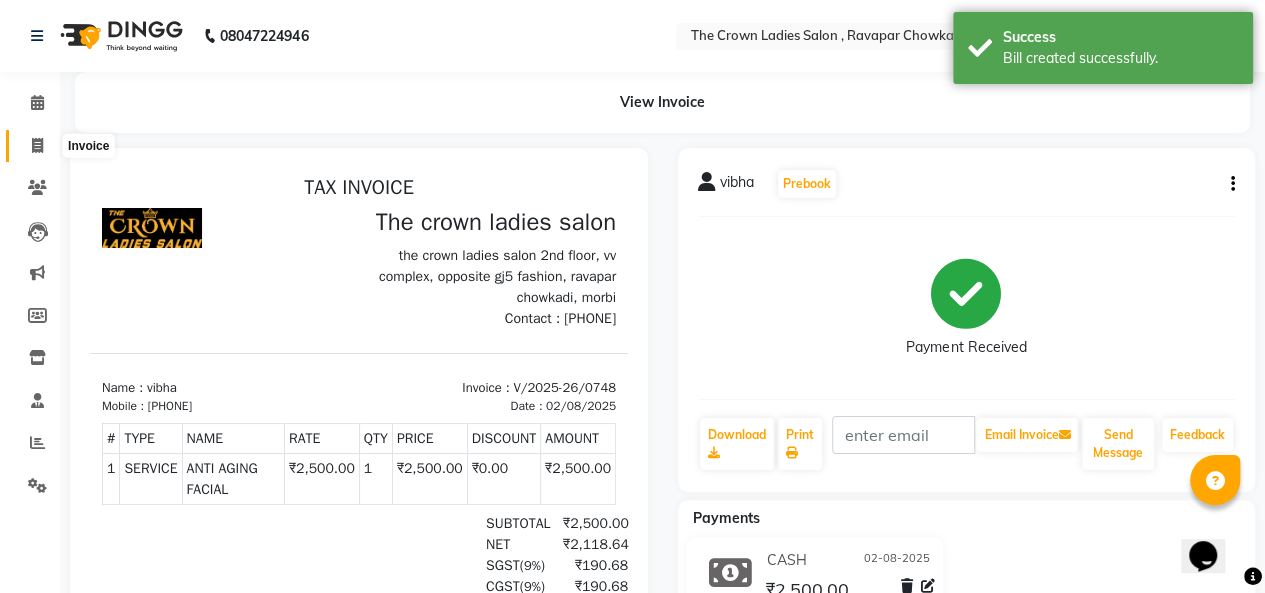 click 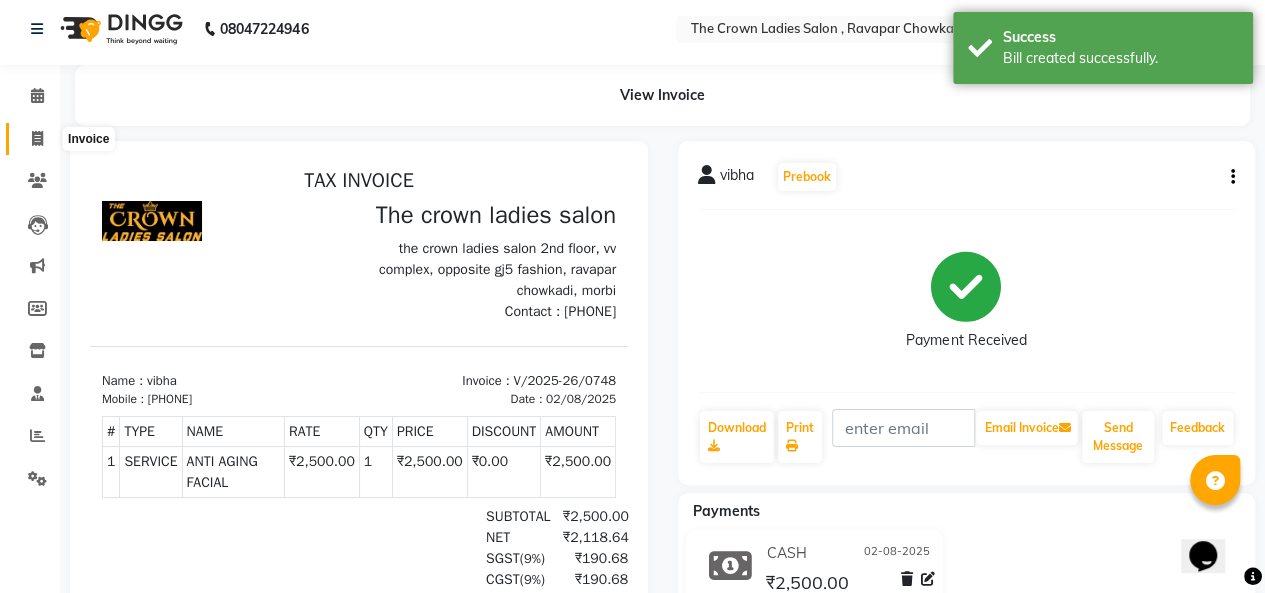select on "7627" 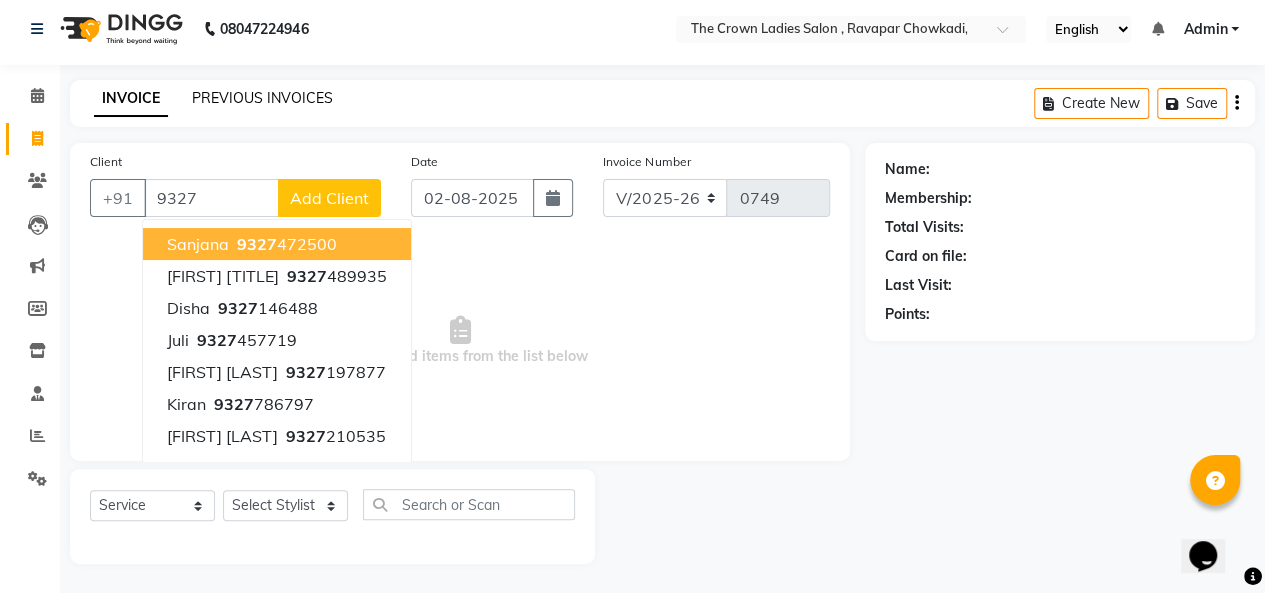 type on "9327" 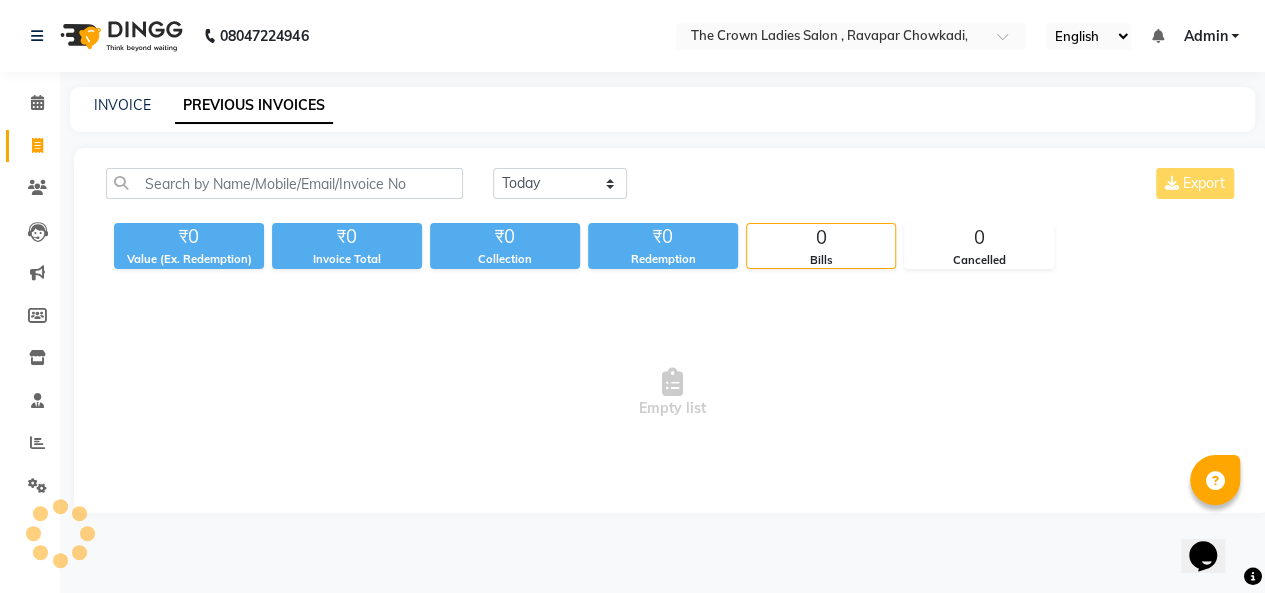 scroll, scrollTop: 0, scrollLeft: 0, axis: both 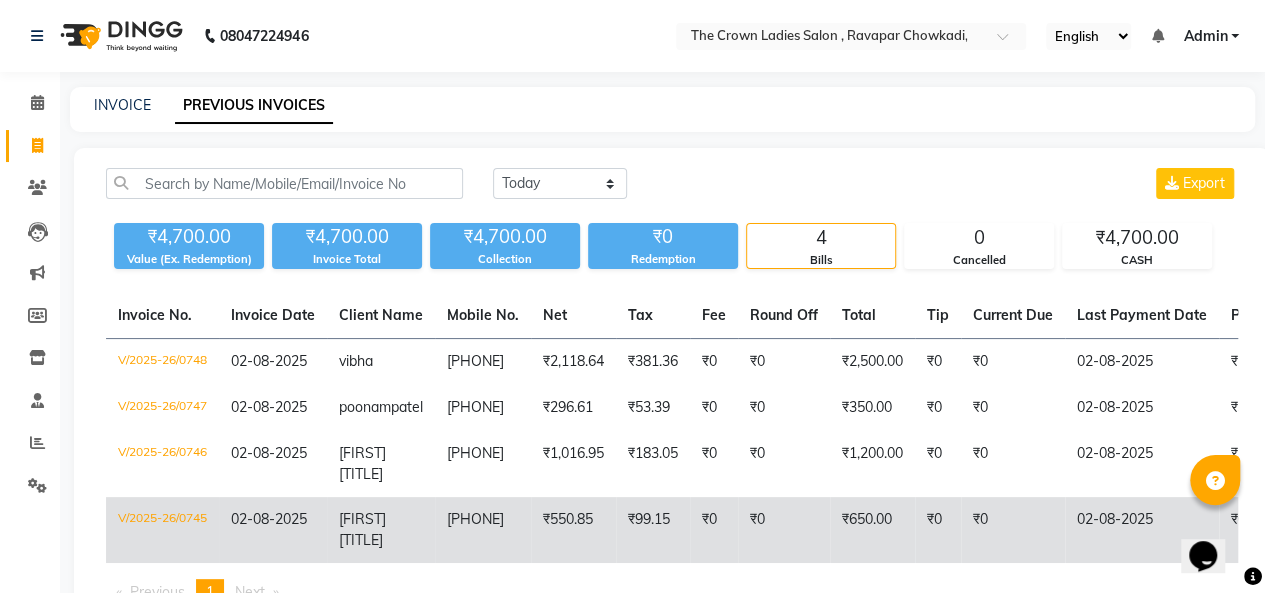 click on "[PHONE]" 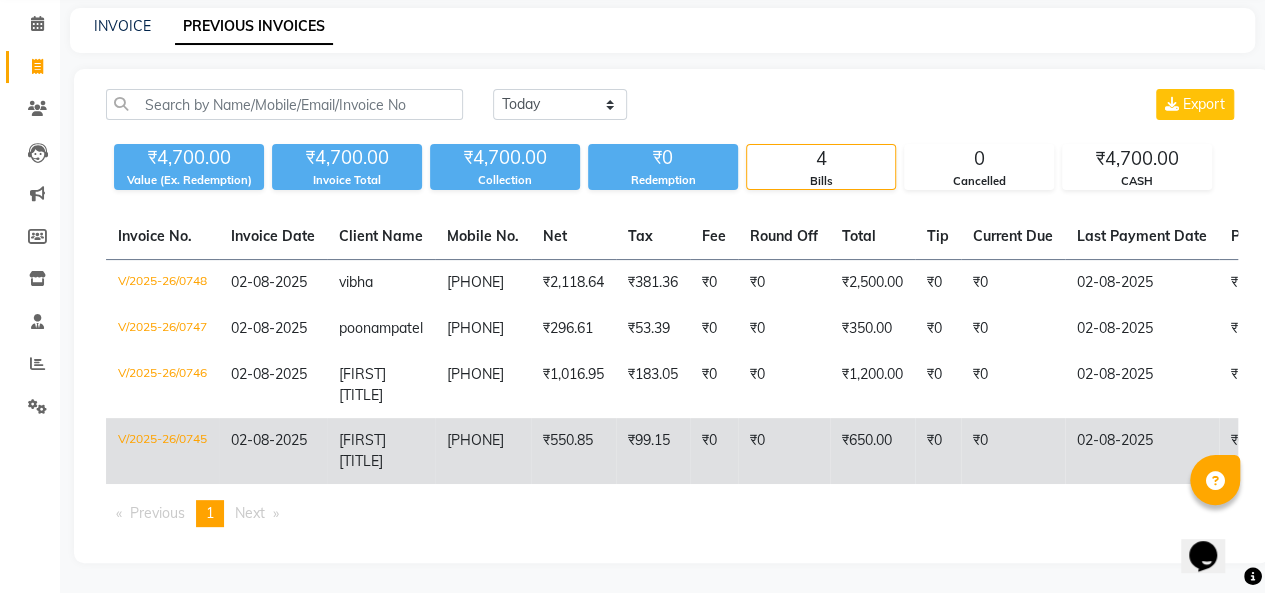 scroll, scrollTop: 92, scrollLeft: 0, axis: vertical 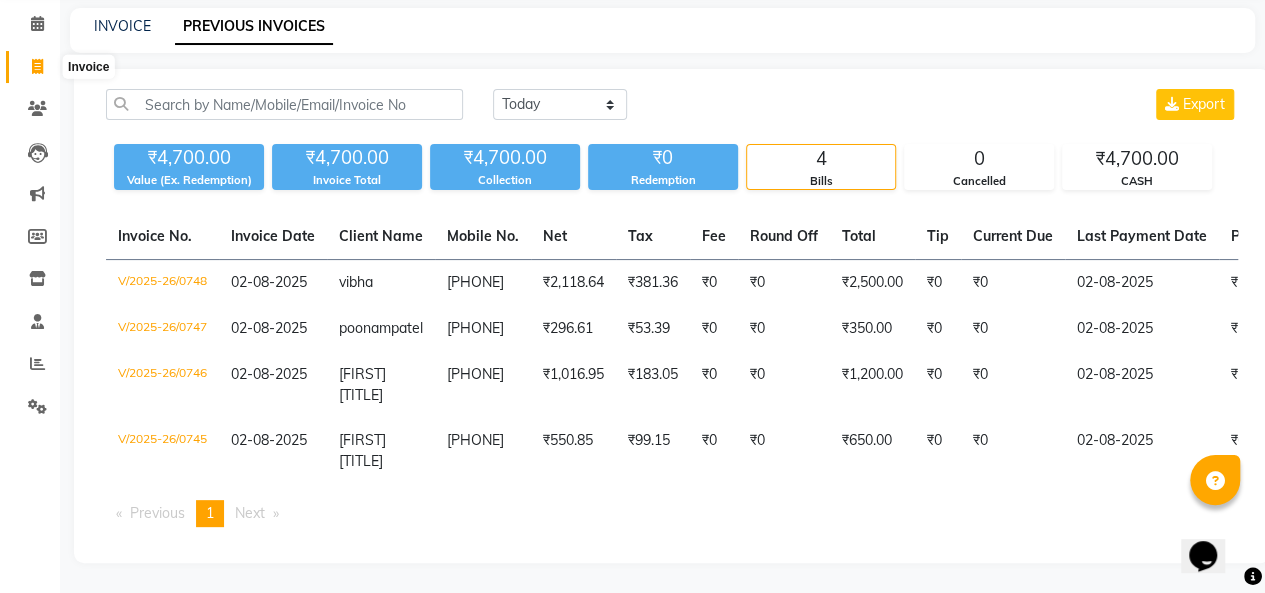 click 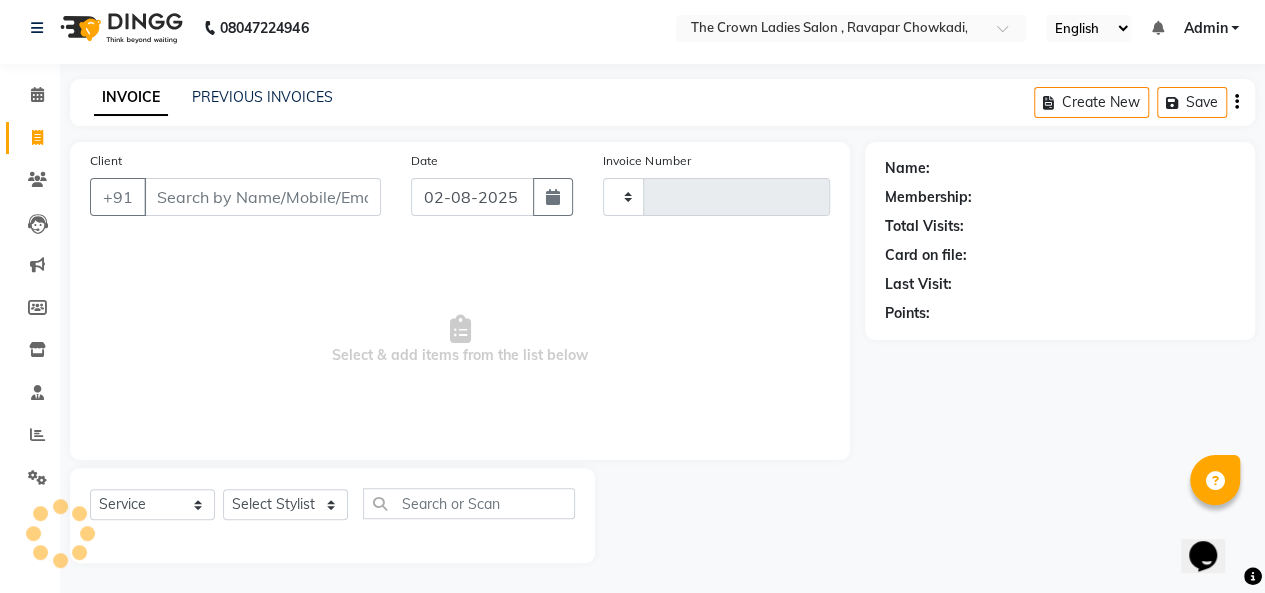 type on "0749" 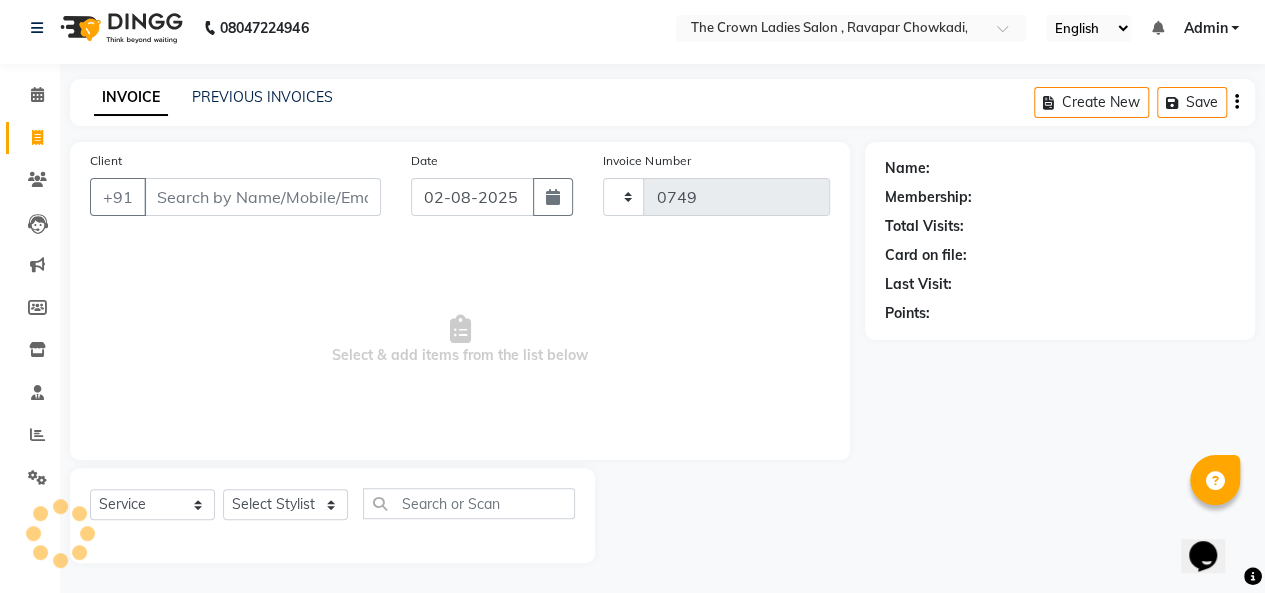 scroll, scrollTop: 7, scrollLeft: 0, axis: vertical 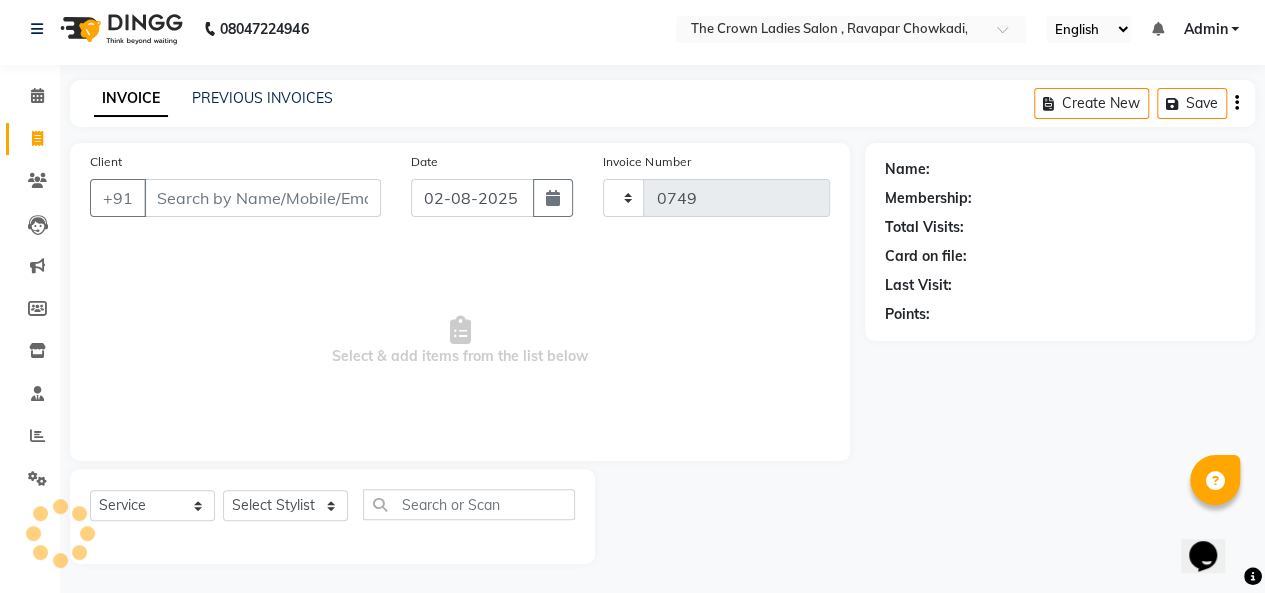 select on "7627" 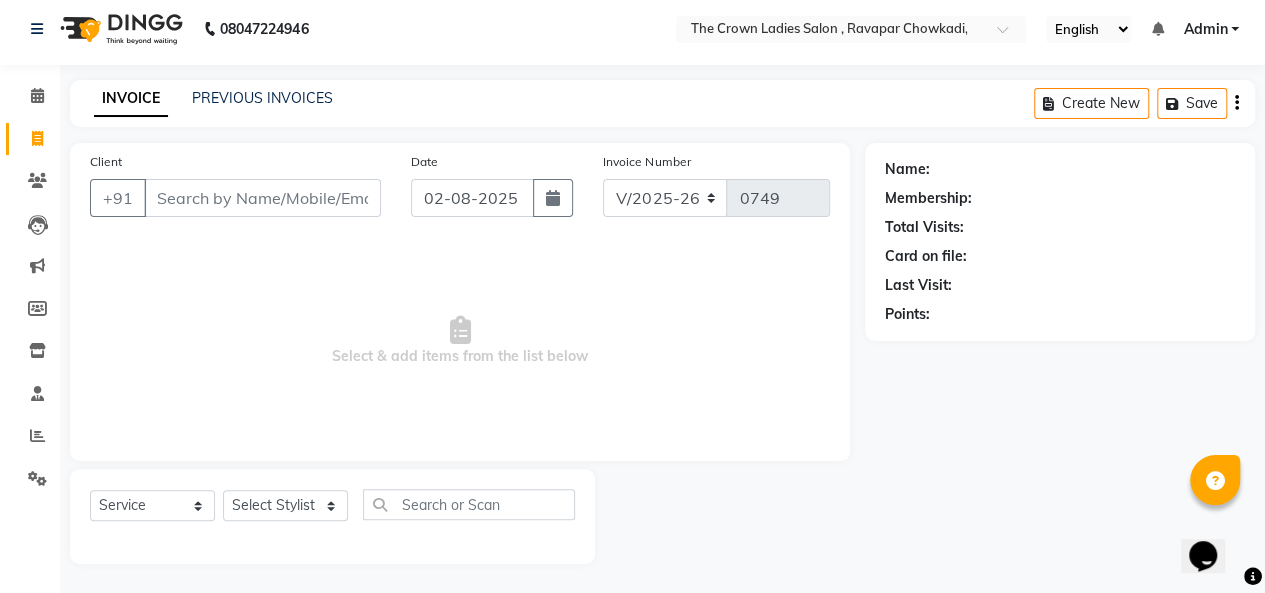 click on "Calendar  Invoice  Clients  Leads   Marketing  Members  Inventory  Staff  Reports  Settings Completed InProgress Upcoming Dropped Tentative Check-In Confirm Bookings Generate Report Segments Page Builder" 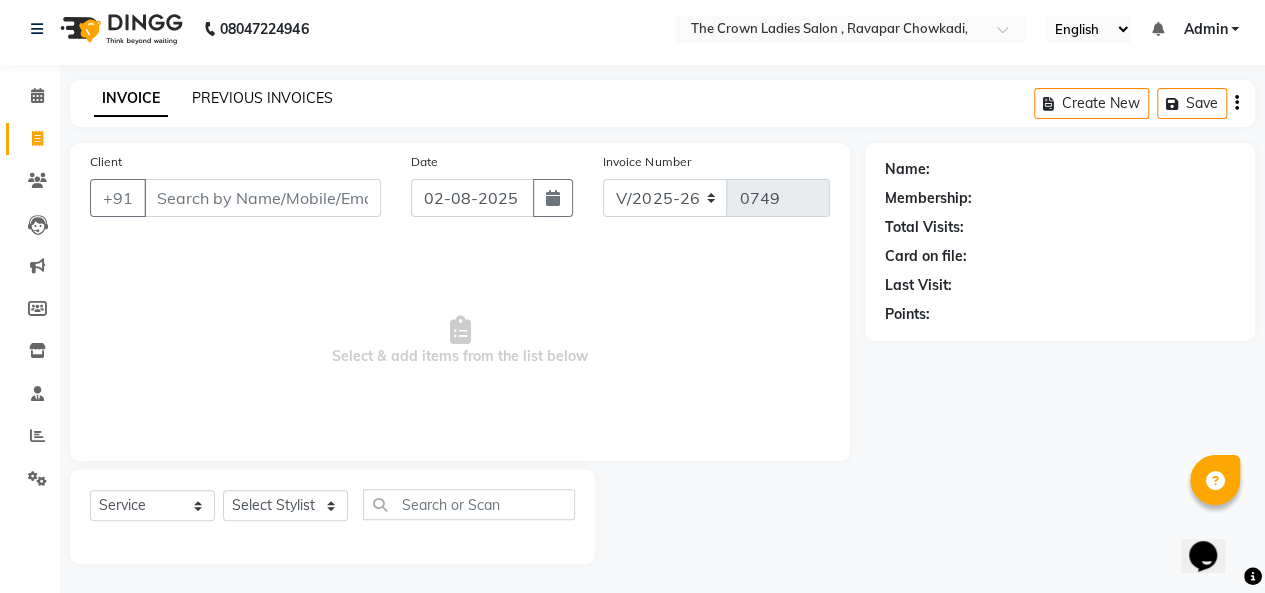 click on "PREVIOUS INVOICES" 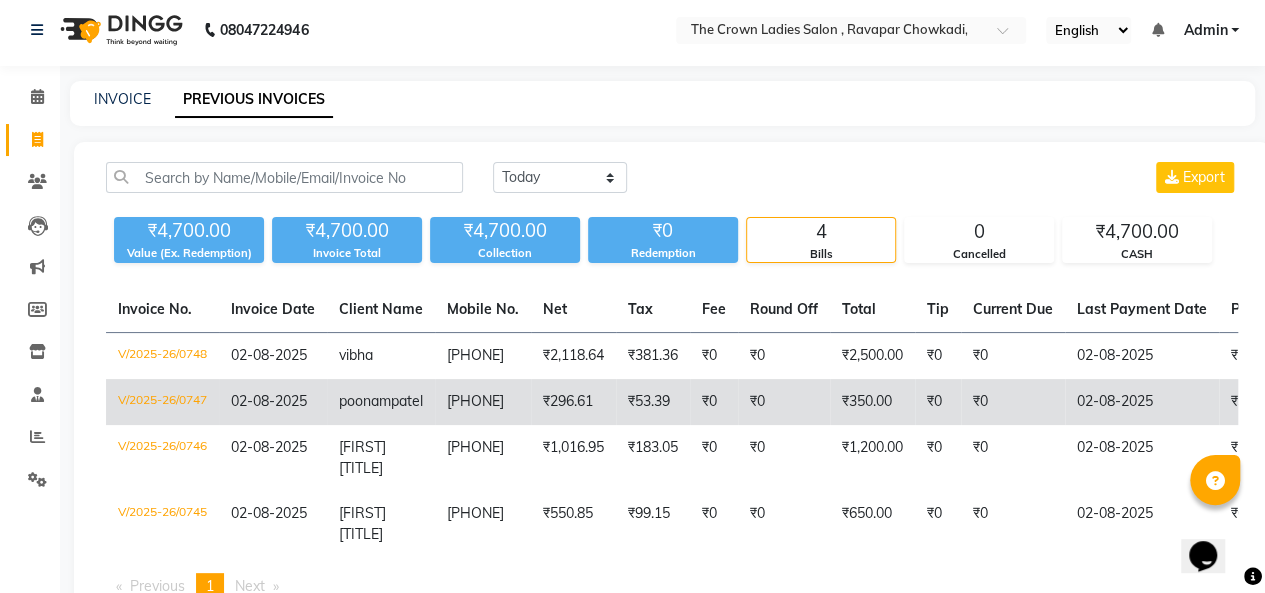 scroll, scrollTop: 0, scrollLeft: 0, axis: both 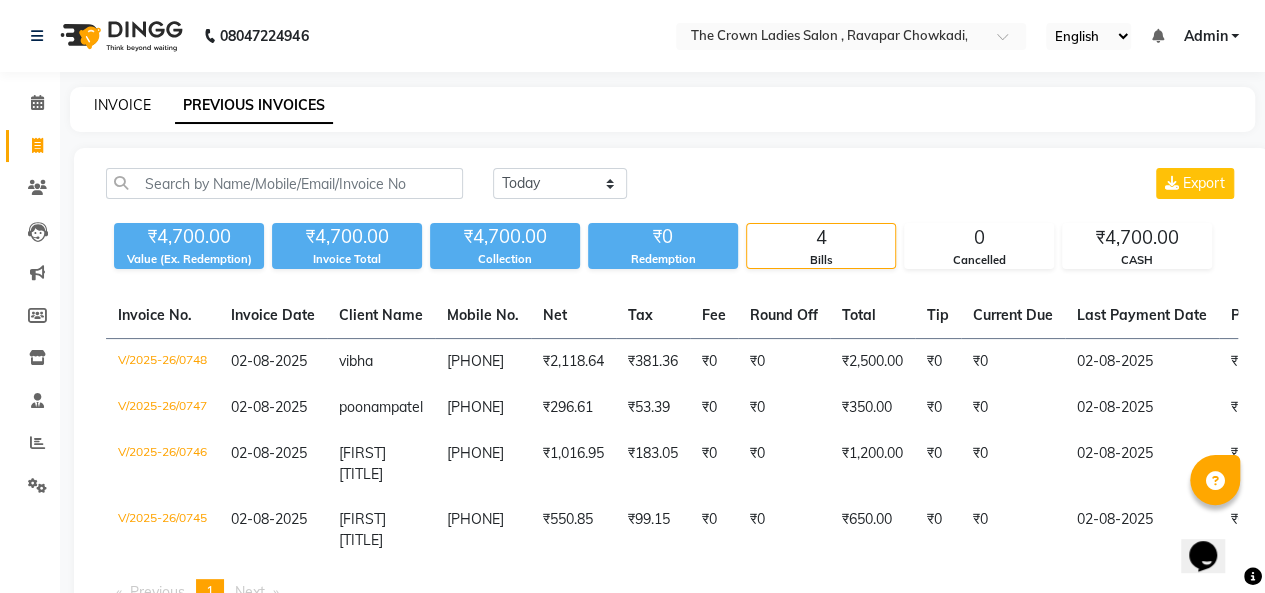click on "INVOICE" 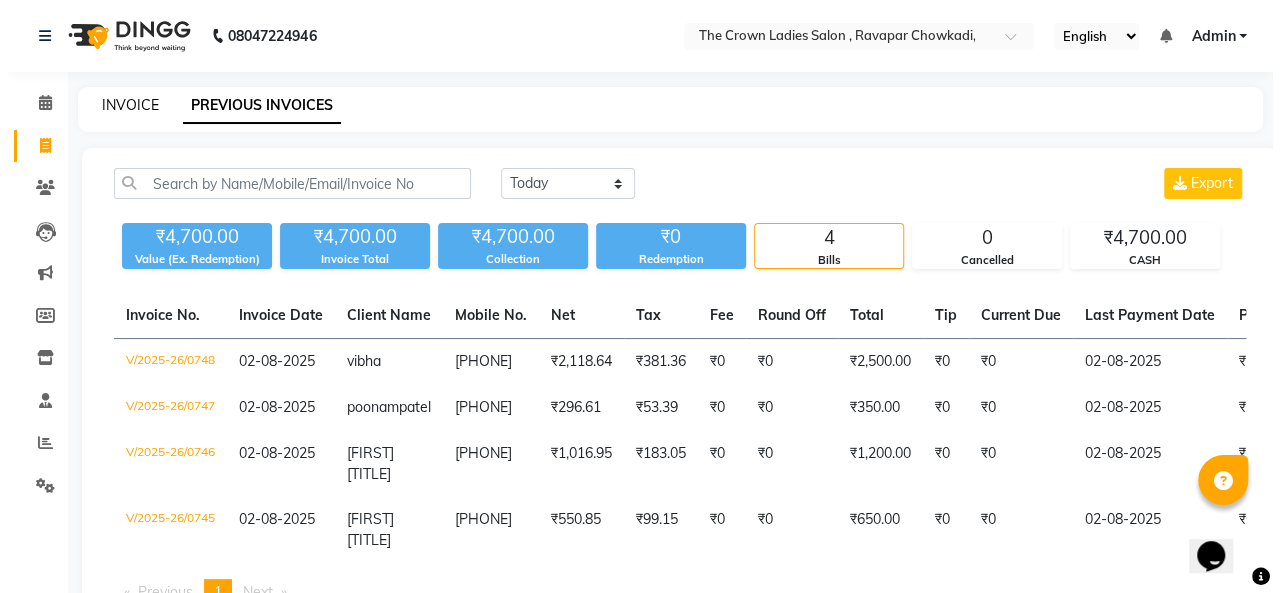 scroll, scrollTop: 7, scrollLeft: 0, axis: vertical 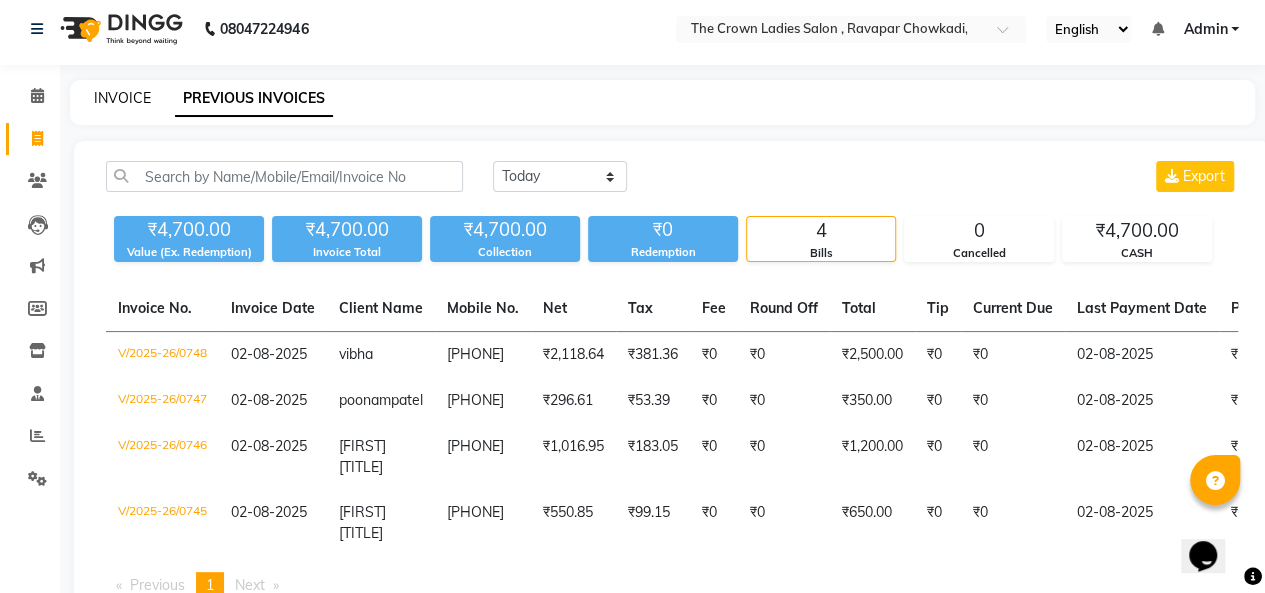 select on "service" 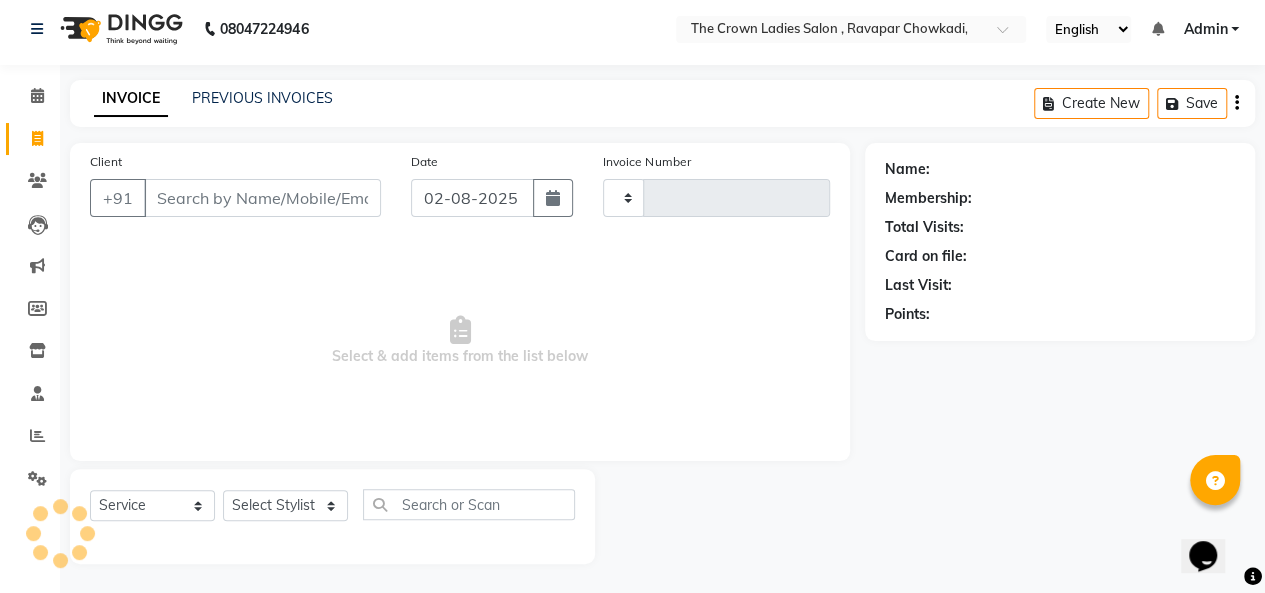 type on "0749" 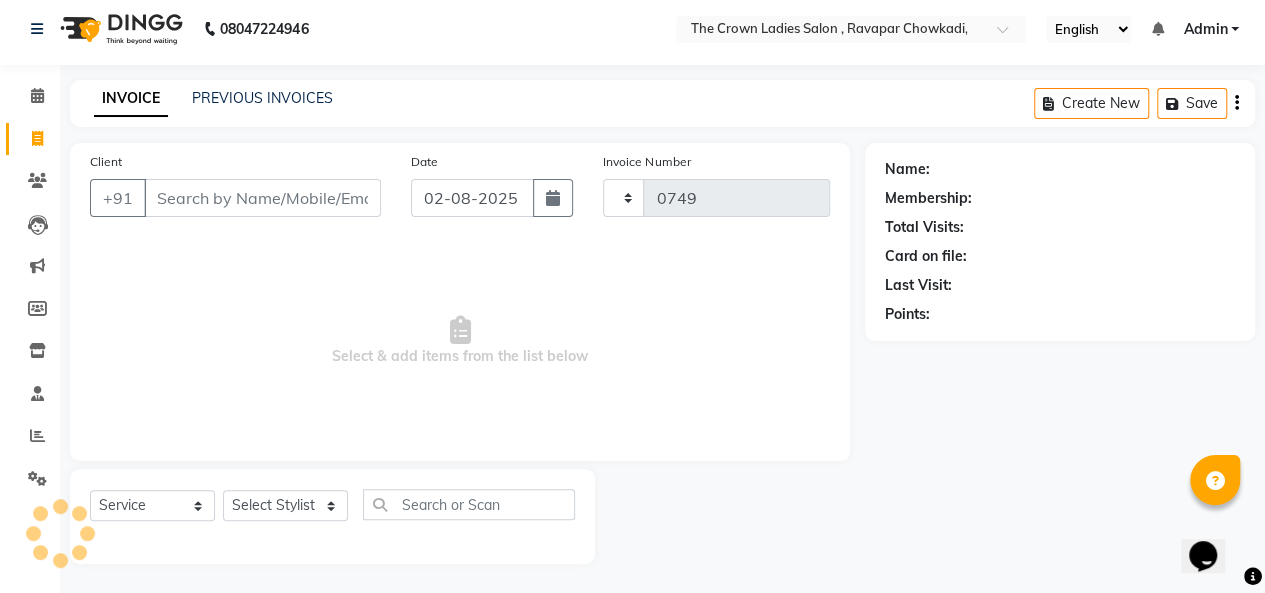 select on "7627" 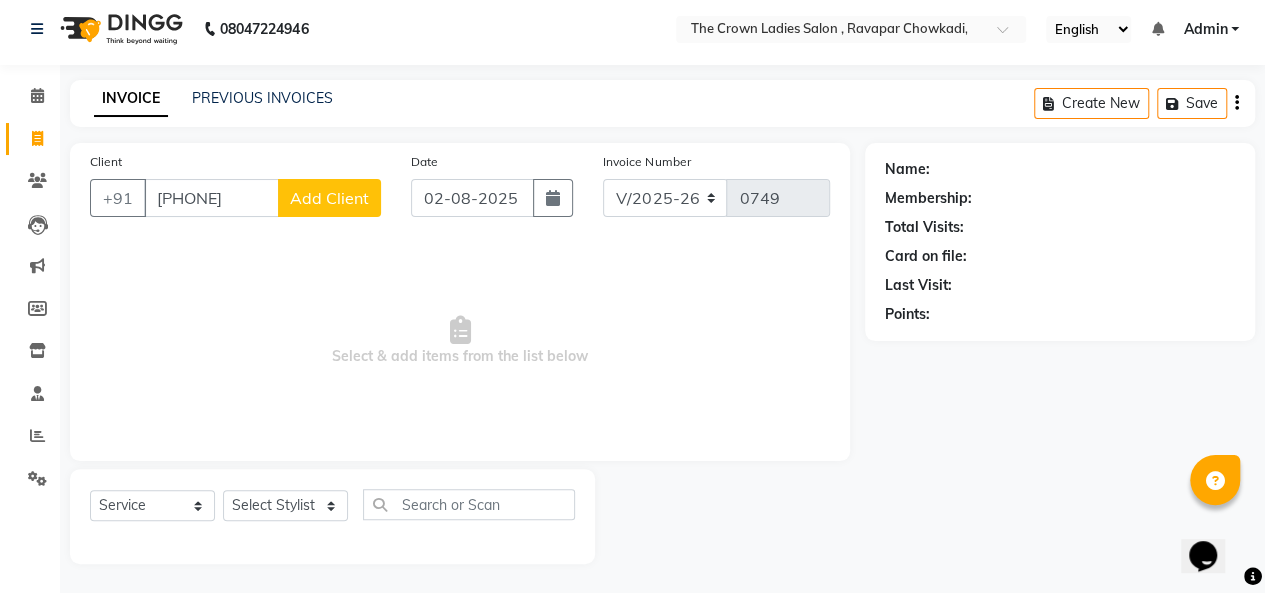 type on "[PHONE]" 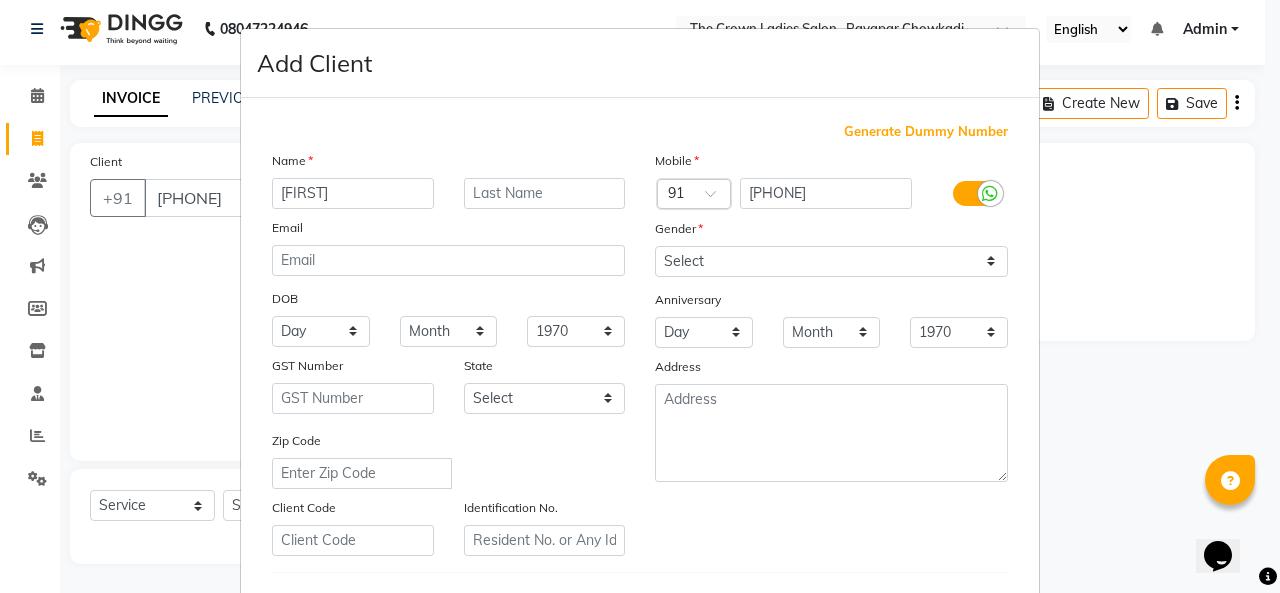 type on "[FIRST]" 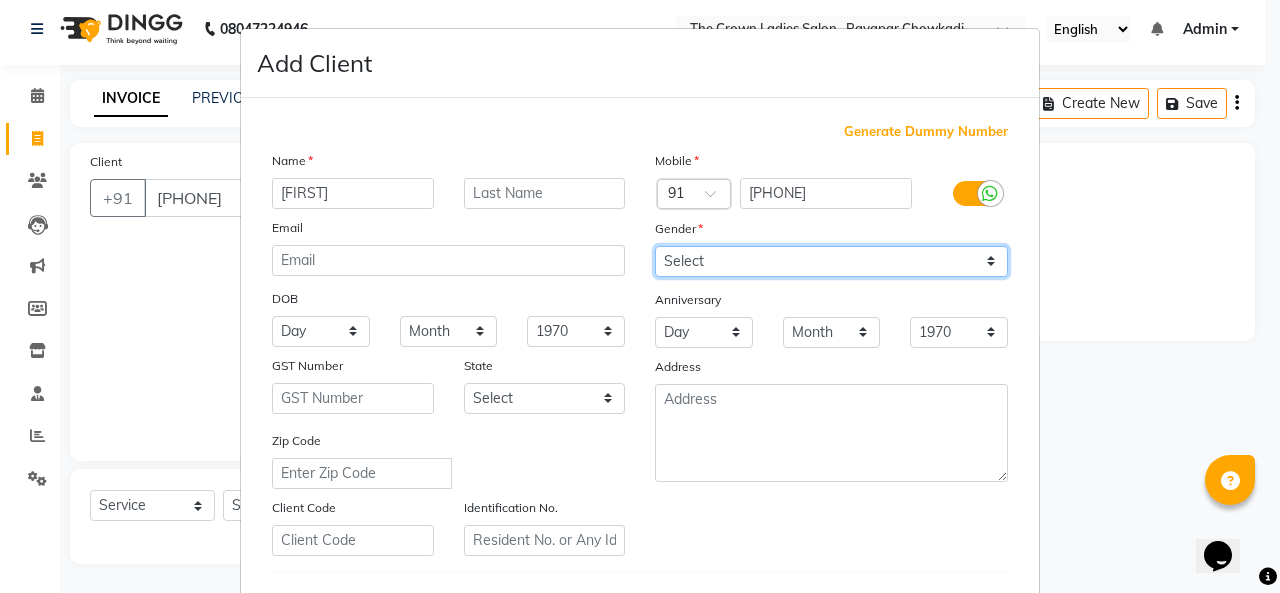 drag, startPoint x: 672, startPoint y: 257, endPoint x: 692, endPoint y: 343, distance: 88.29496 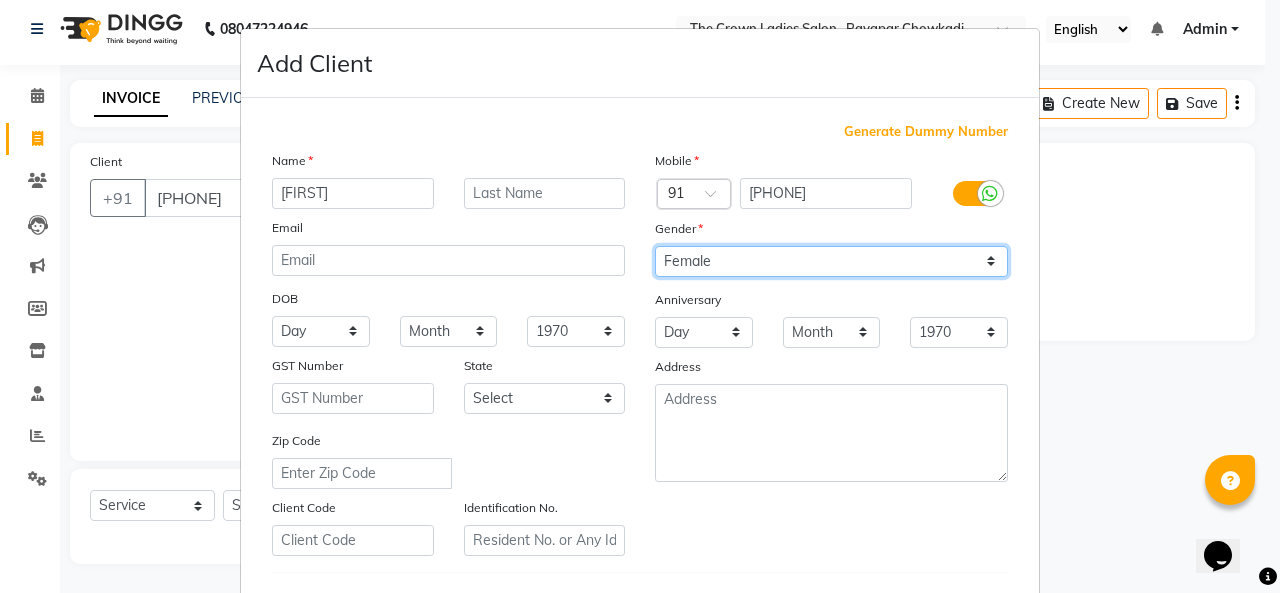 click on "Select Male Female Other Prefer Not To Say" at bounding box center (831, 261) 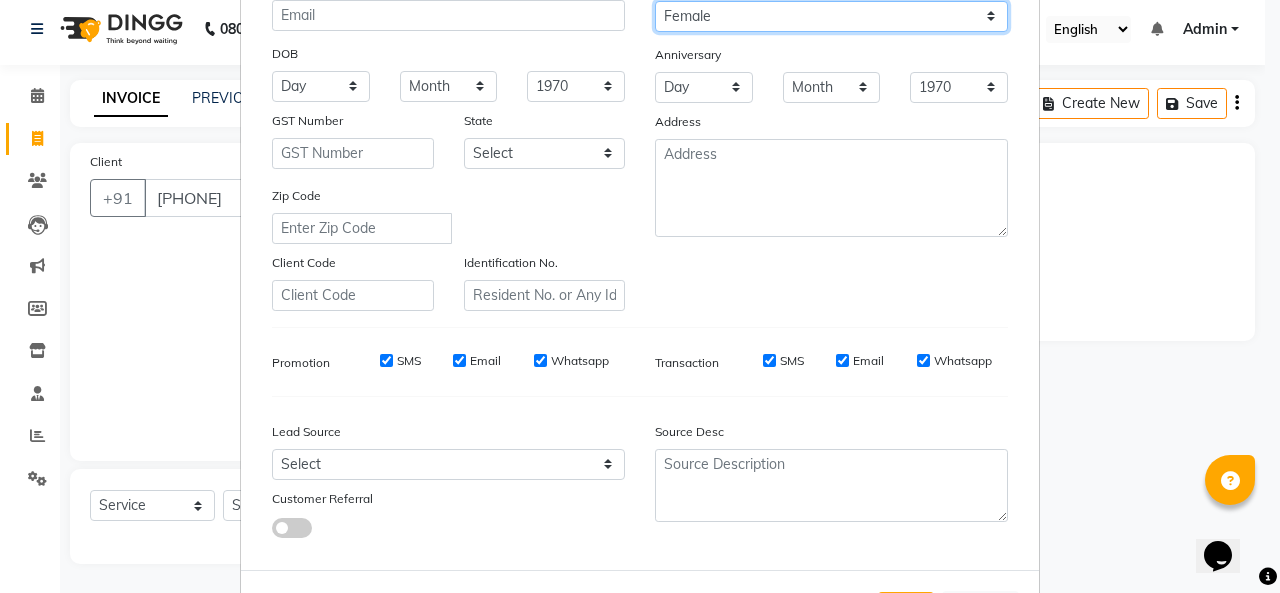 scroll, scrollTop: 269, scrollLeft: 0, axis: vertical 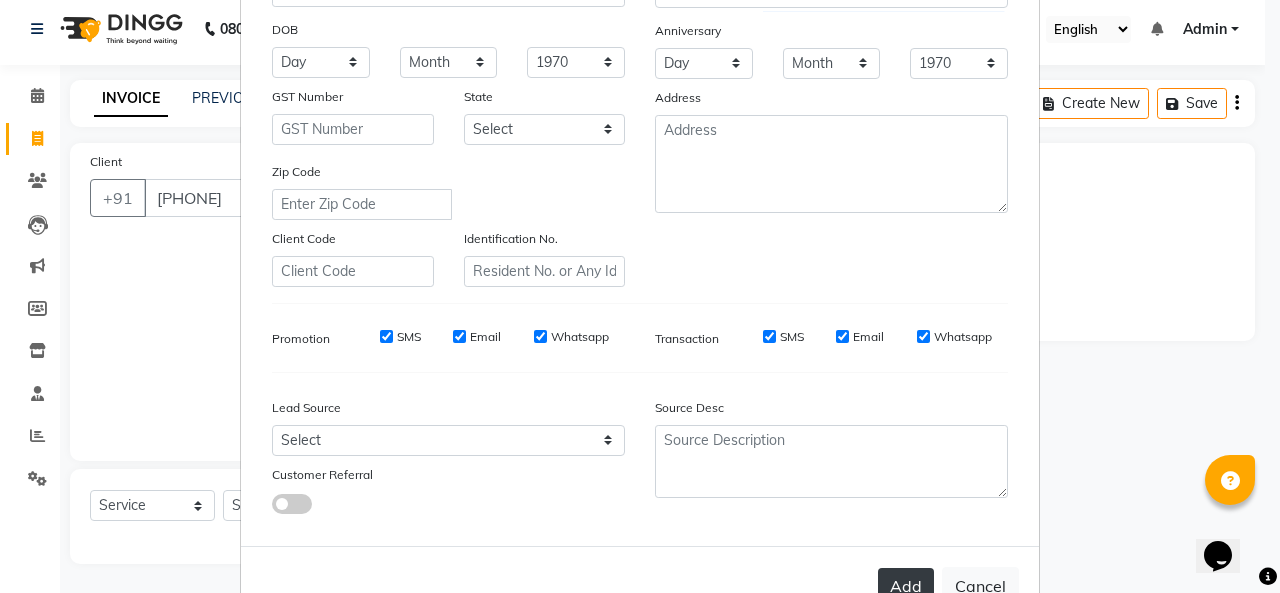 click on "Add" at bounding box center (906, 586) 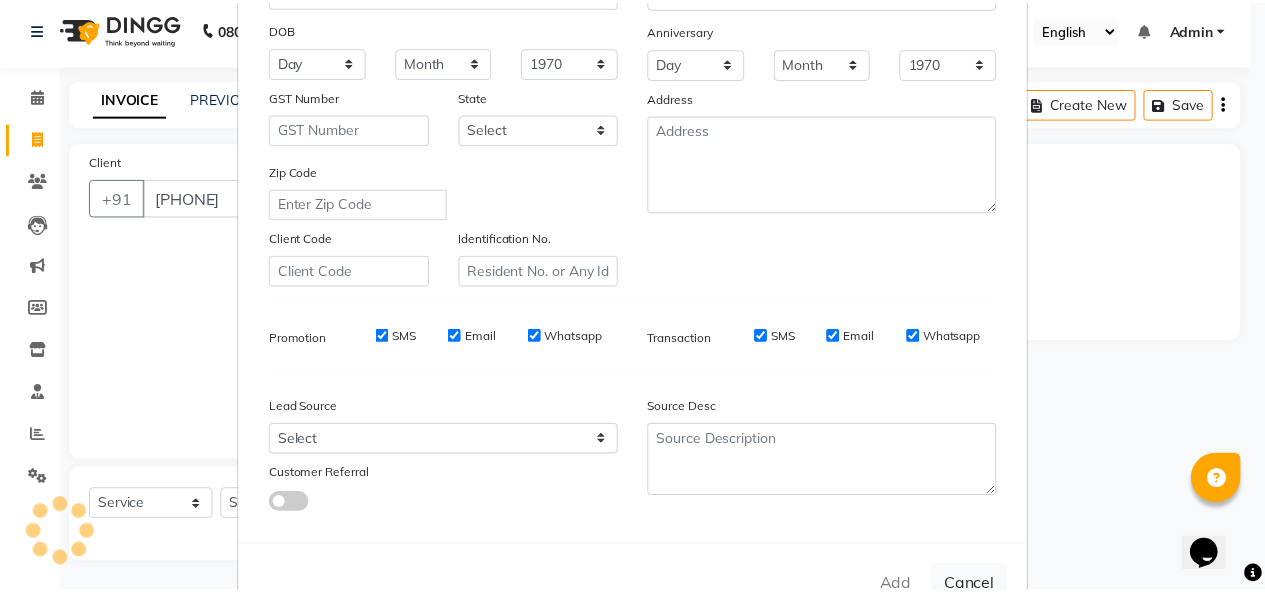scroll, scrollTop: 326, scrollLeft: 0, axis: vertical 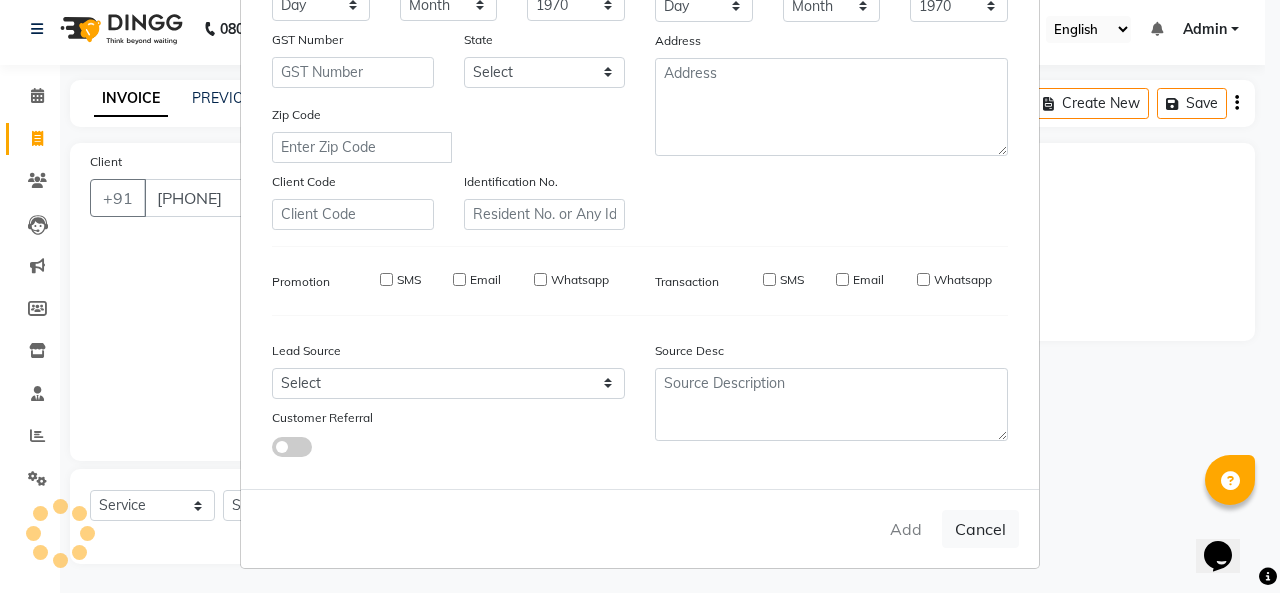 type 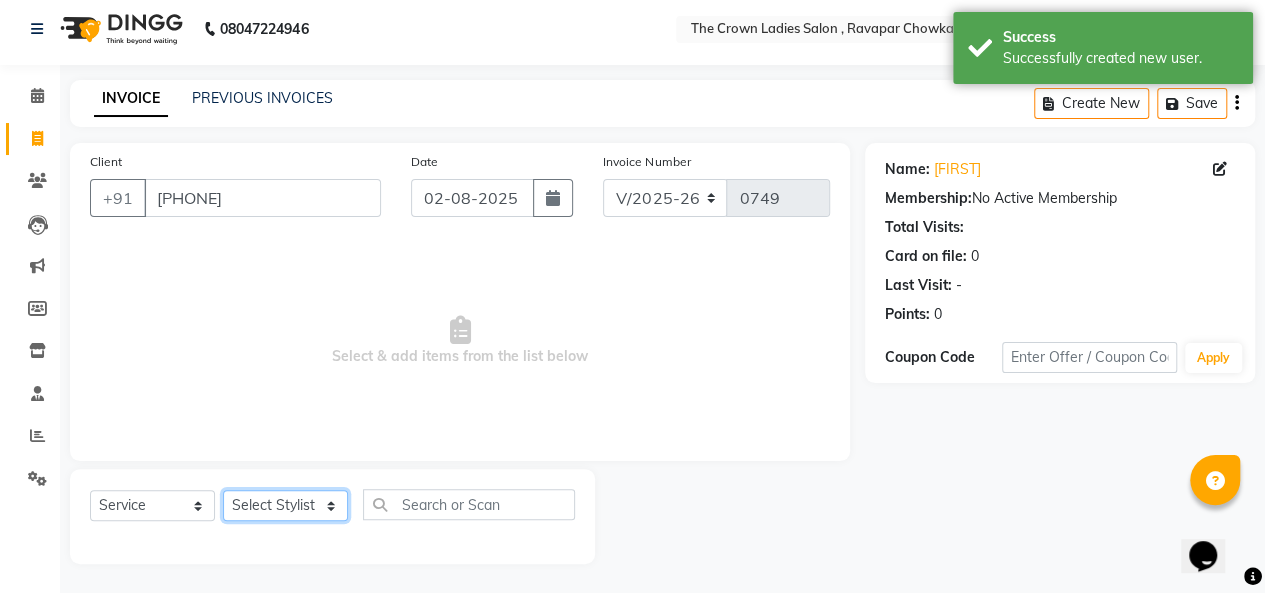 click on "Select Stylist Hemangi hemanshi khushi kundariya maya mayur nikita shubham tejas vaidehi" 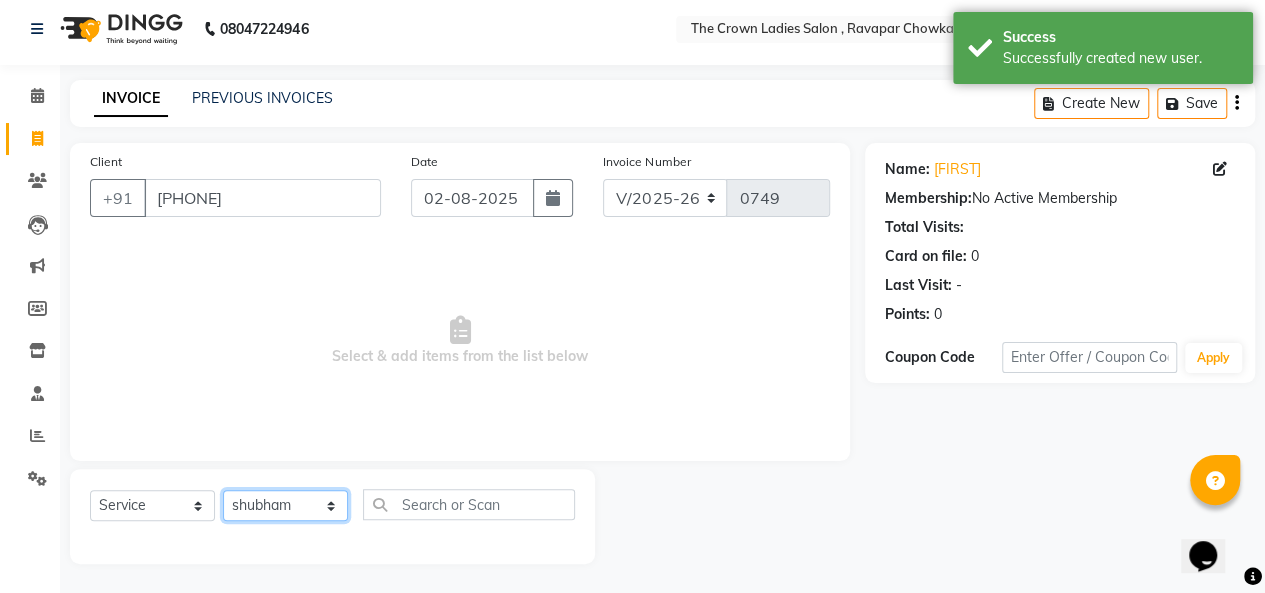 click on "Select Stylist Hemangi hemanshi khushi kundariya maya mayur nikita shubham tejas vaidehi" 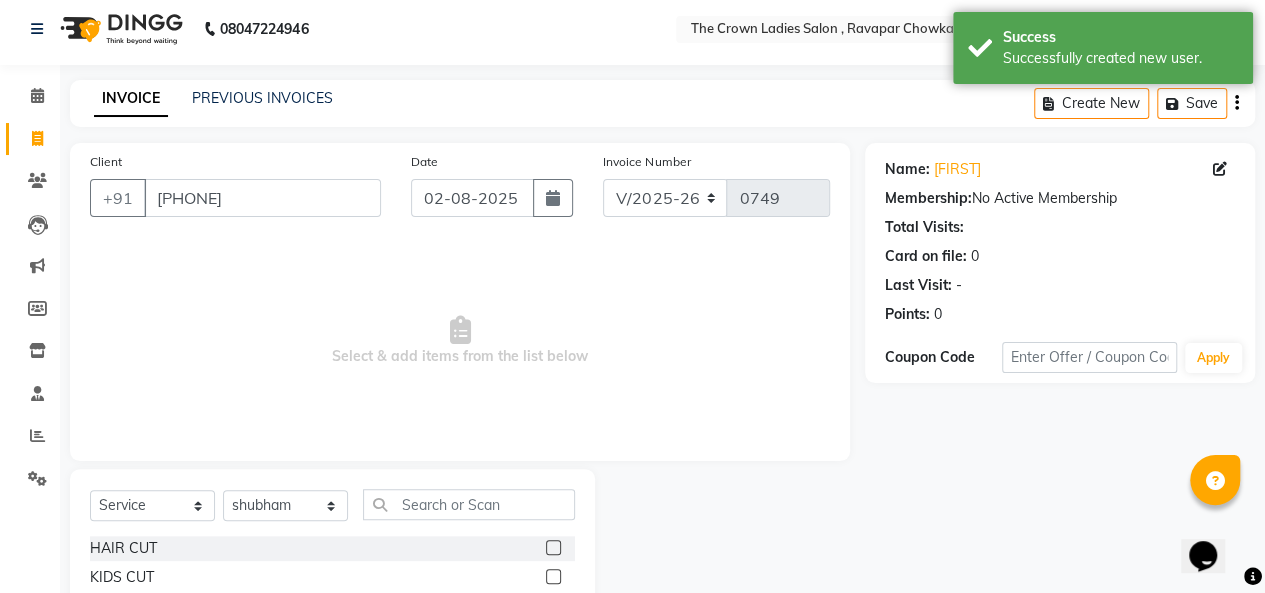 click 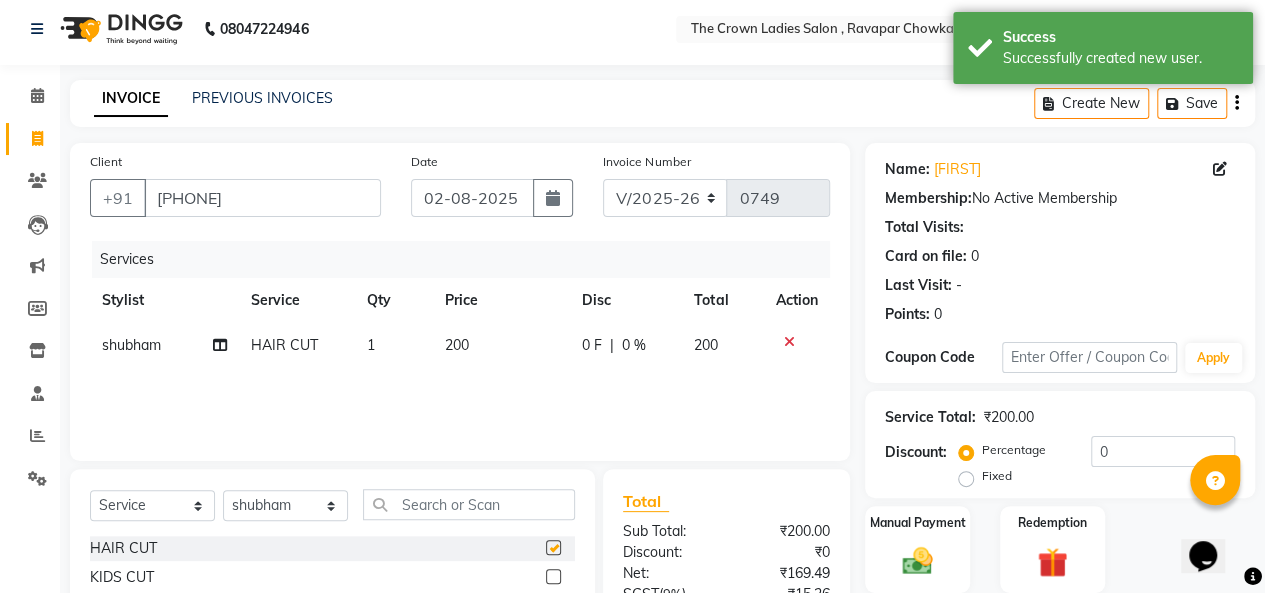 checkbox on "false" 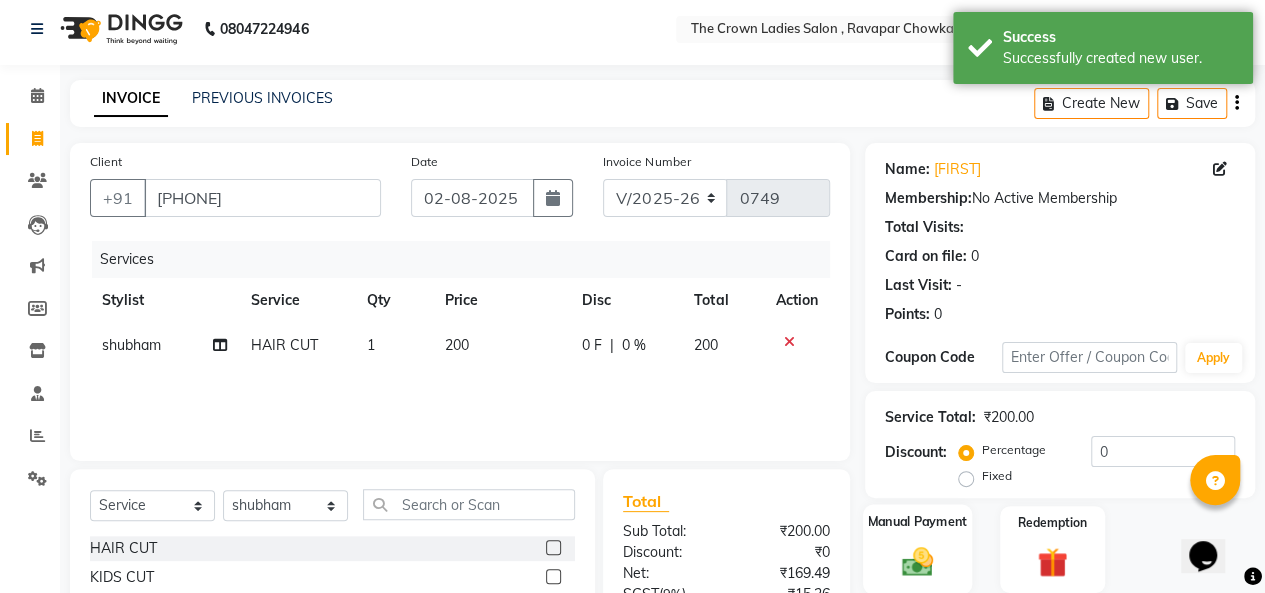 click on "Manual Payment" 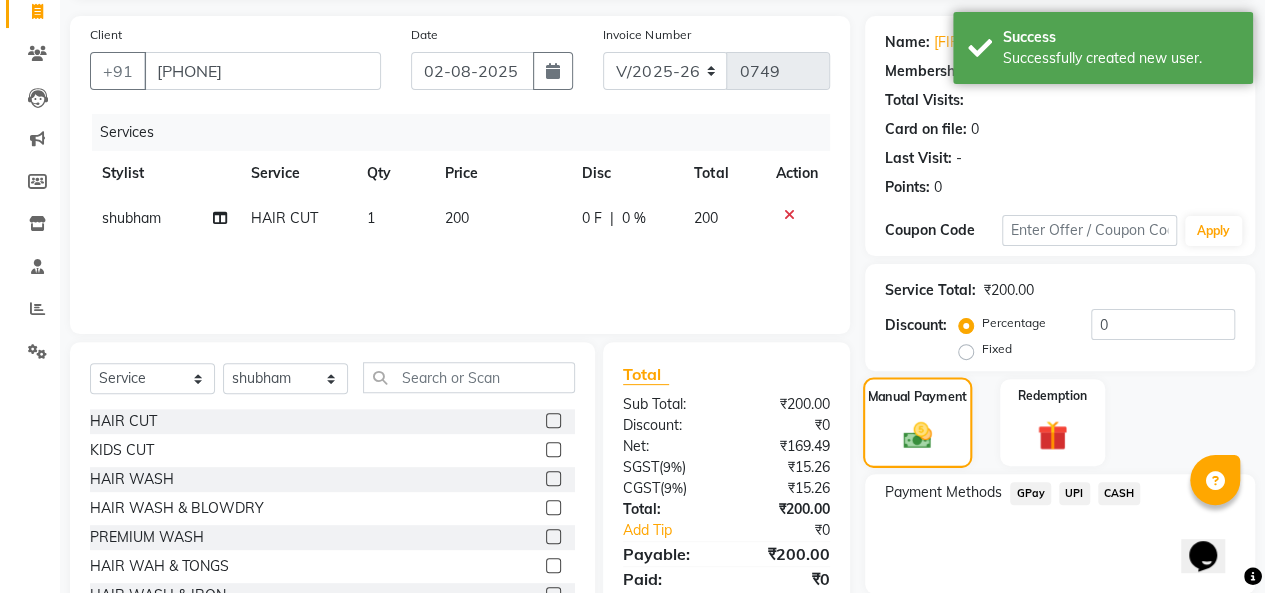 scroll, scrollTop: 162, scrollLeft: 0, axis: vertical 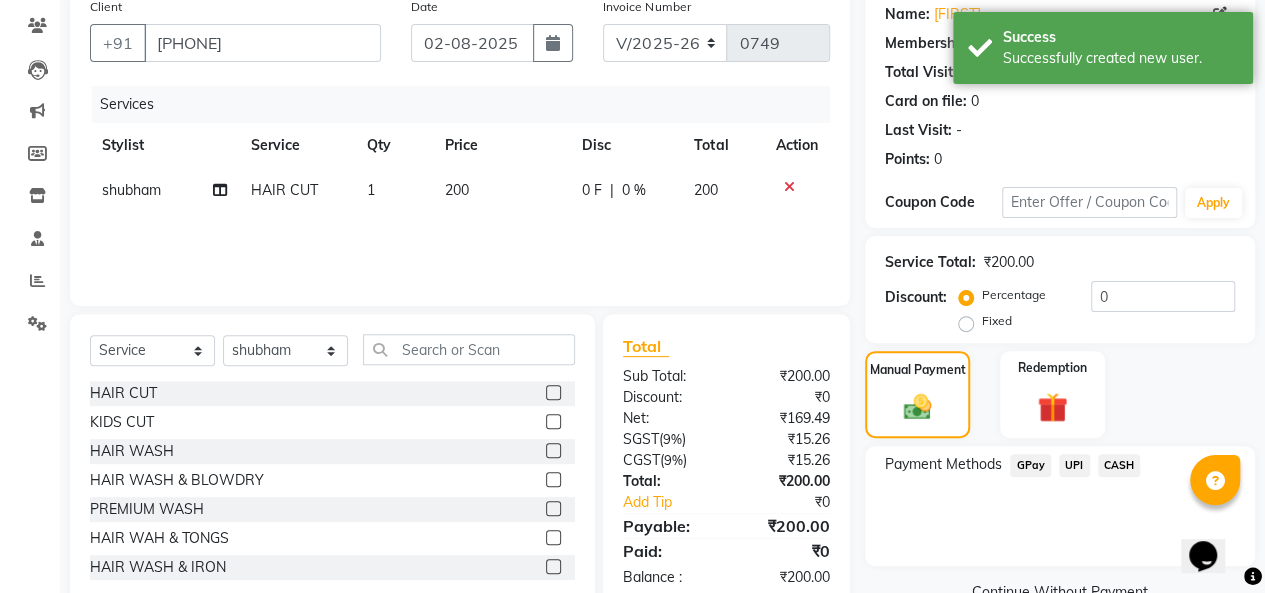 click on "CASH" 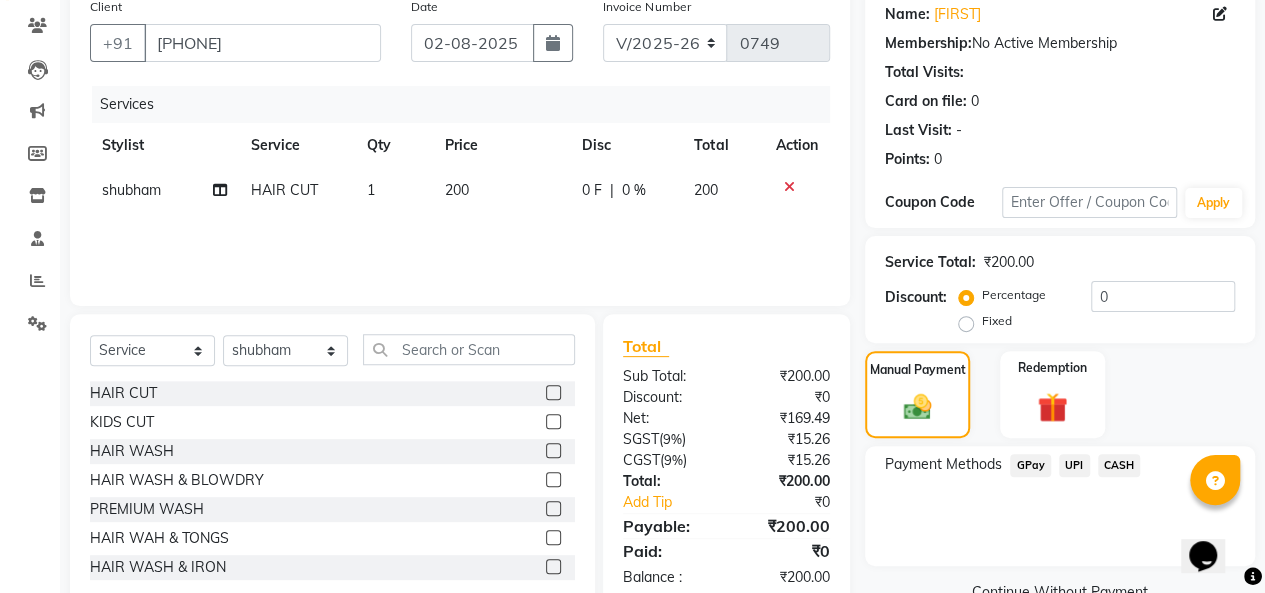 drag, startPoint x: 1142, startPoint y: 465, endPoint x: 1124, endPoint y: 466, distance: 18.027756 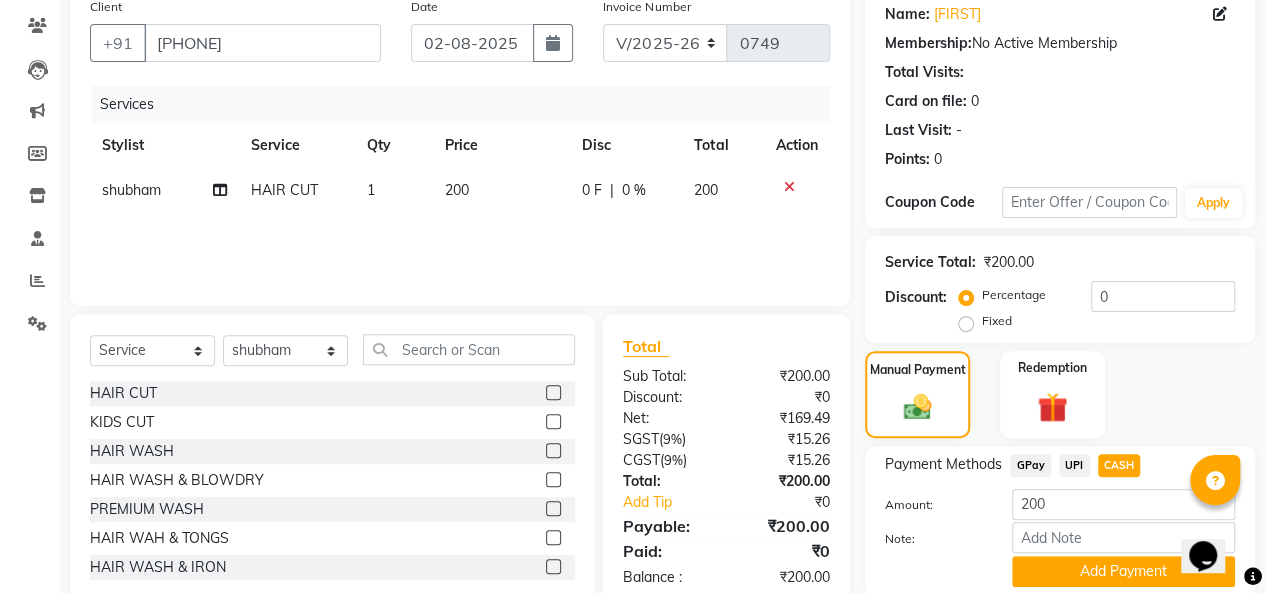 scroll, scrollTop: 234, scrollLeft: 0, axis: vertical 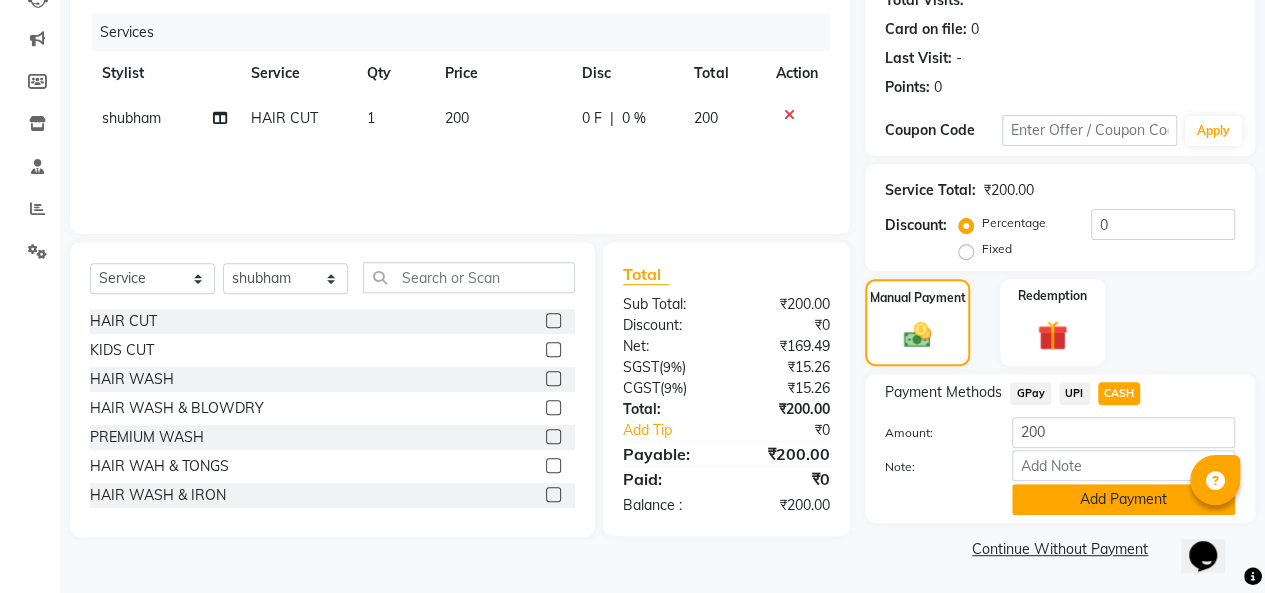 click on "Add Payment" 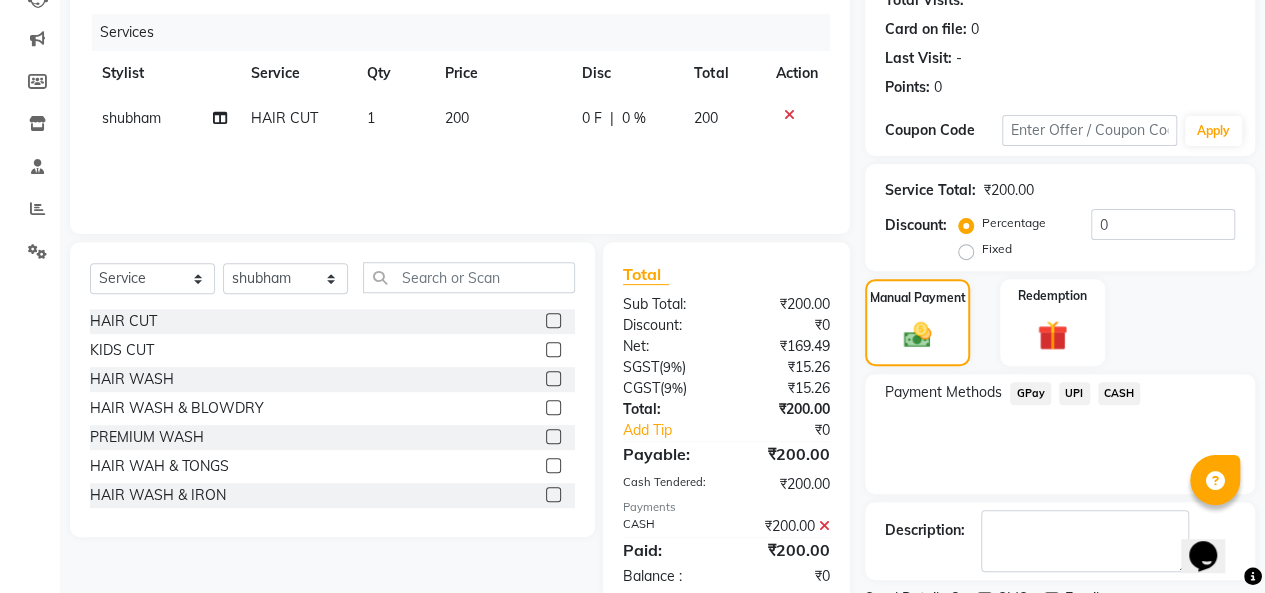 scroll, scrollTop: 316, scrollLeft: 0, axis: vertical 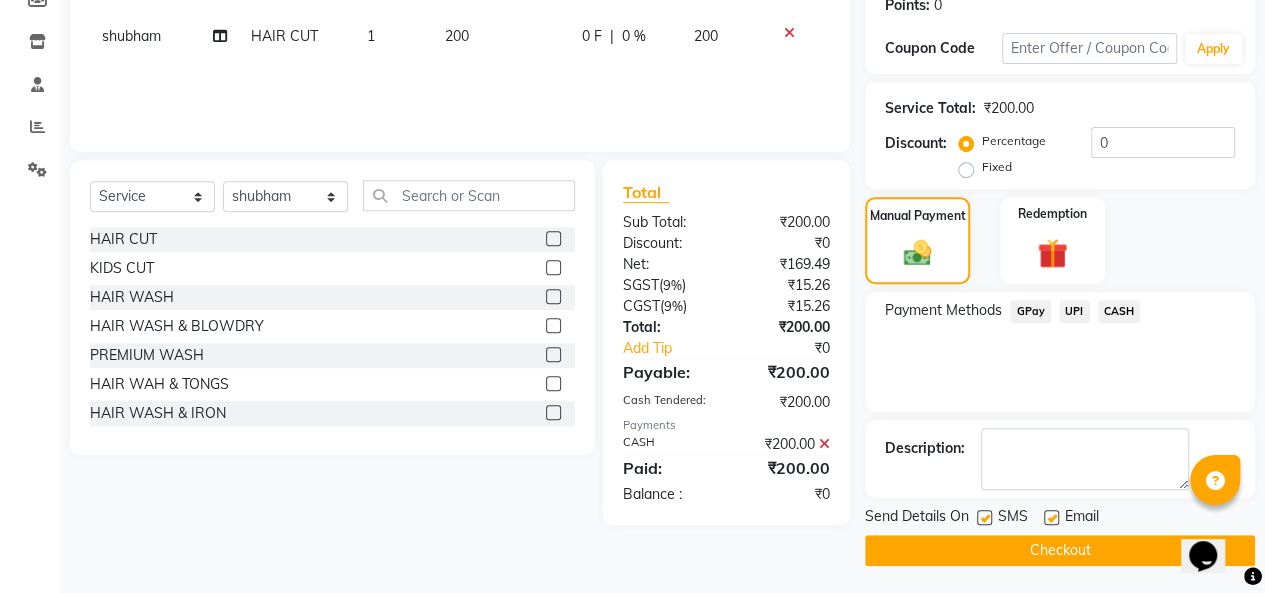 click 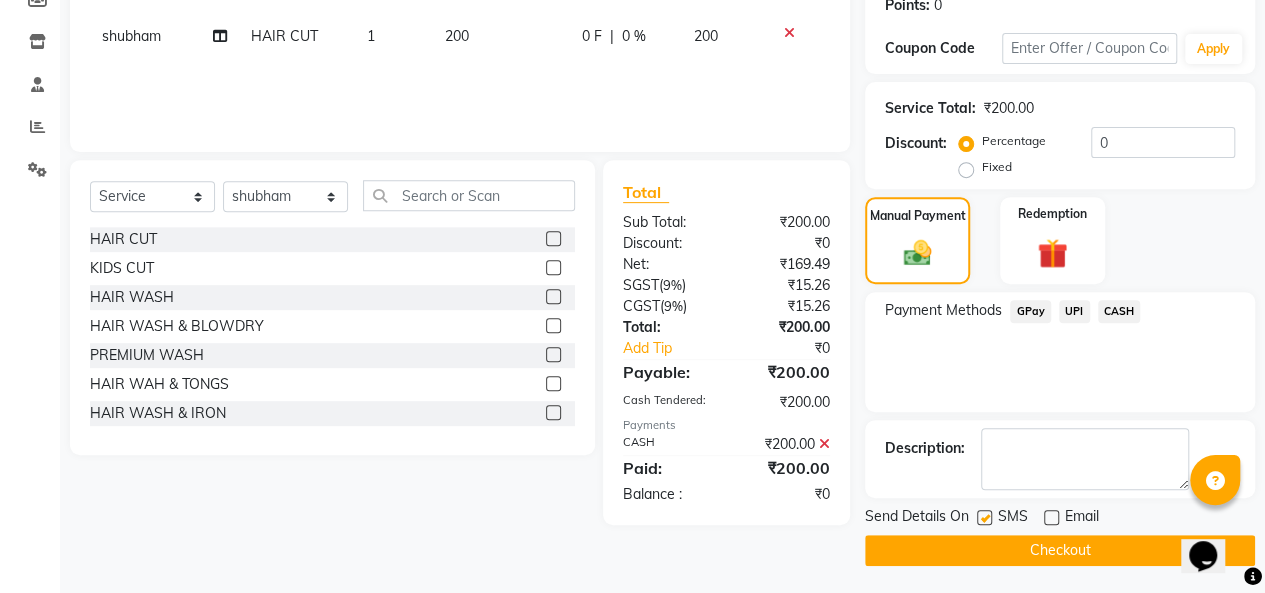 click on "Checkout" 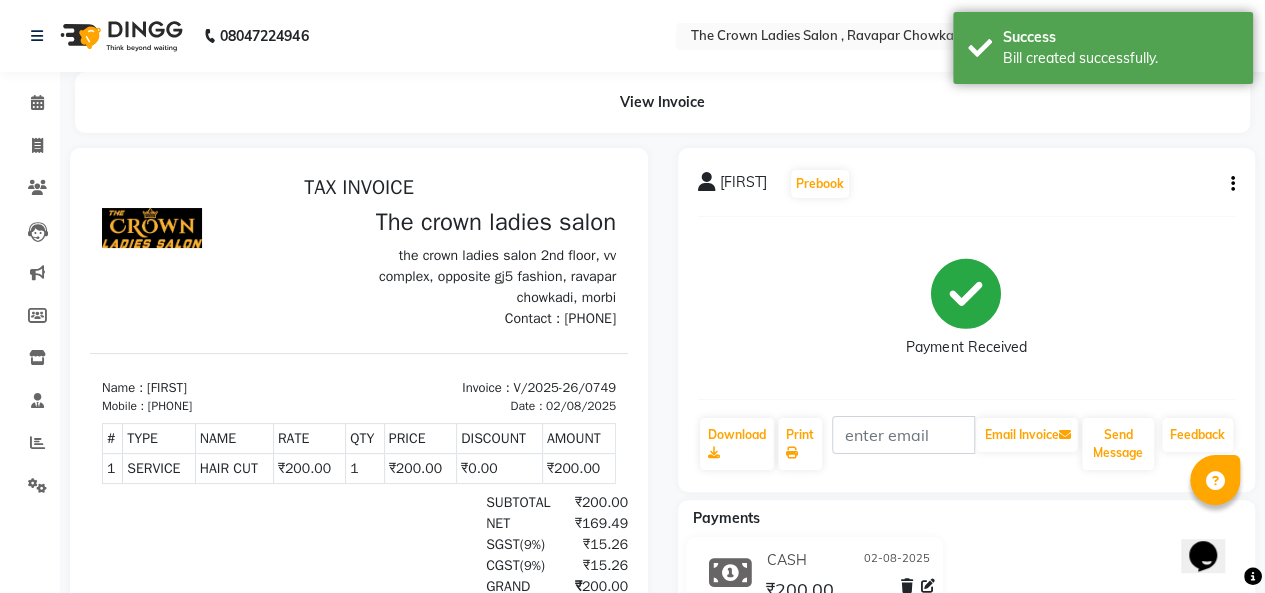 scroll, scrollTop: 0, scrollLeft: 0, axis: both 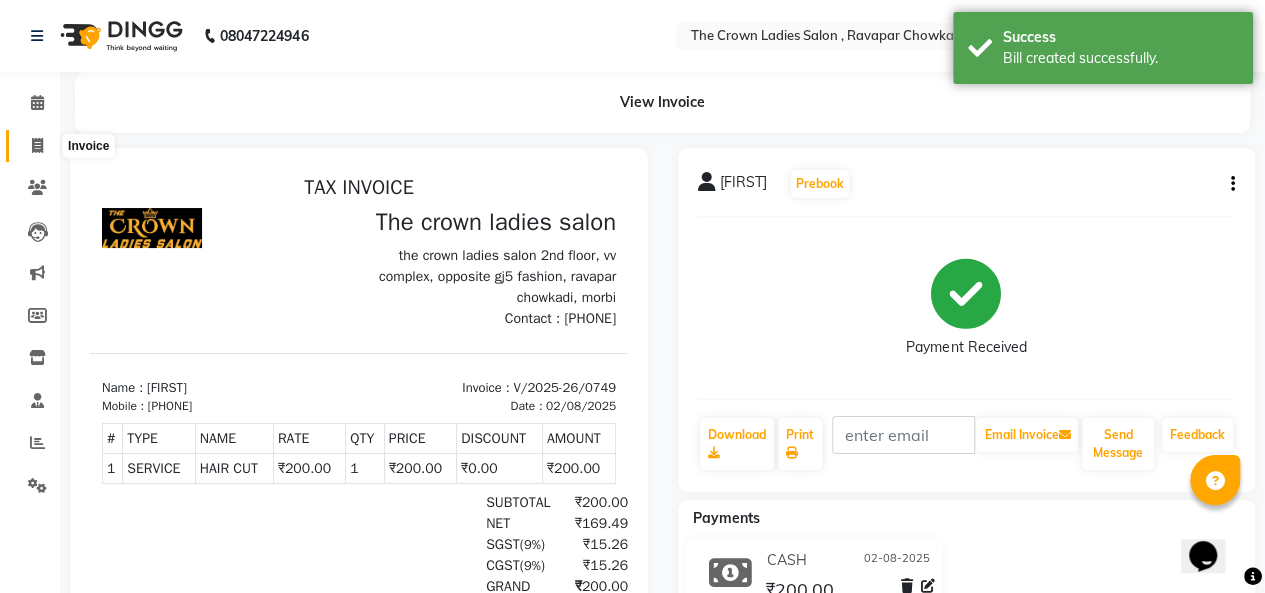 click 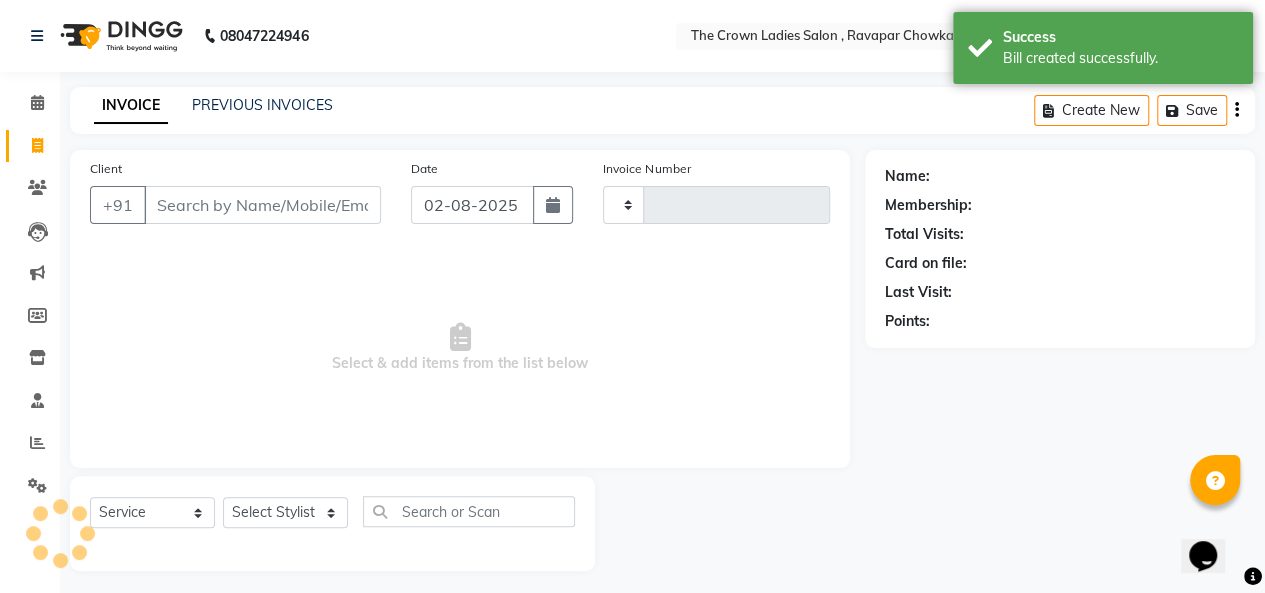 scroll, scrollTop: 7, scrollLeft: 0, axis: vertical 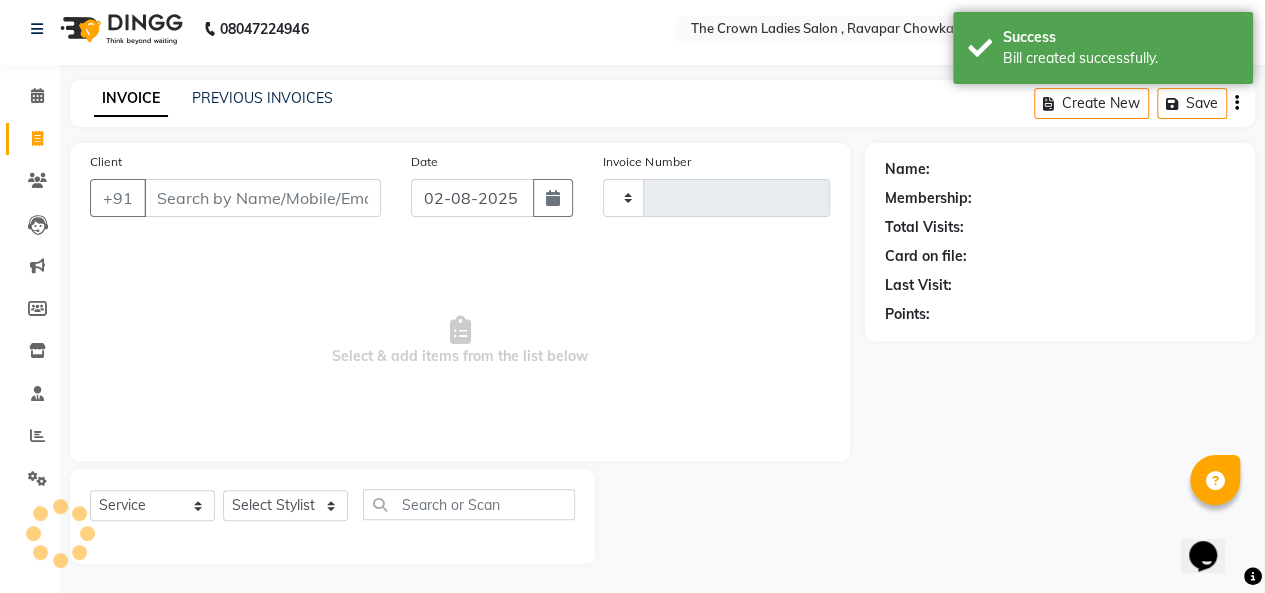 type on "0750" 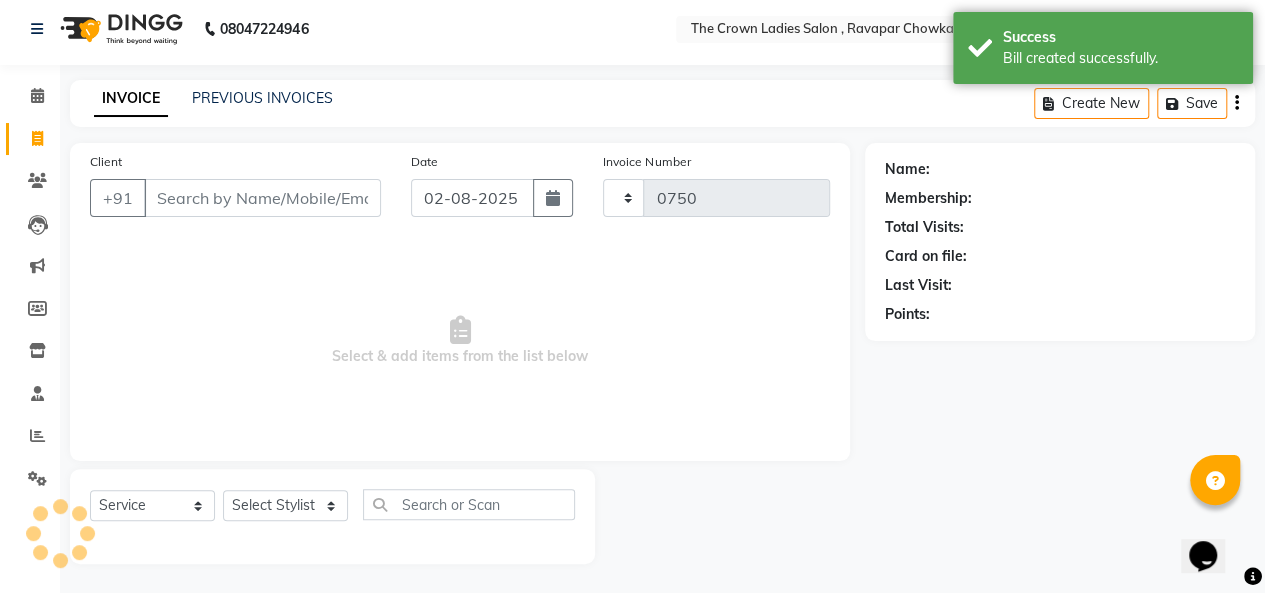 select on "7627" 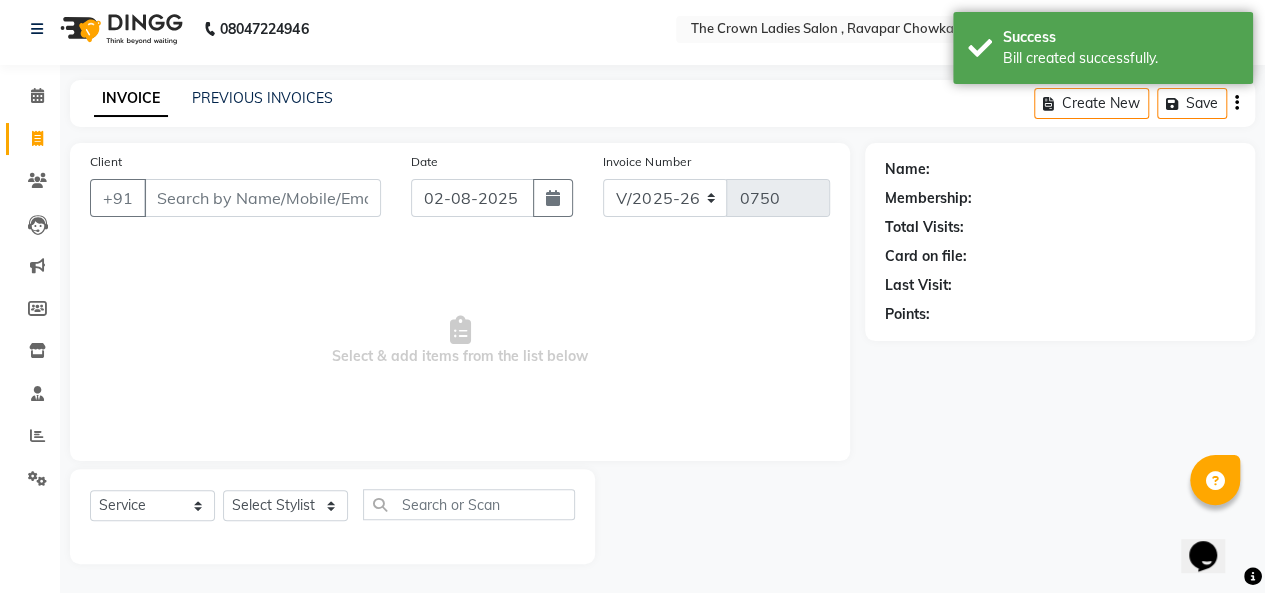 click on "PREVIOUS INVOICES" 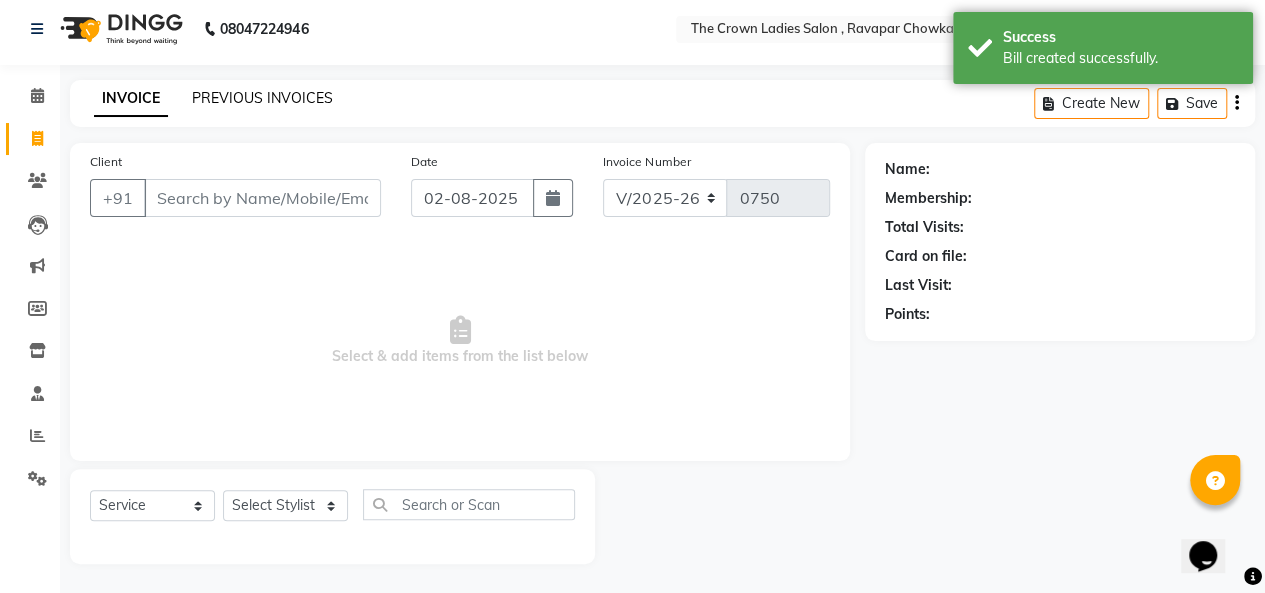 click on "PREVIOUS INVOICES" 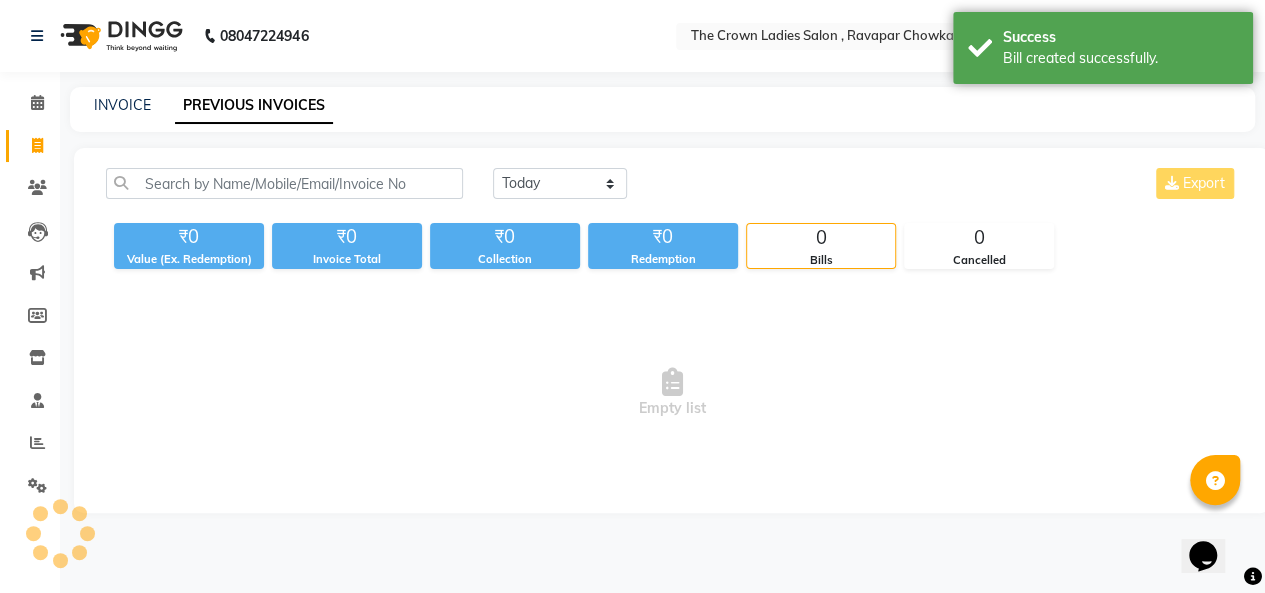 scroll, scrollTop: 0, scrollLeft: 0, axis: both 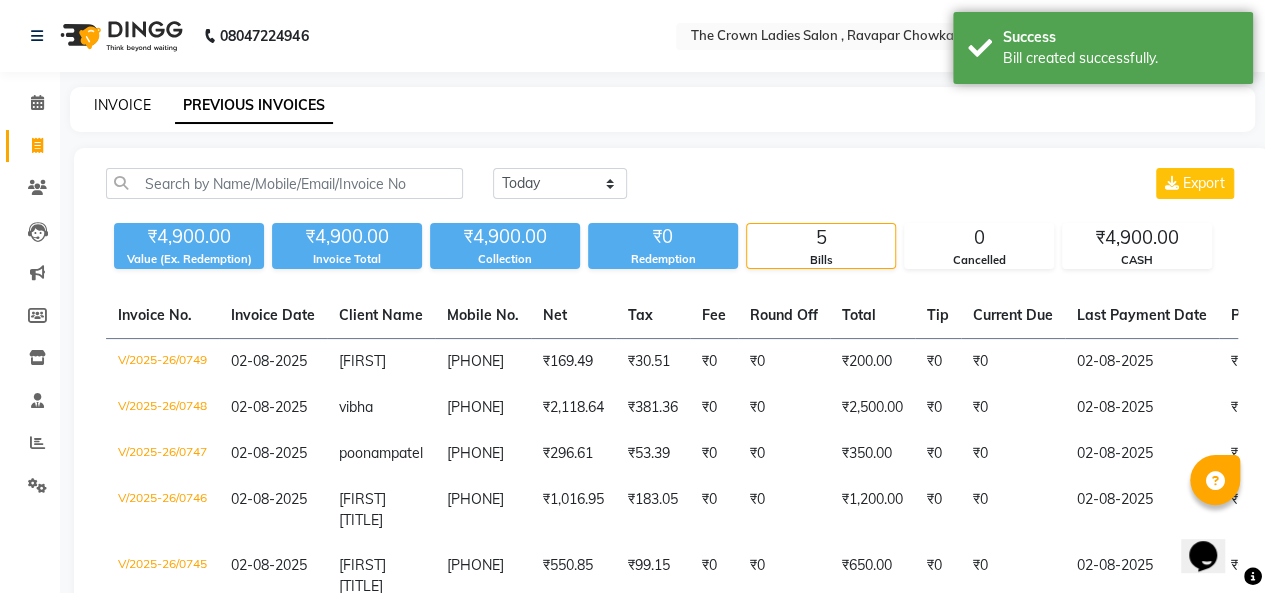click on "INVOICE" 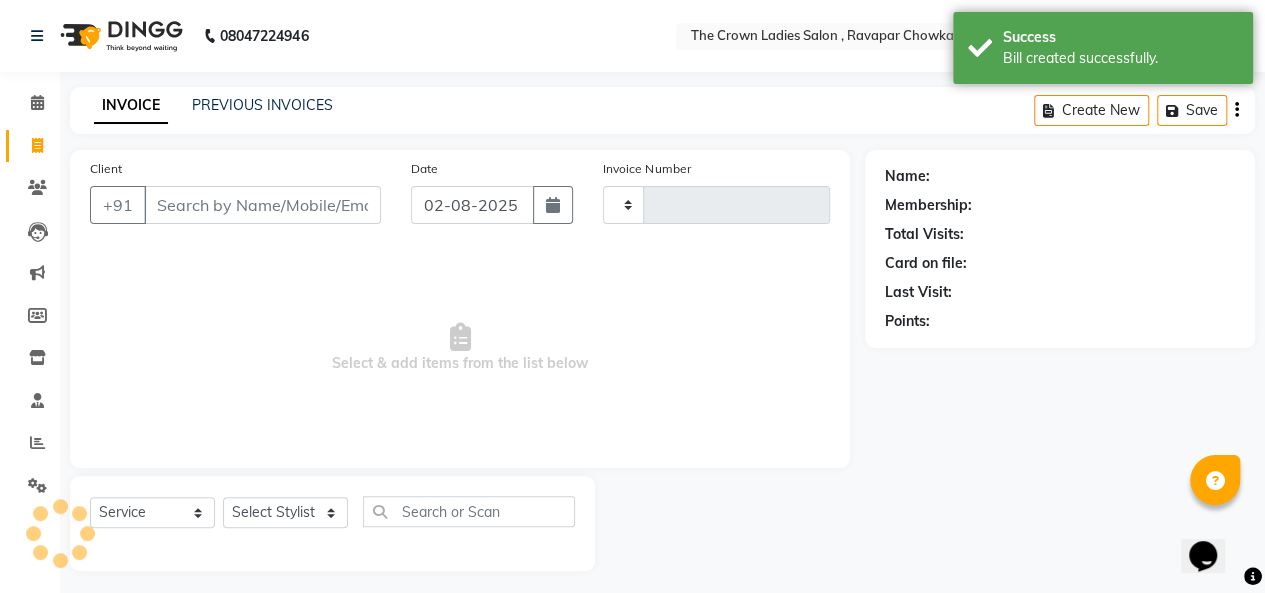 scroll, scrollTop: 7, scrollLeft: 0, axis: vertical 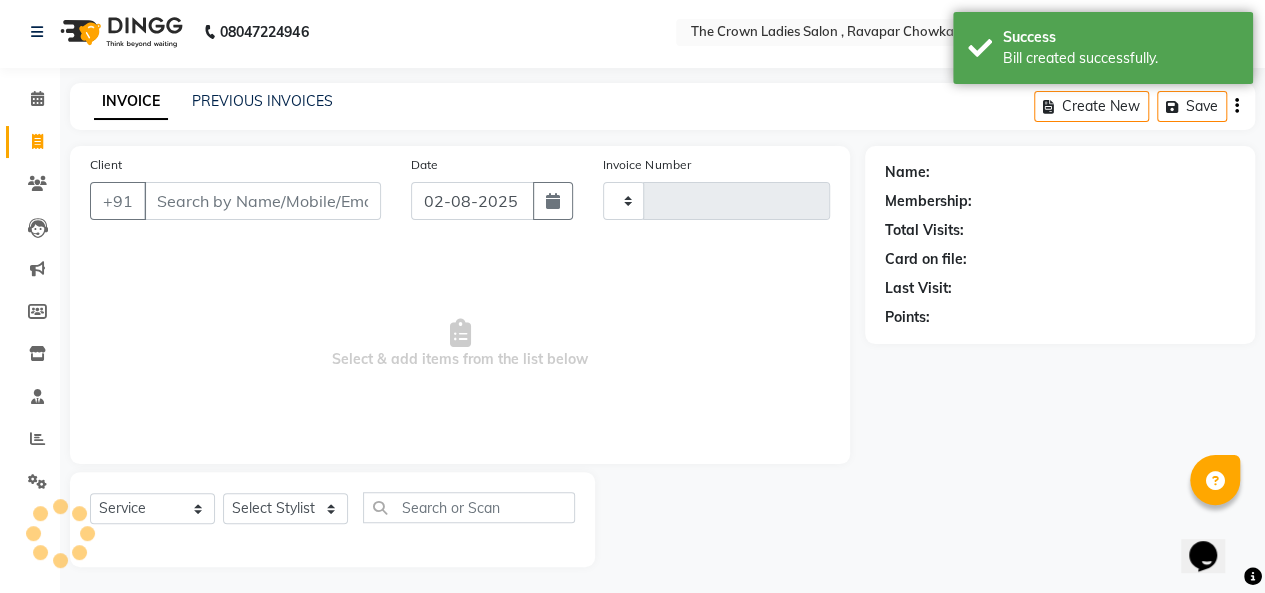 type on "0750" 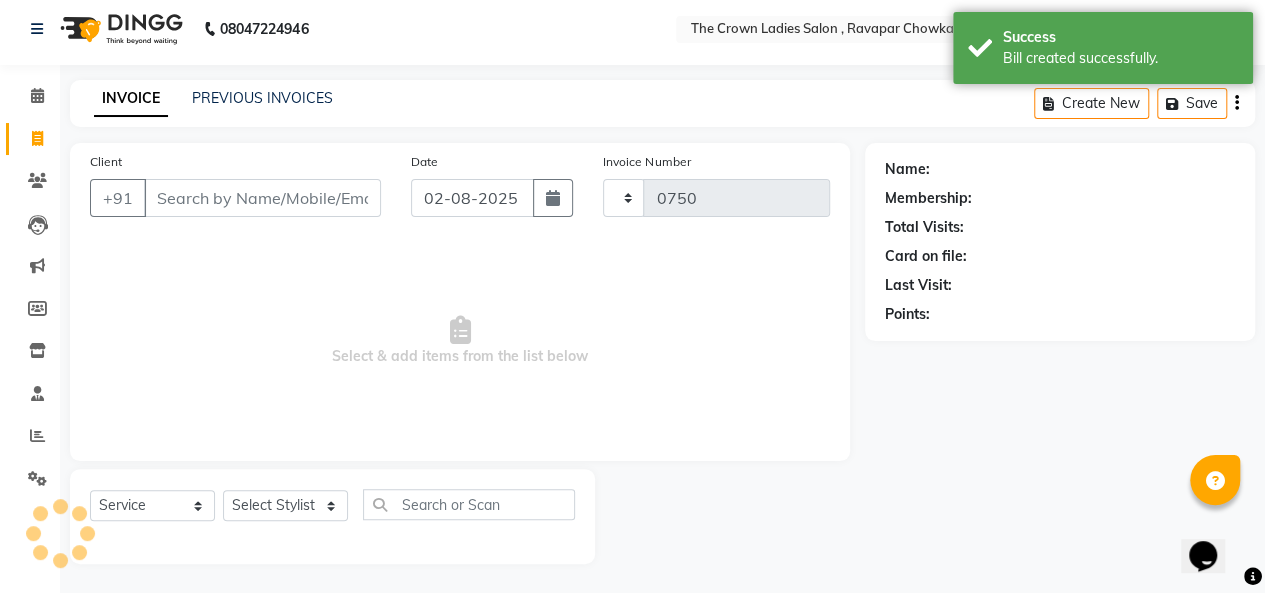 select on "7627" 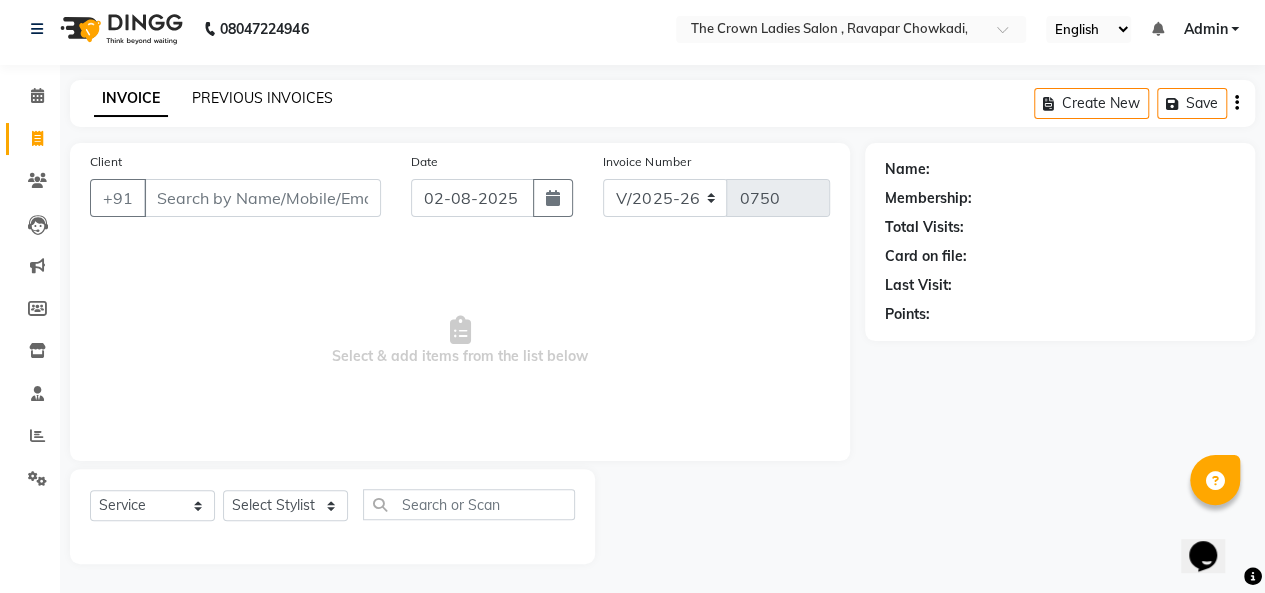 click on "PREVIOUS INVOICES" 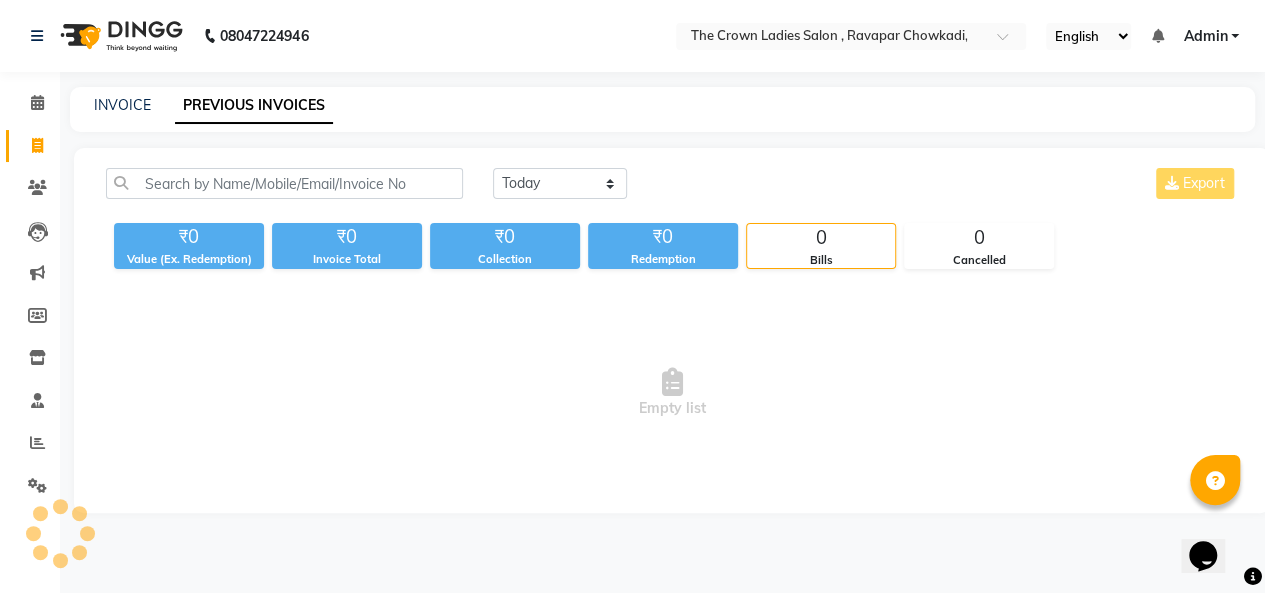 scroll, scrollTop: 0, scrollLeft: 0, axis: both 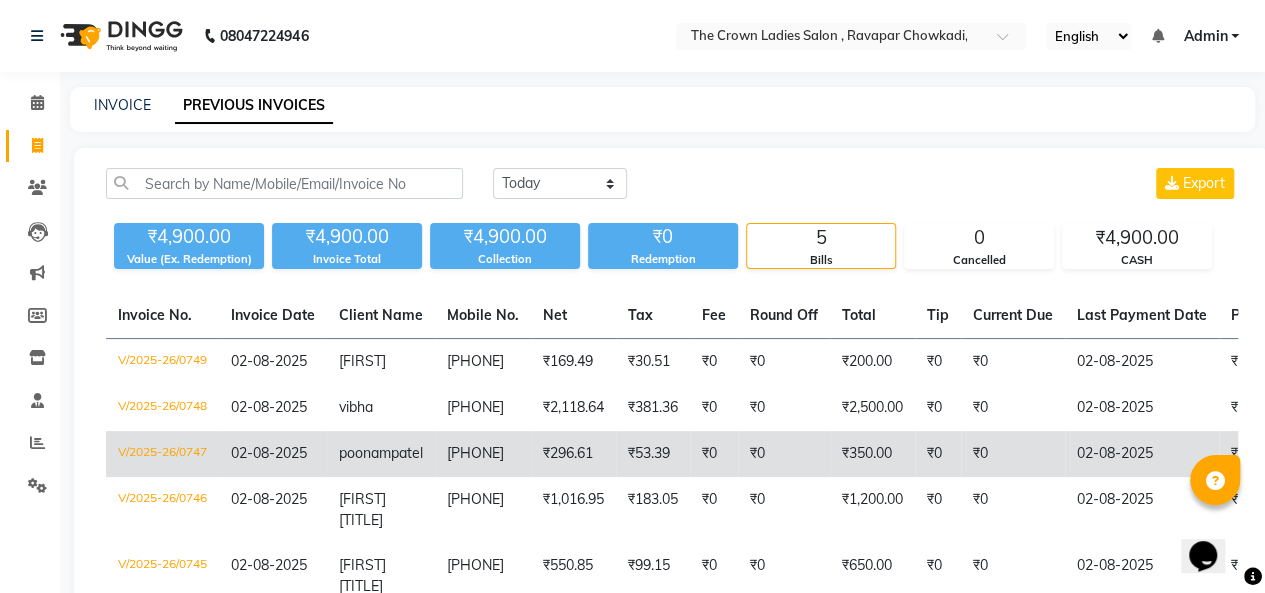 click on "poonam" 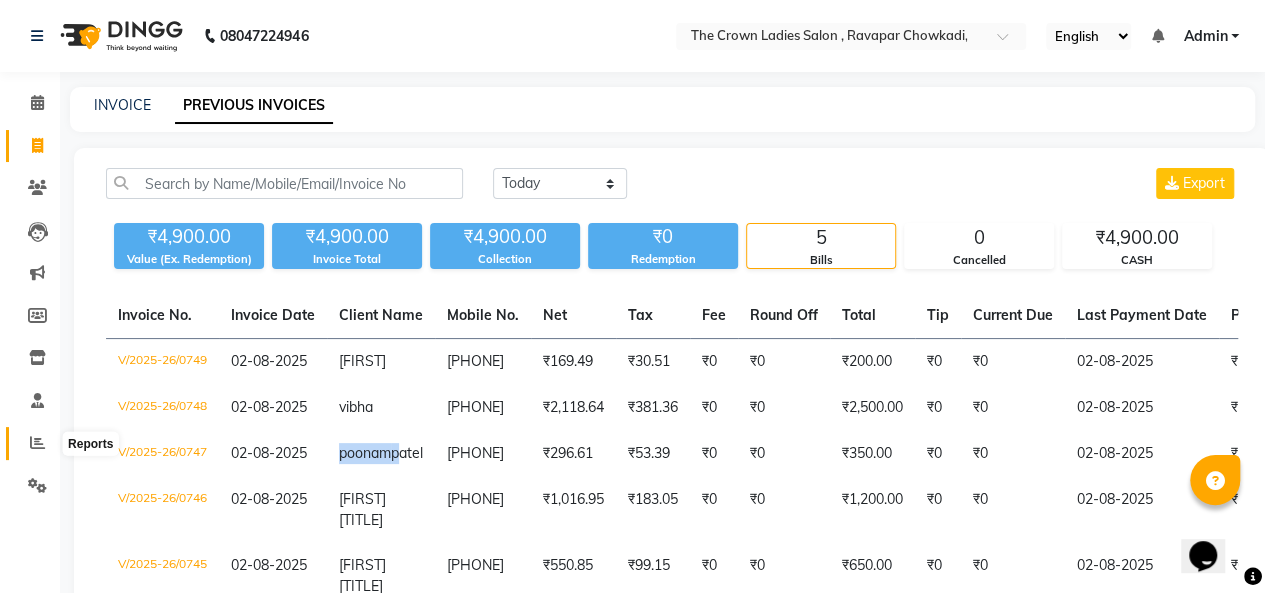click 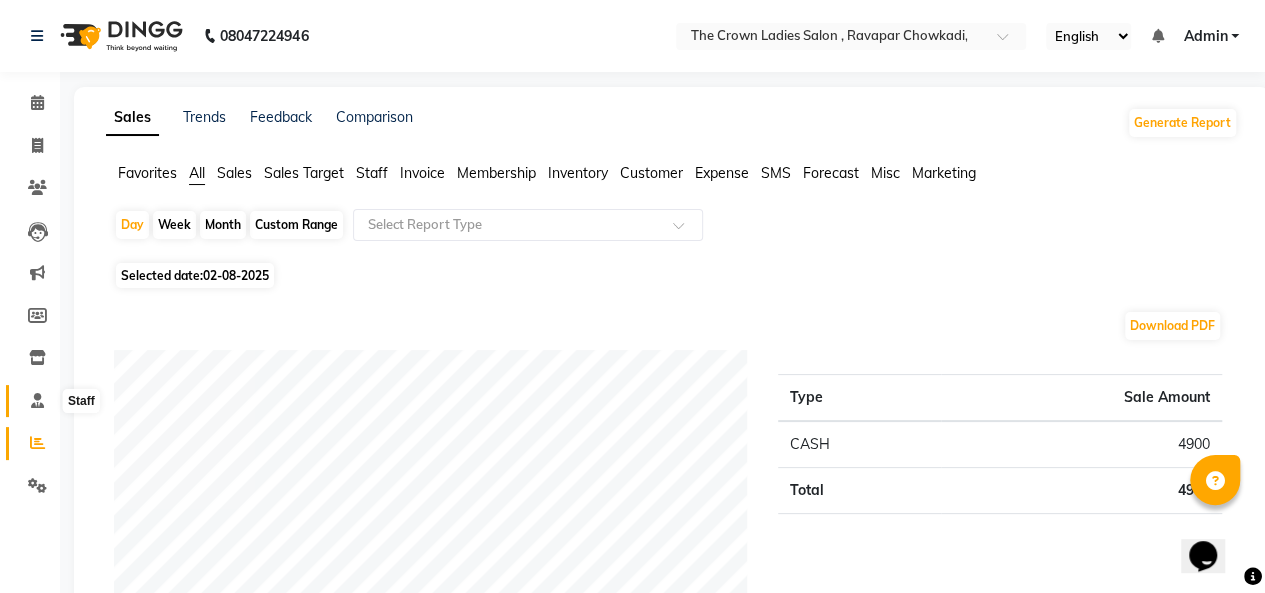 click 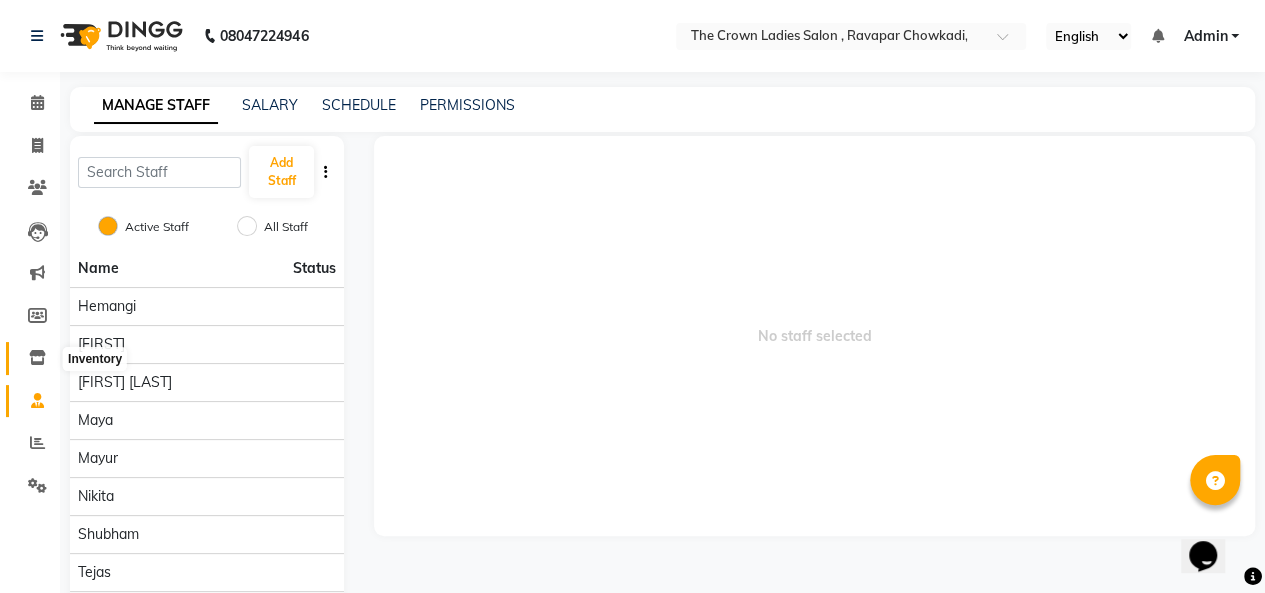 click 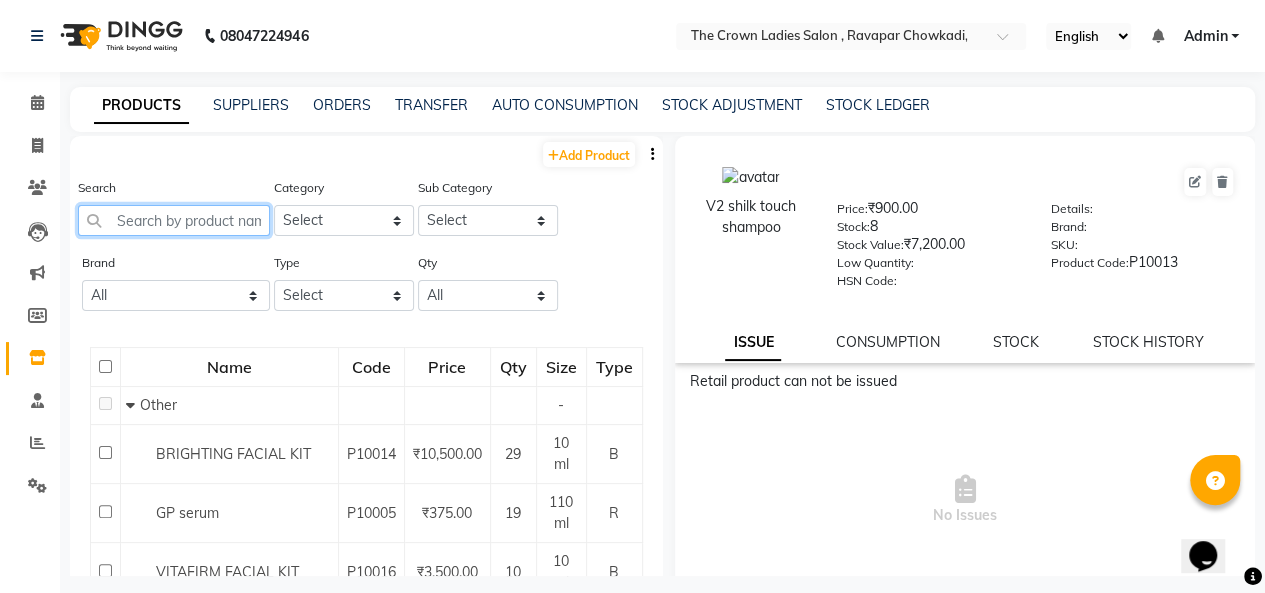 click 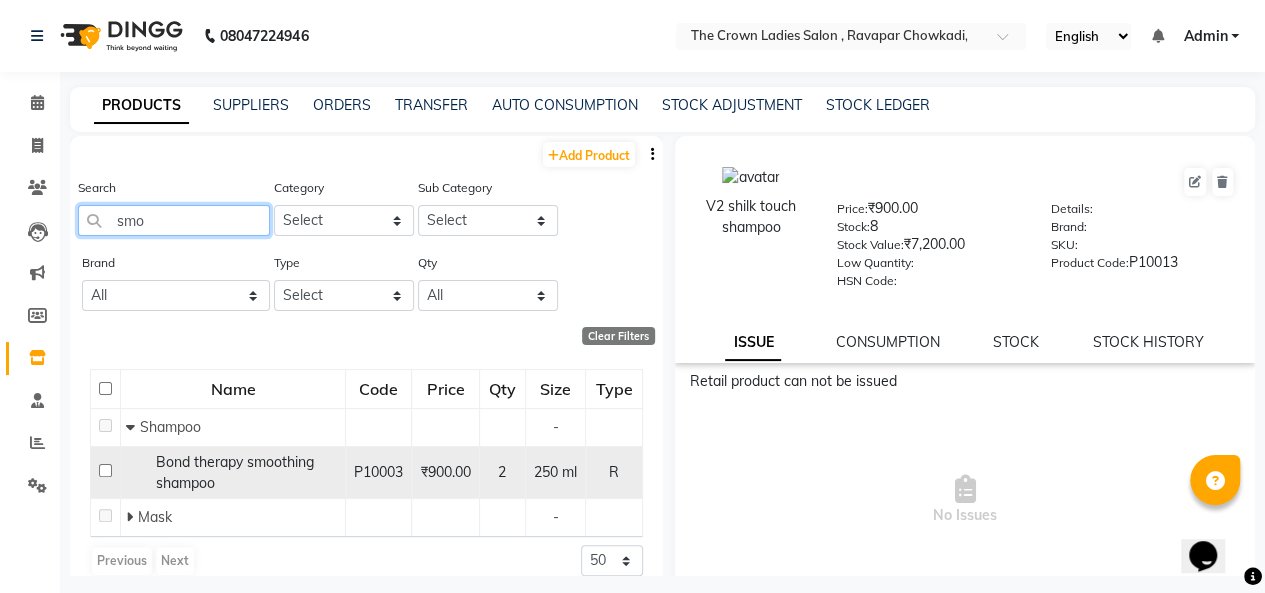 type on "smo" 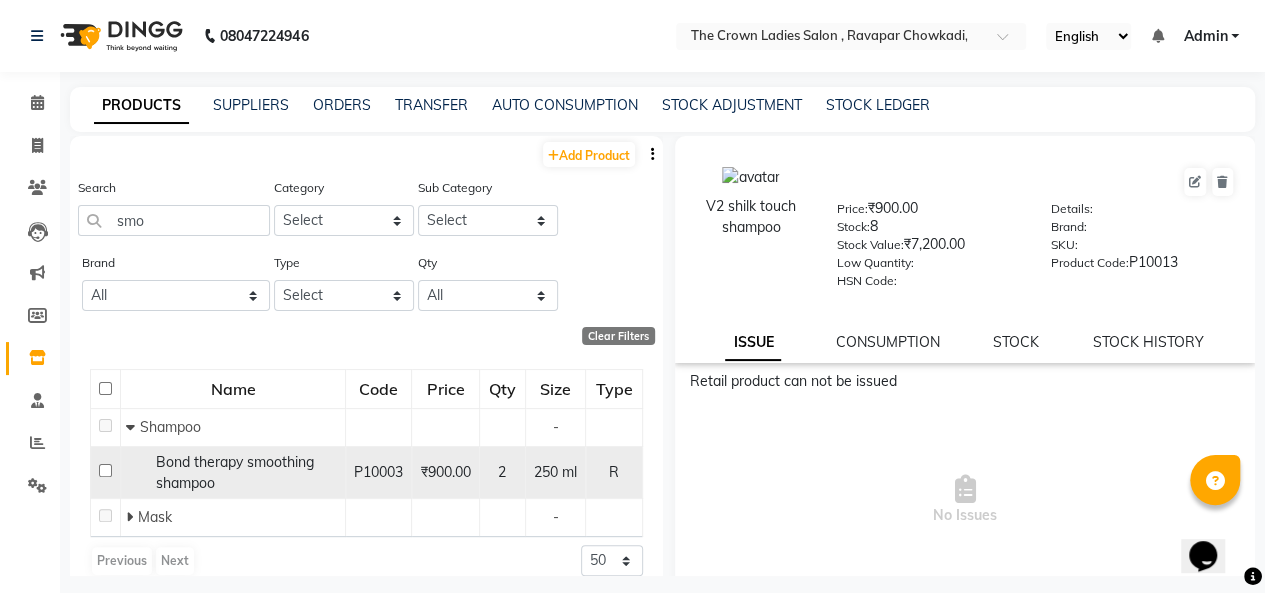 click on "Bond therapy smoothing shampoo" 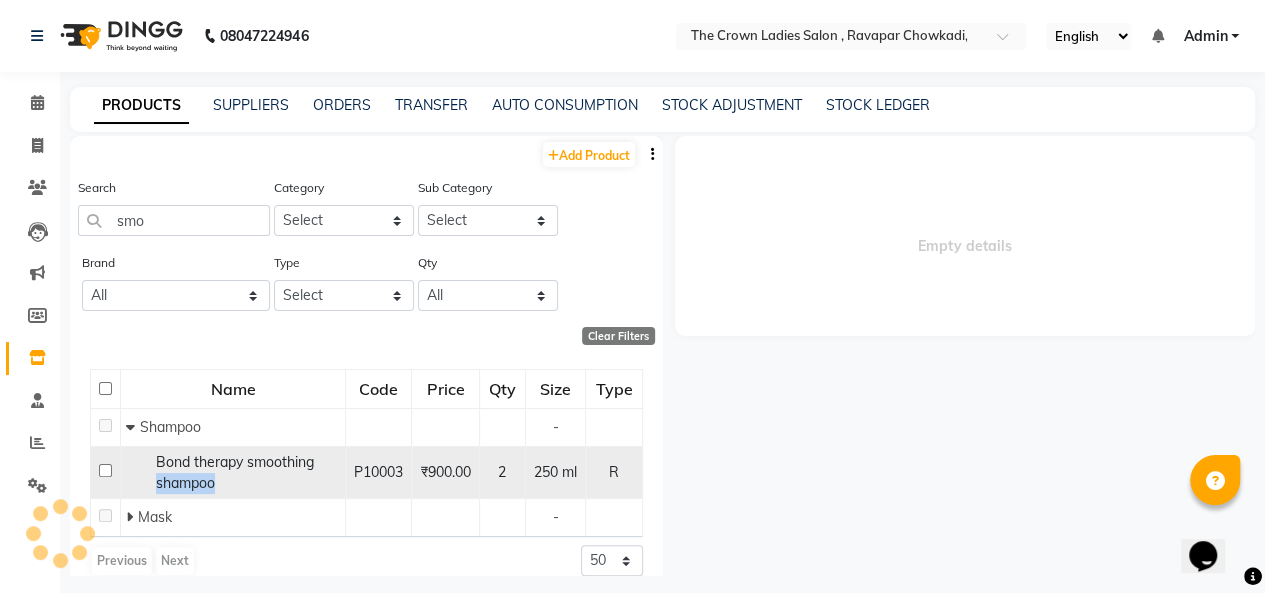 click on "Bond therapy smoothing shampoo" 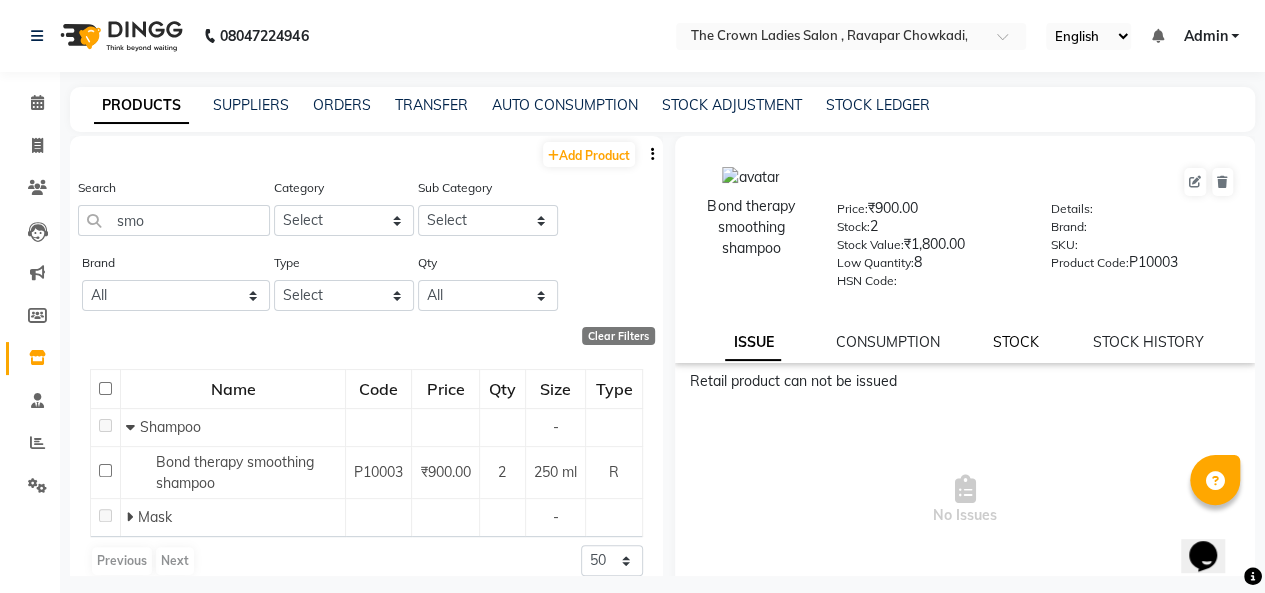 click on "STOCK" 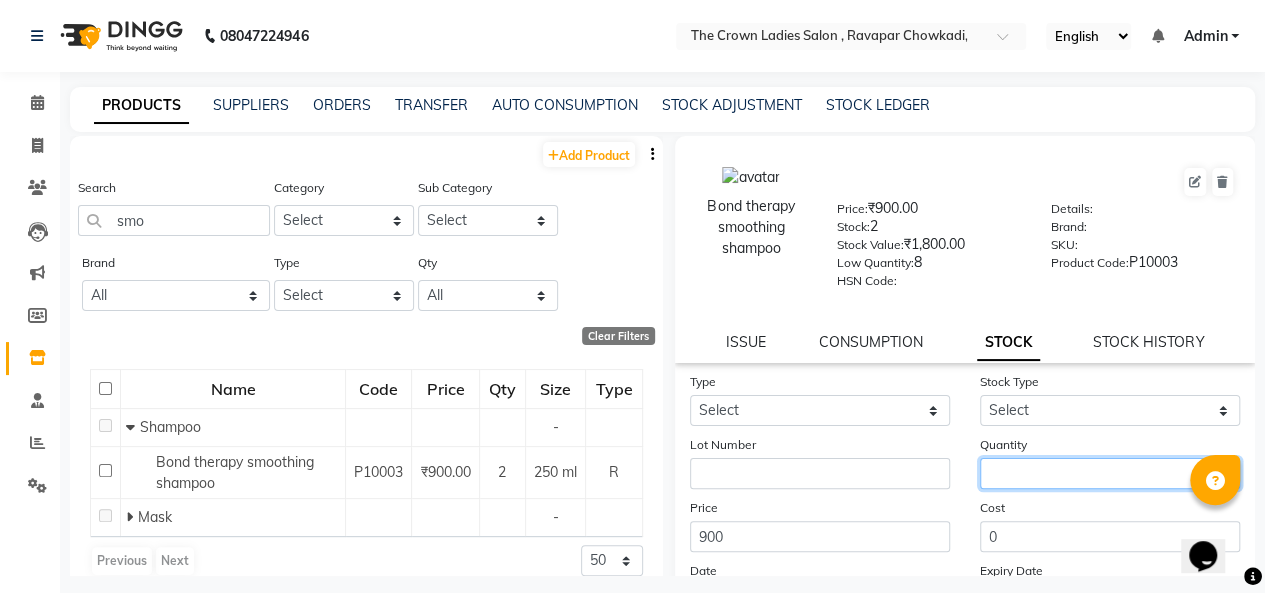 click 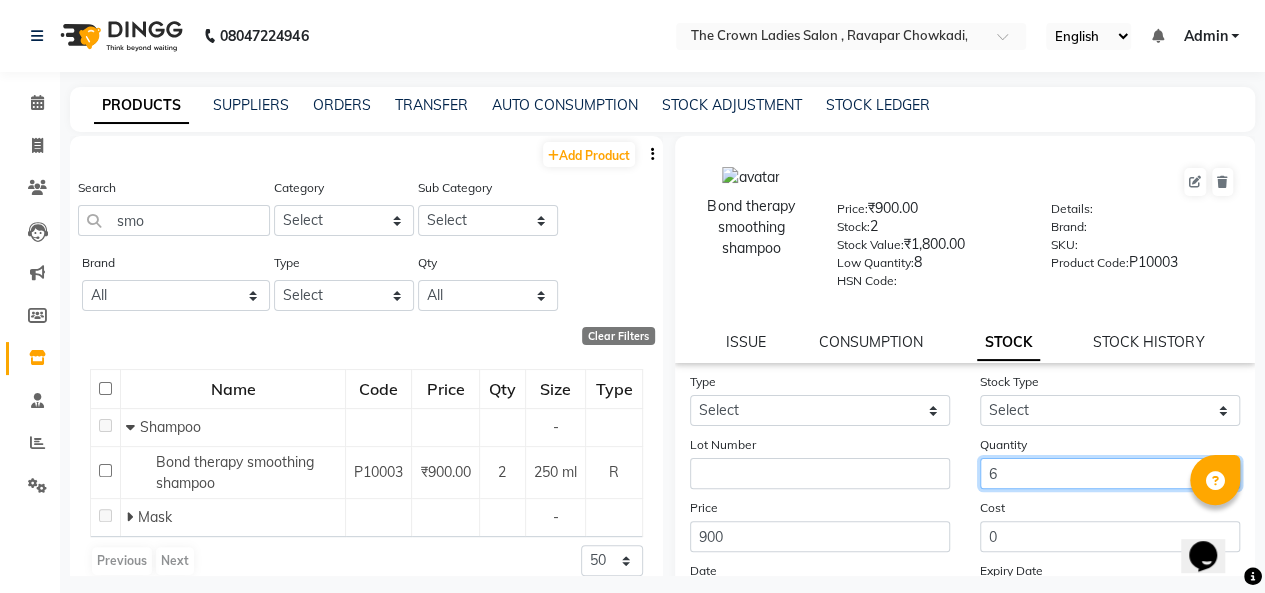 type on "6" 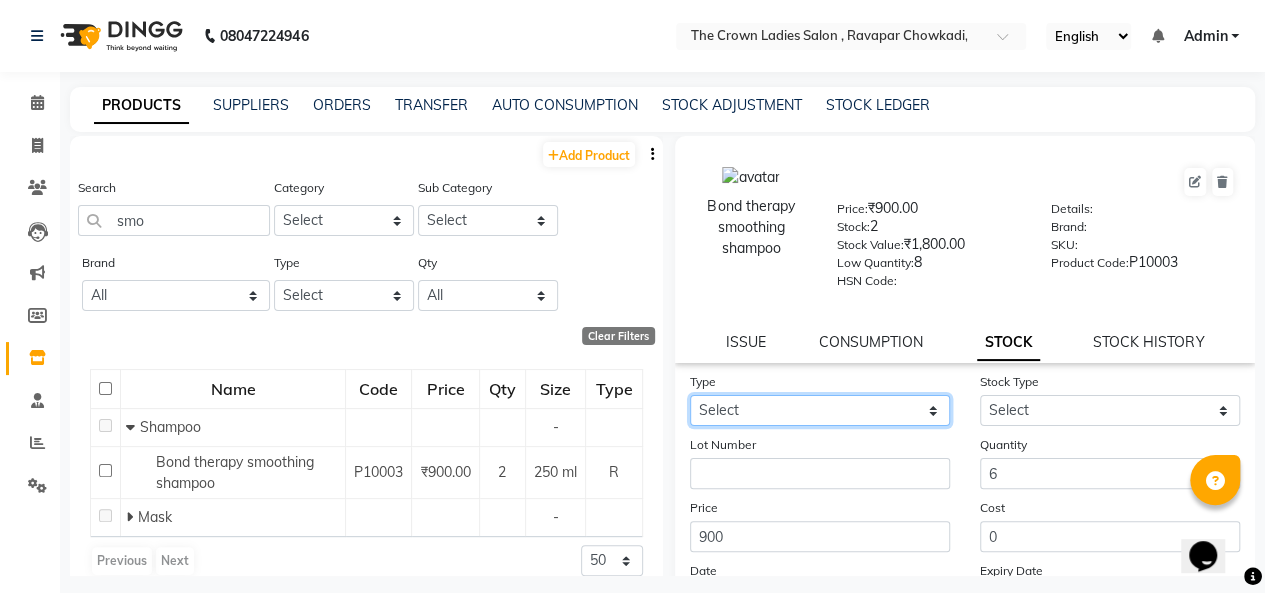 click on "Select In Out" 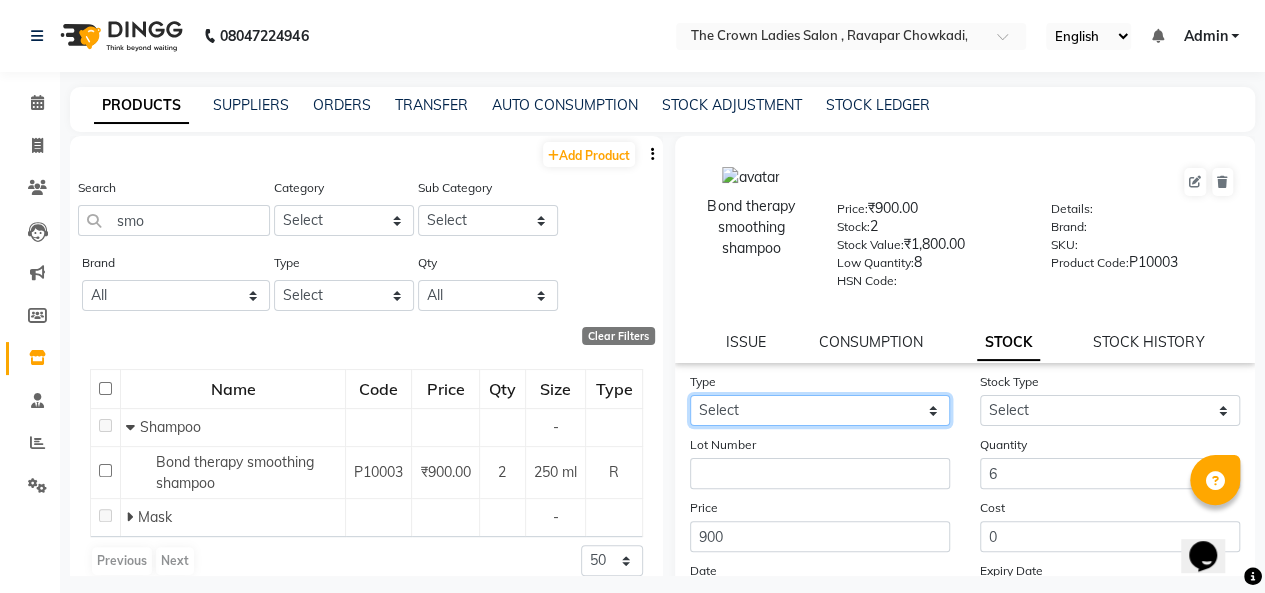 select on "in" 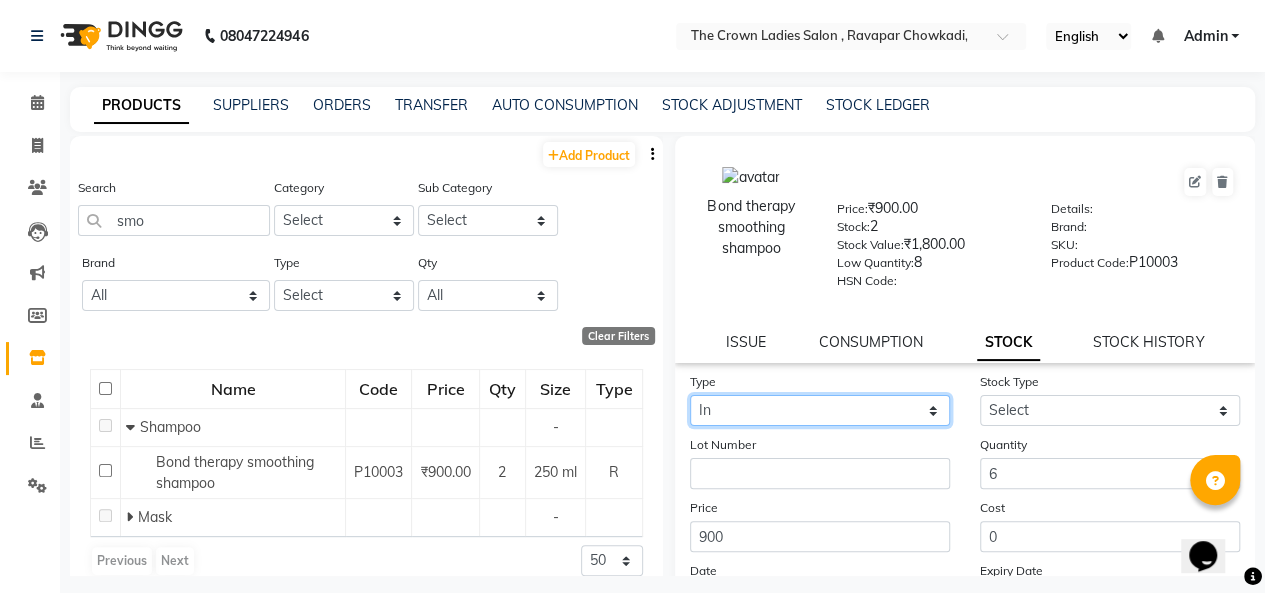 click on "Select In Out" 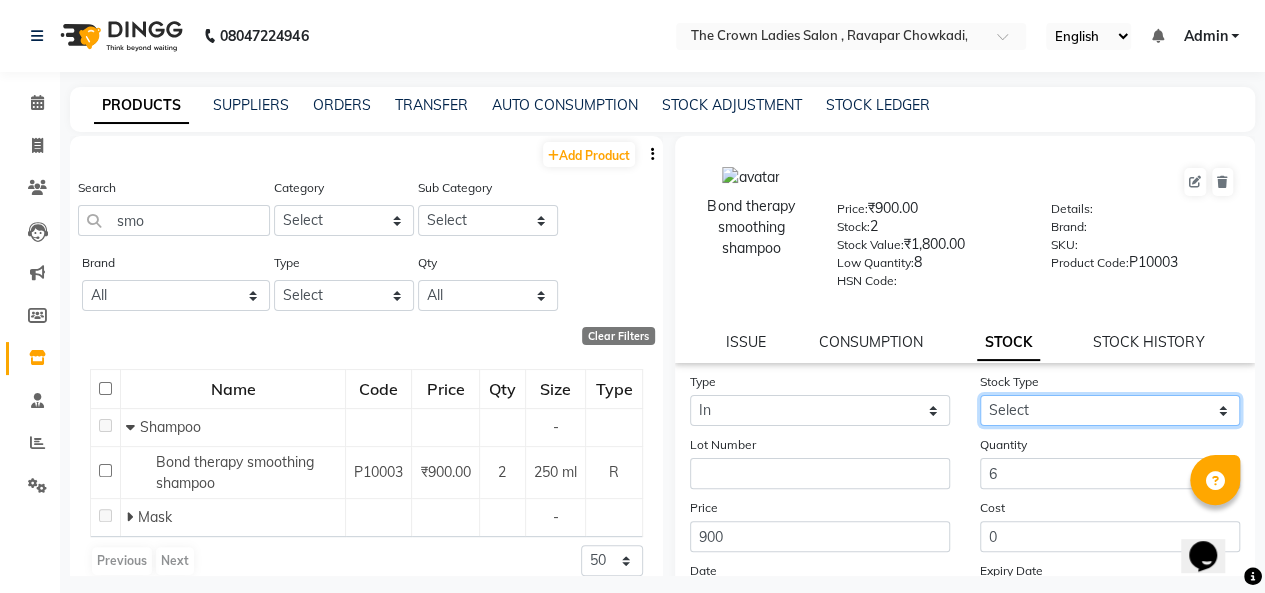 click on "Select New Stock Adjustment Return Other" 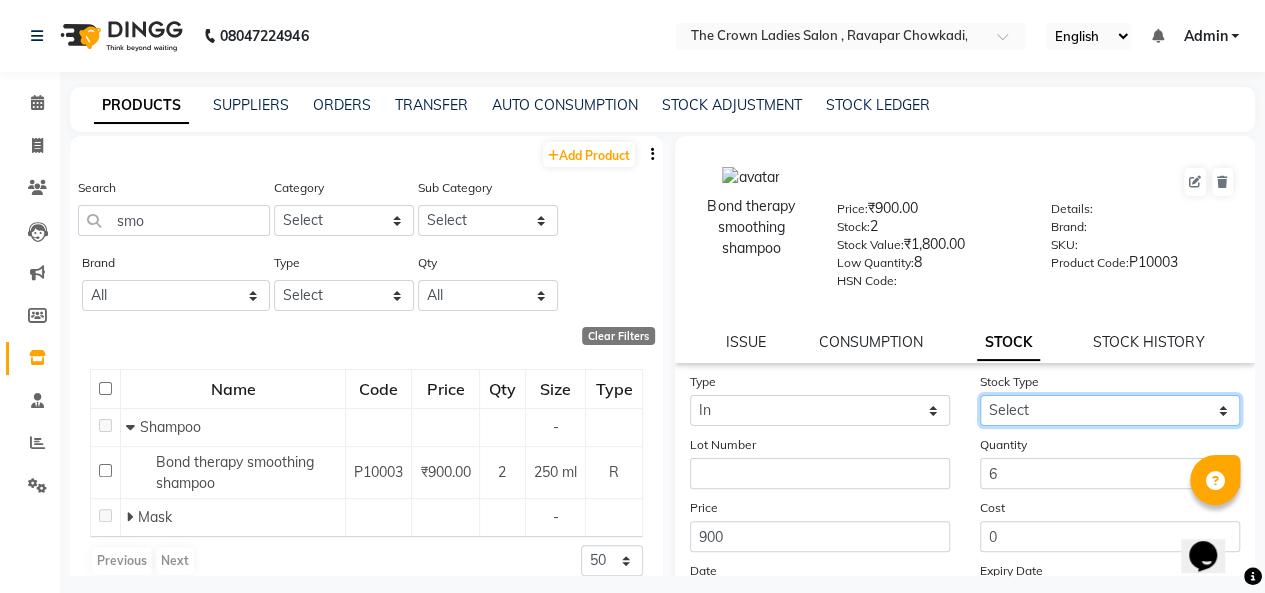 select on "new stock" 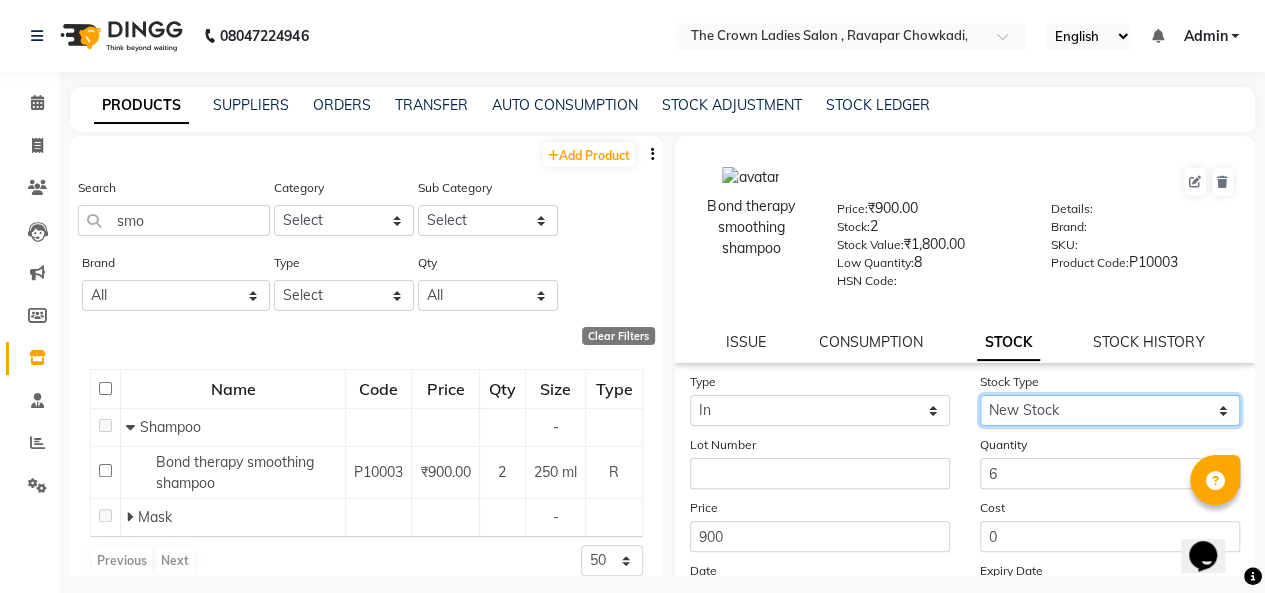 click on "Select New Stock Adjustment Return Other" 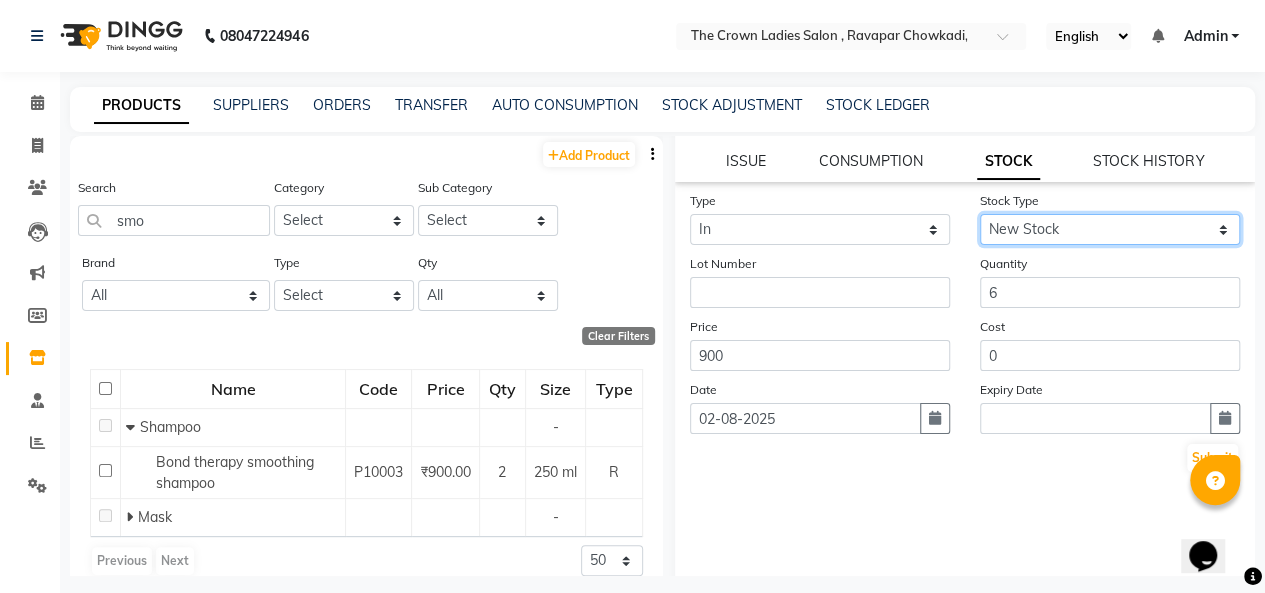 scroll, scrollTop: 184, scrollLeft: 0, axis: vertical 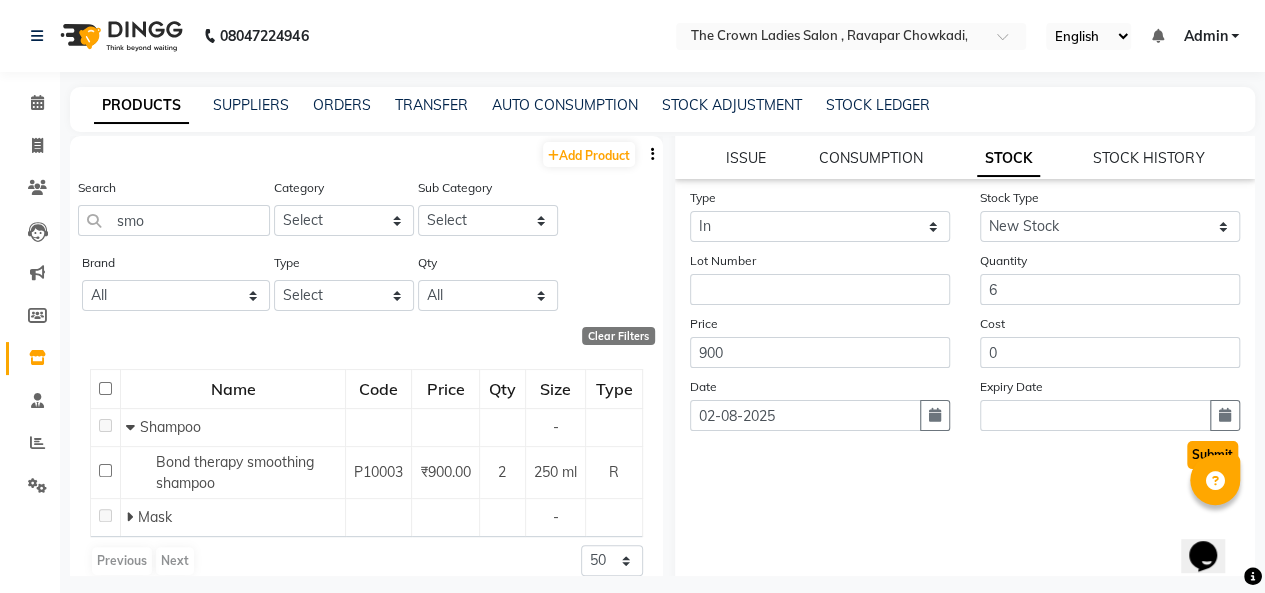 click on "Submit" 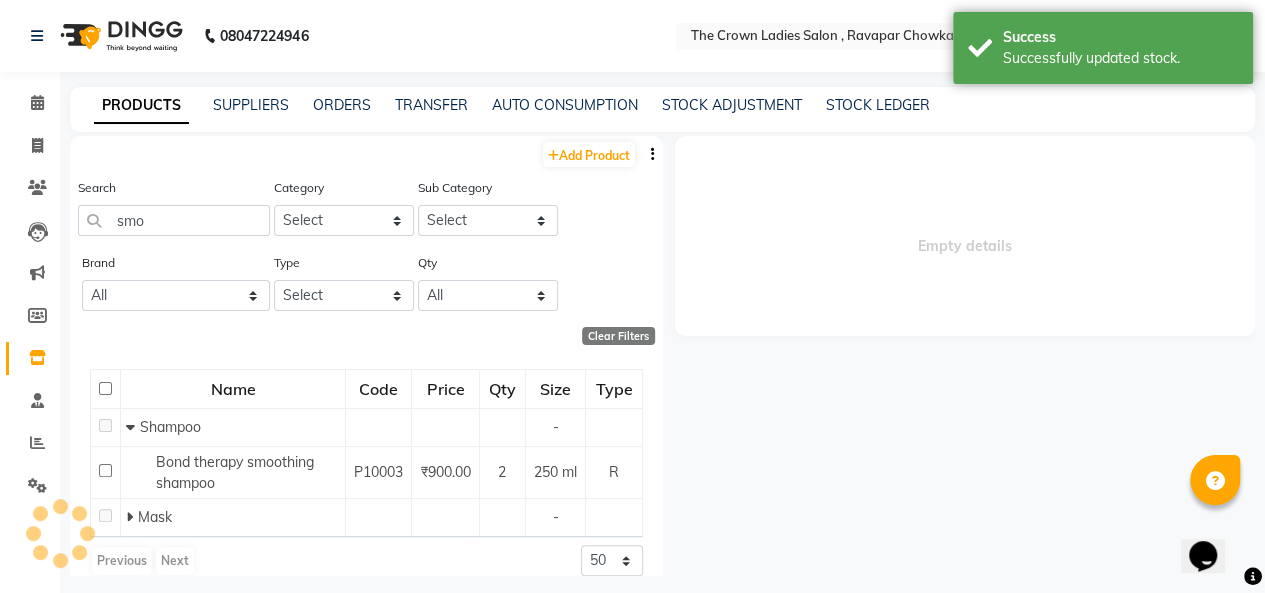 scroll, scrollTop: 0, scrollLeft: 0, axis: both 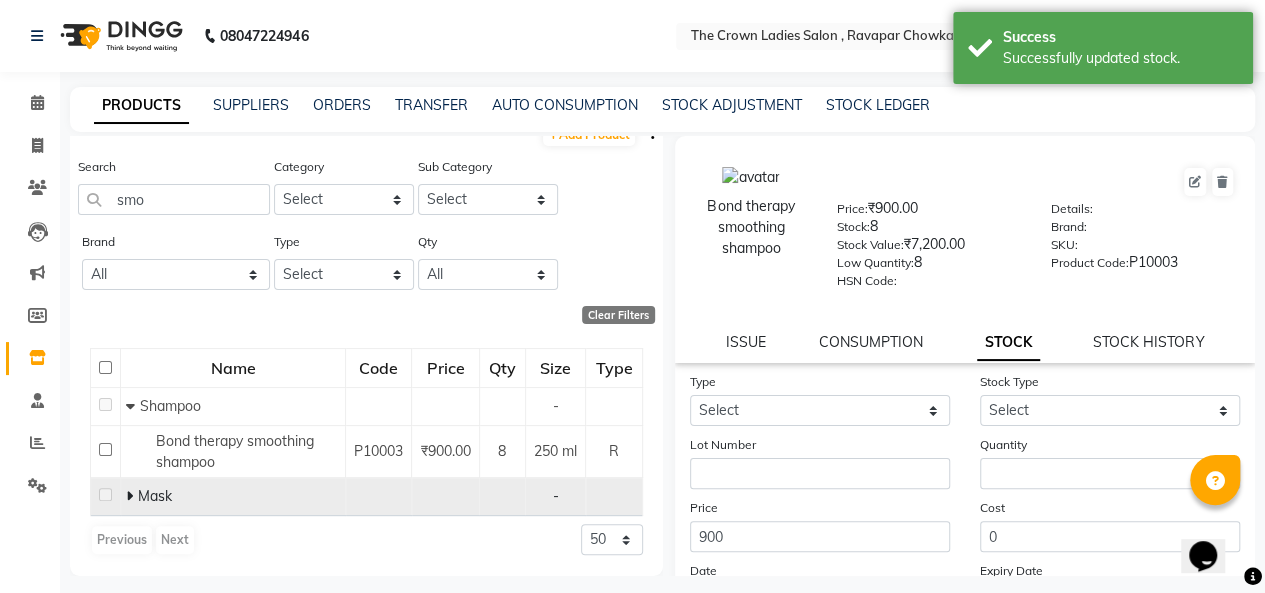click on "Mask" 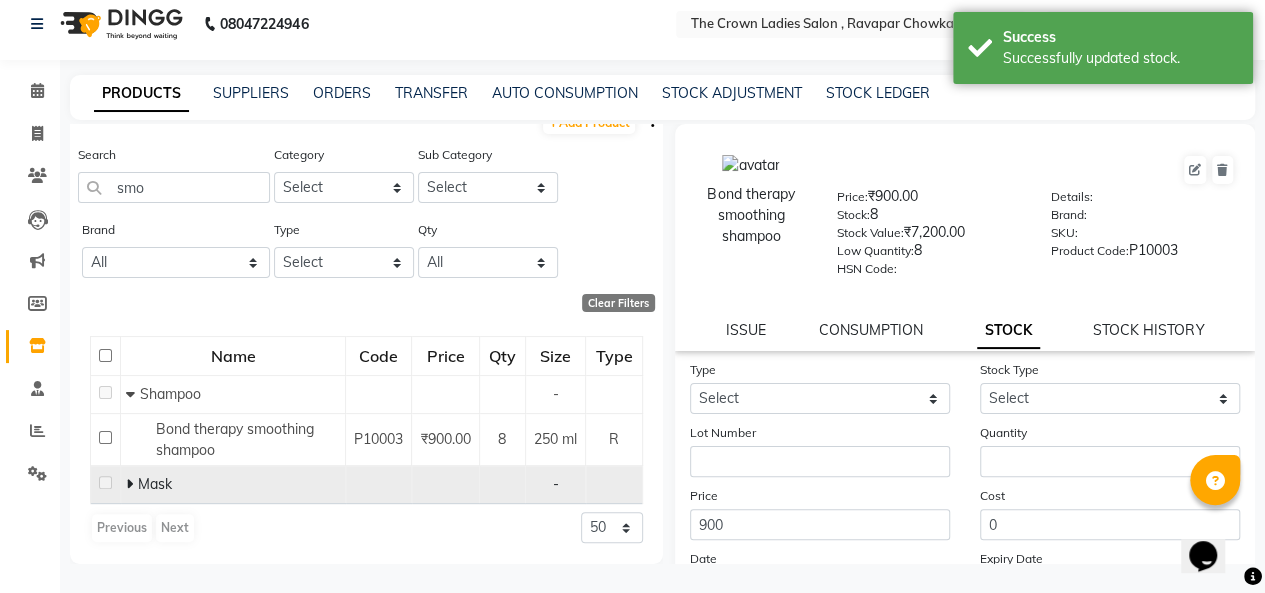 click 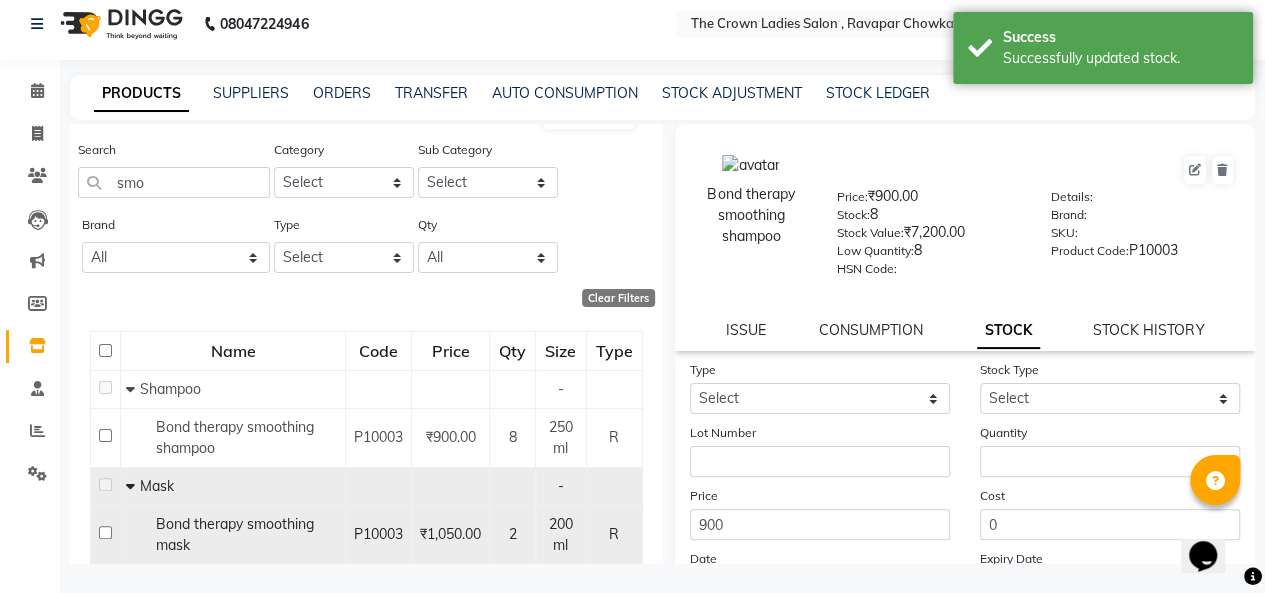 scroll, scrollTop: 75, scrollLeft: 0, axis: vertical 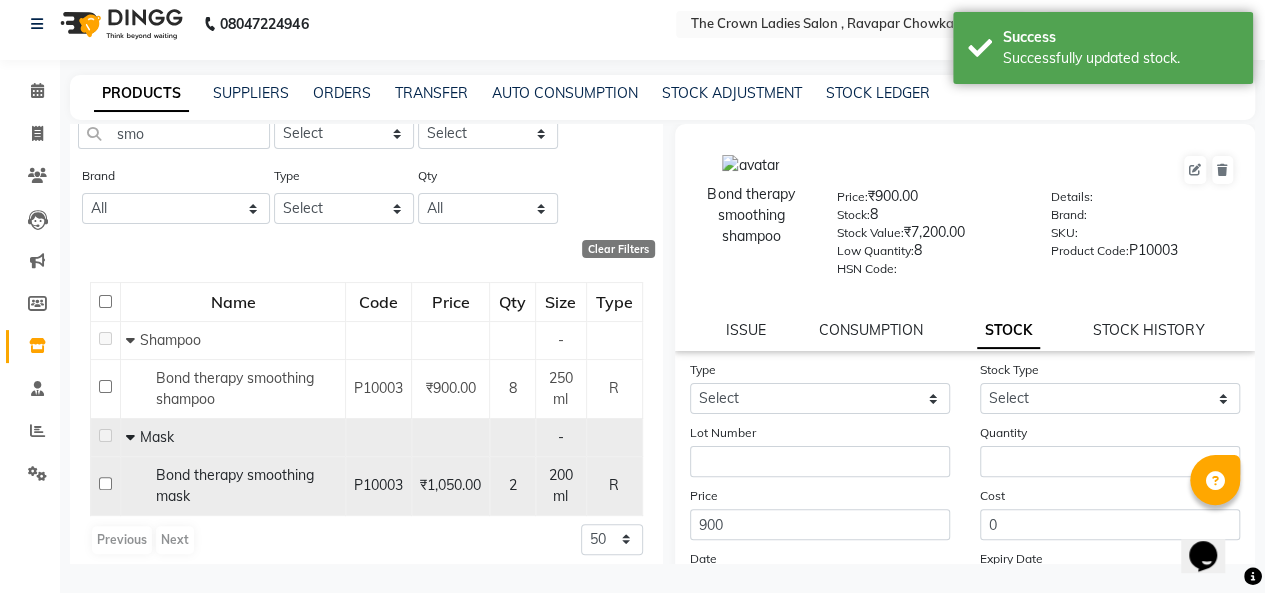 click on "Bond therapy smoothing mask" 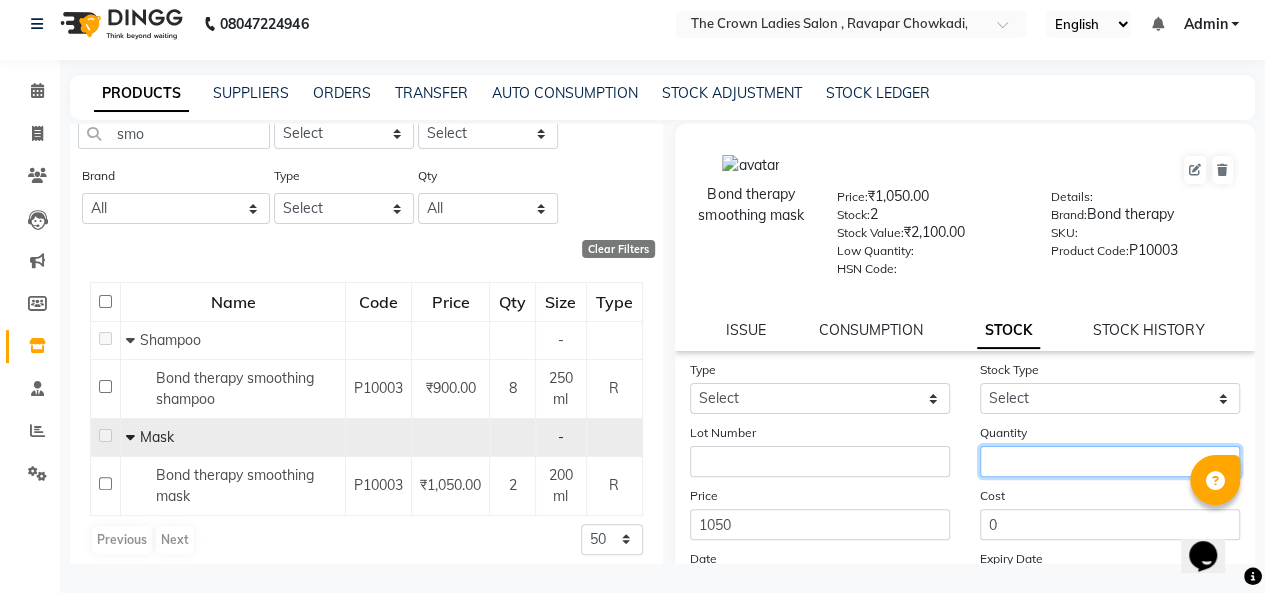 click 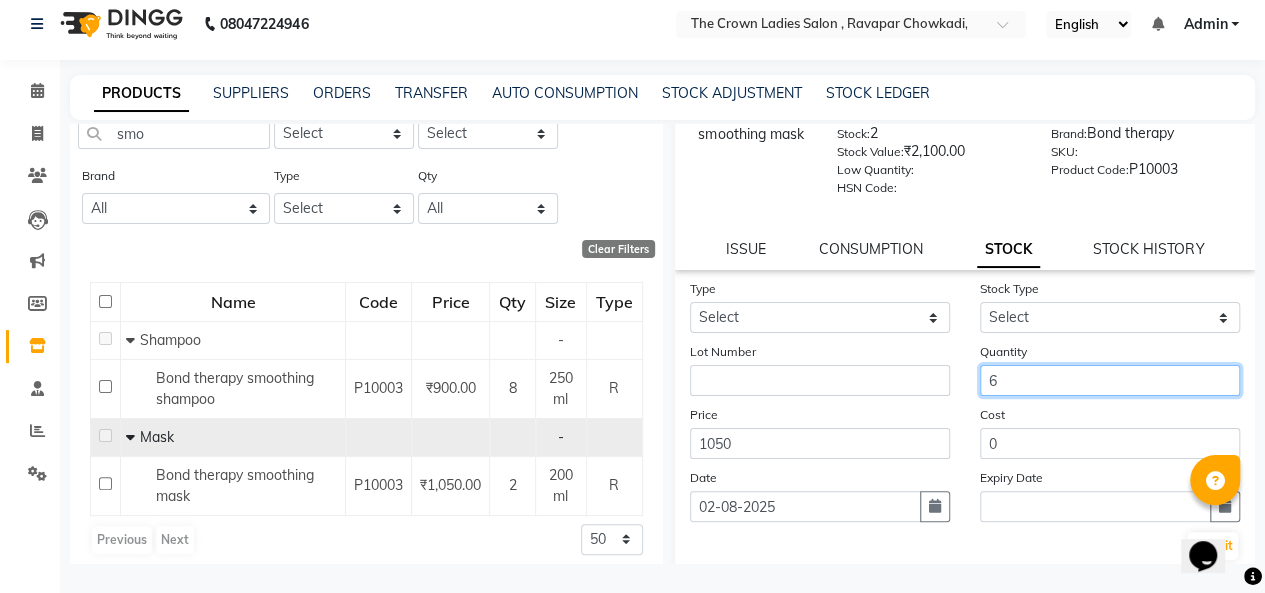 scroll, scrollTop: 80, scrollLeft: 0, axis: vertical 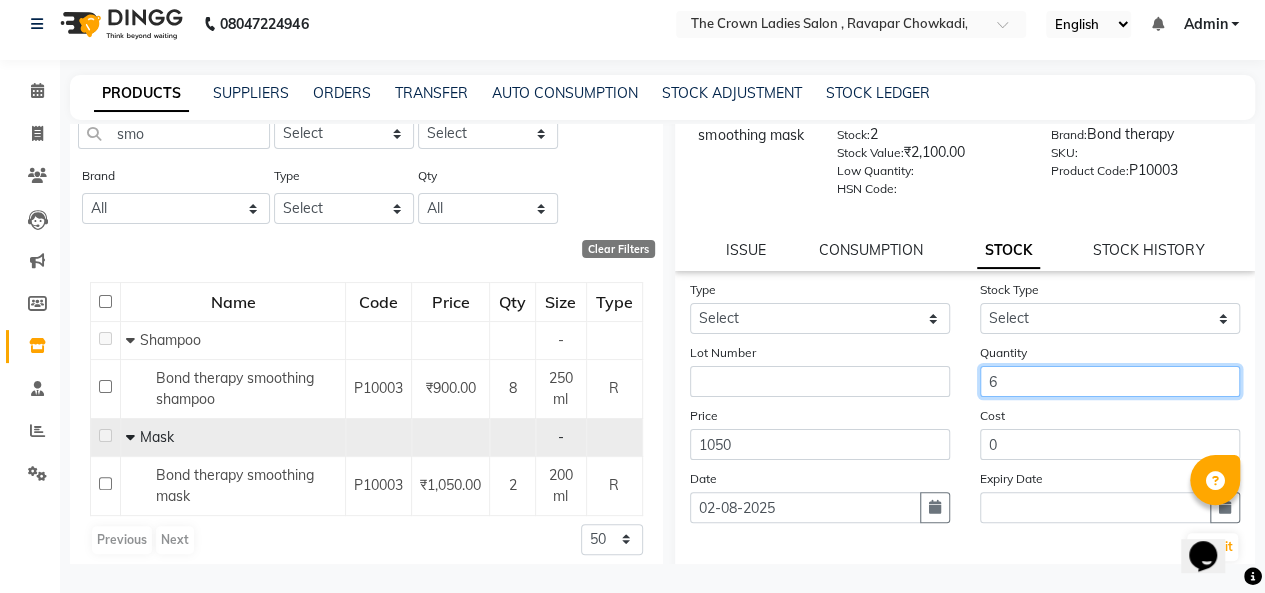 type on "6" 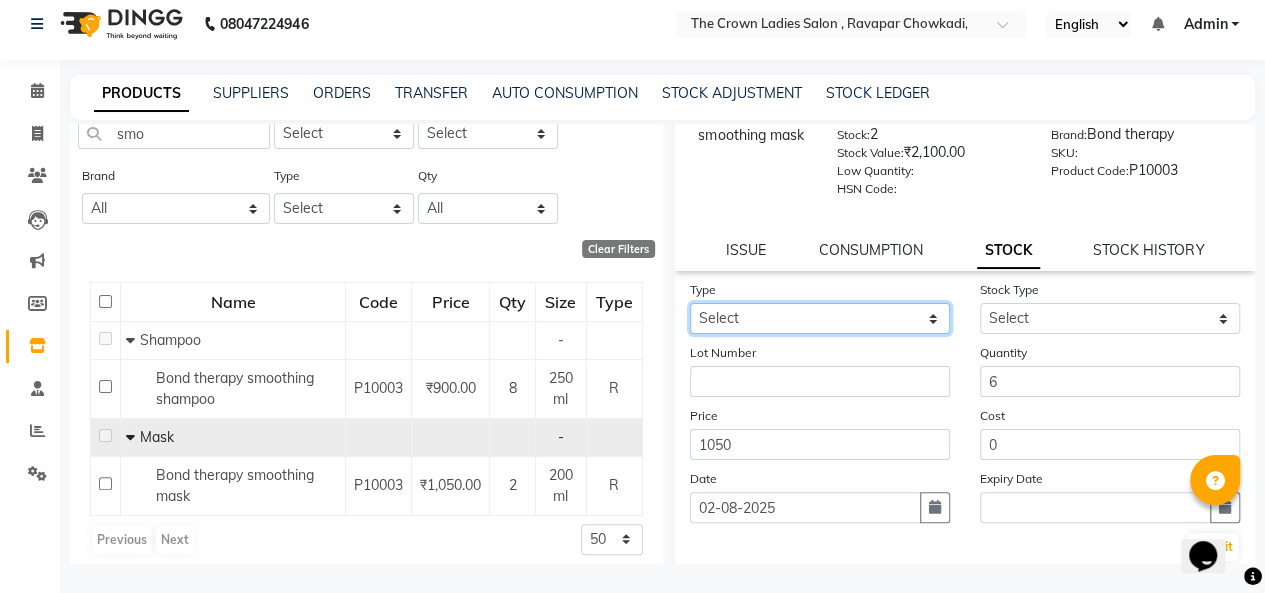 click on "Select In Out" 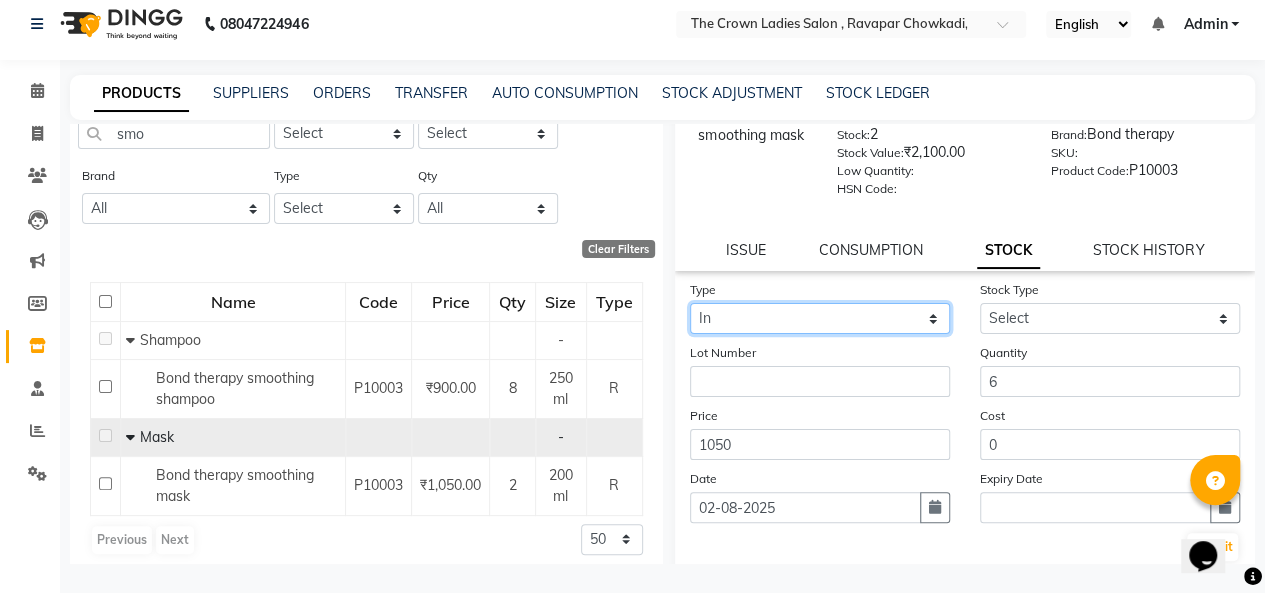 click on "Select In Out" 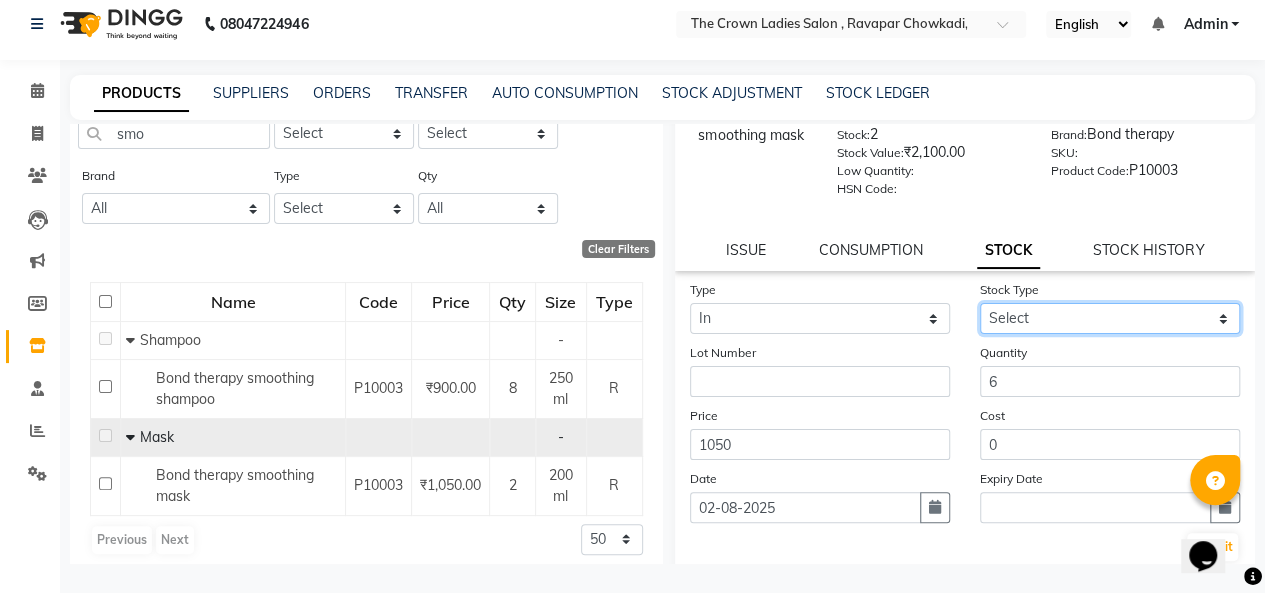 click on "Select New Stock Adjustment Return Other" 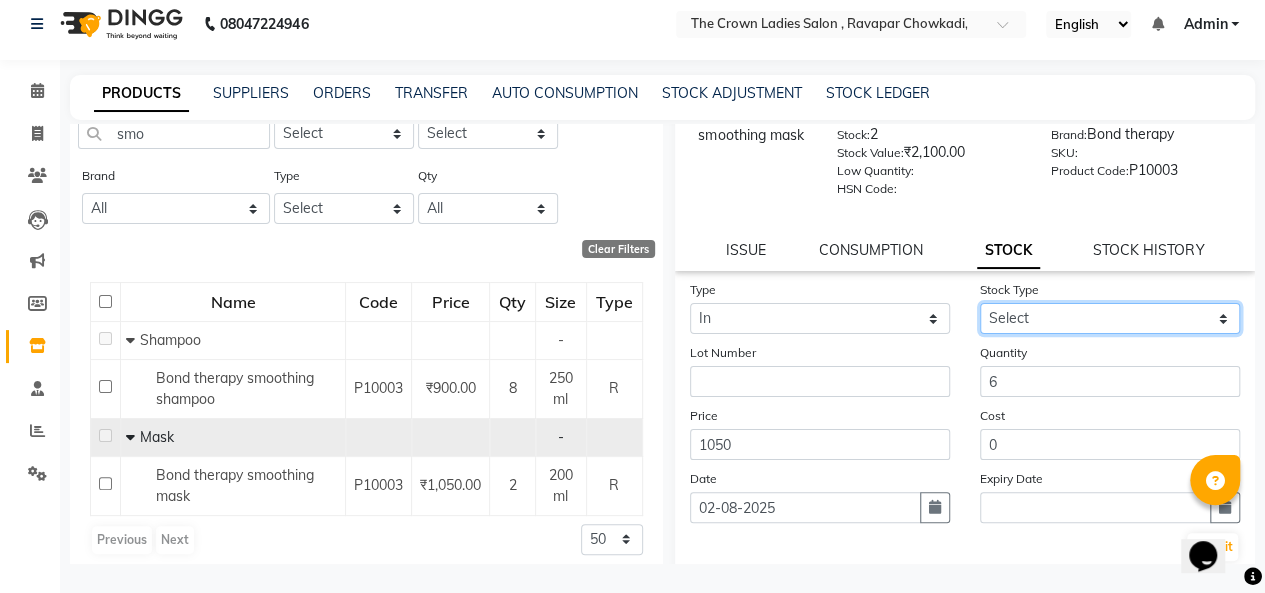 select on "new stock" 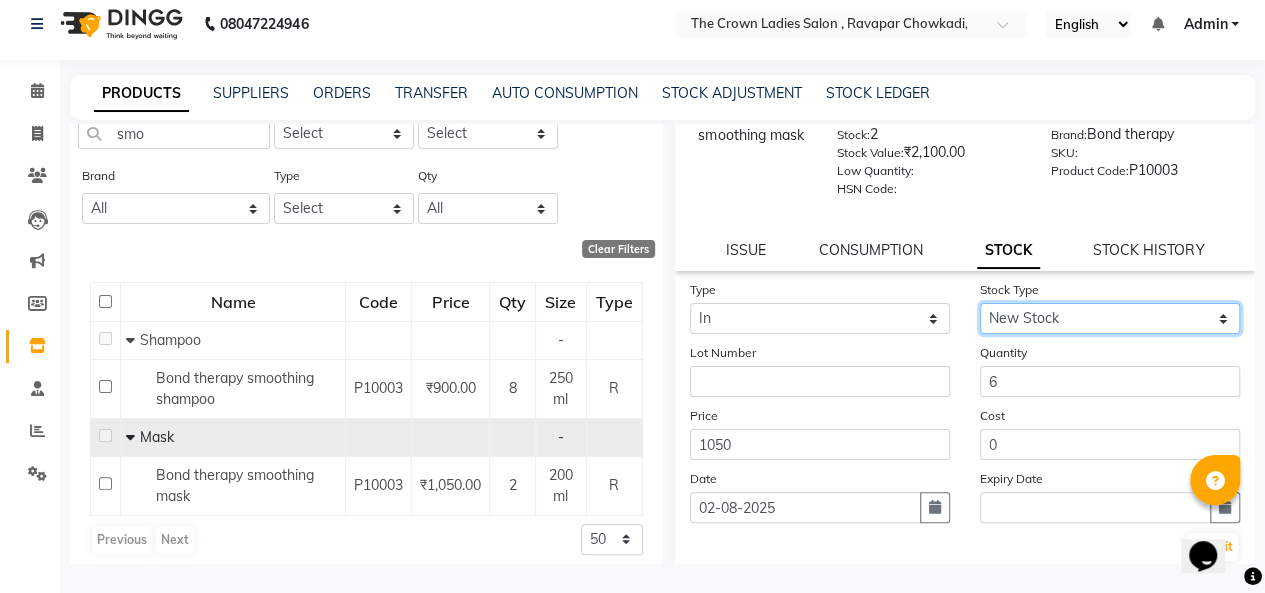 click on "Select New Stock Adjustment Return Other" 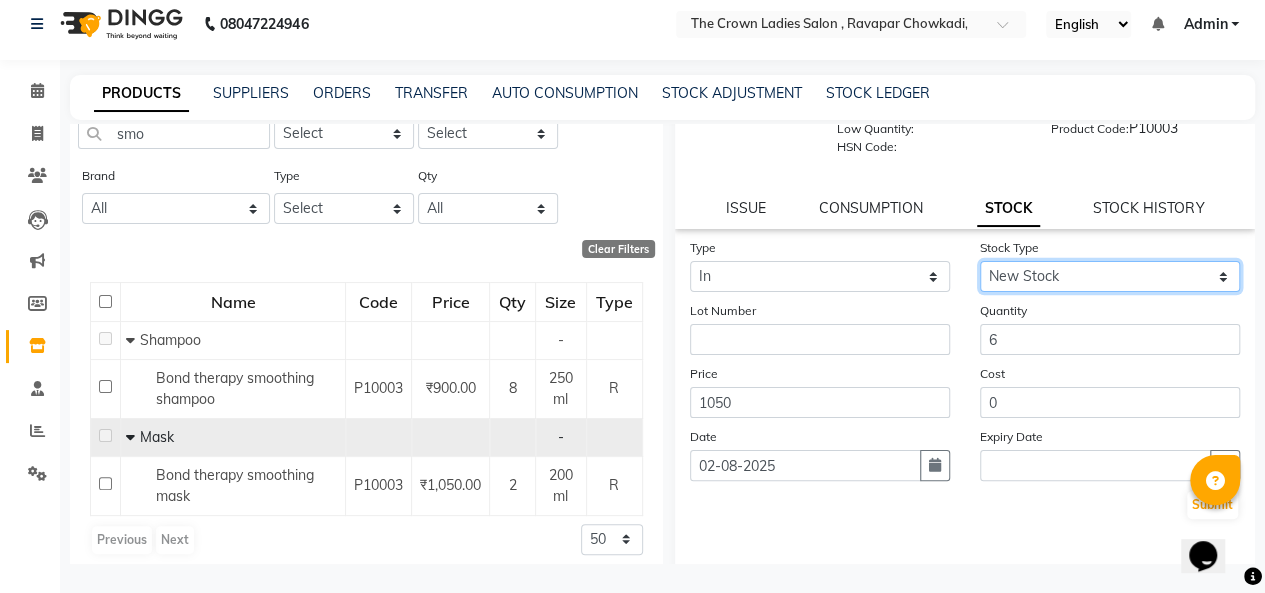 scroll, scrollTop: 195, scrollLeft: 0, axis: vertical 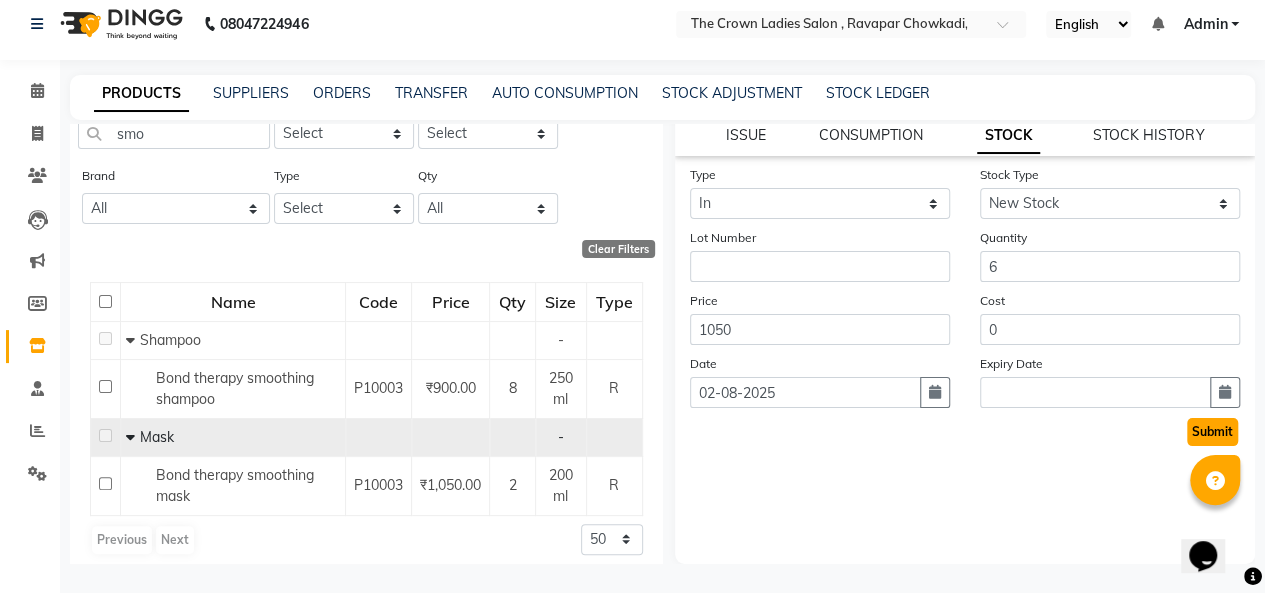 click on "Submit" 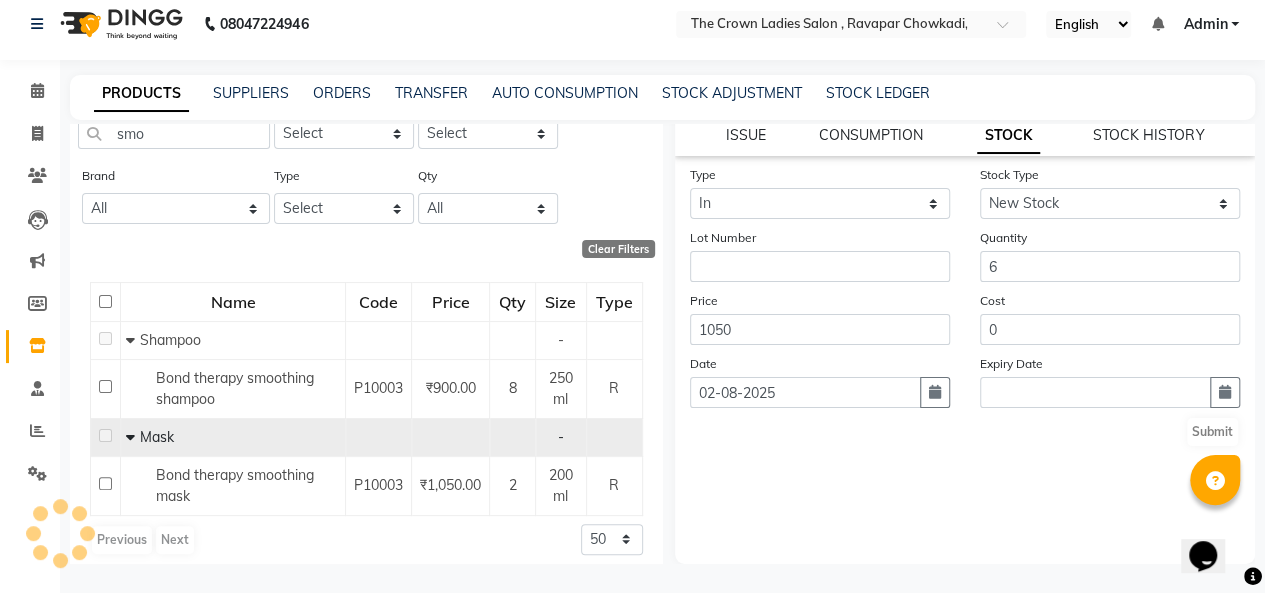 scroll, scrollTop: 0, scrollLeft: 0, axis: both 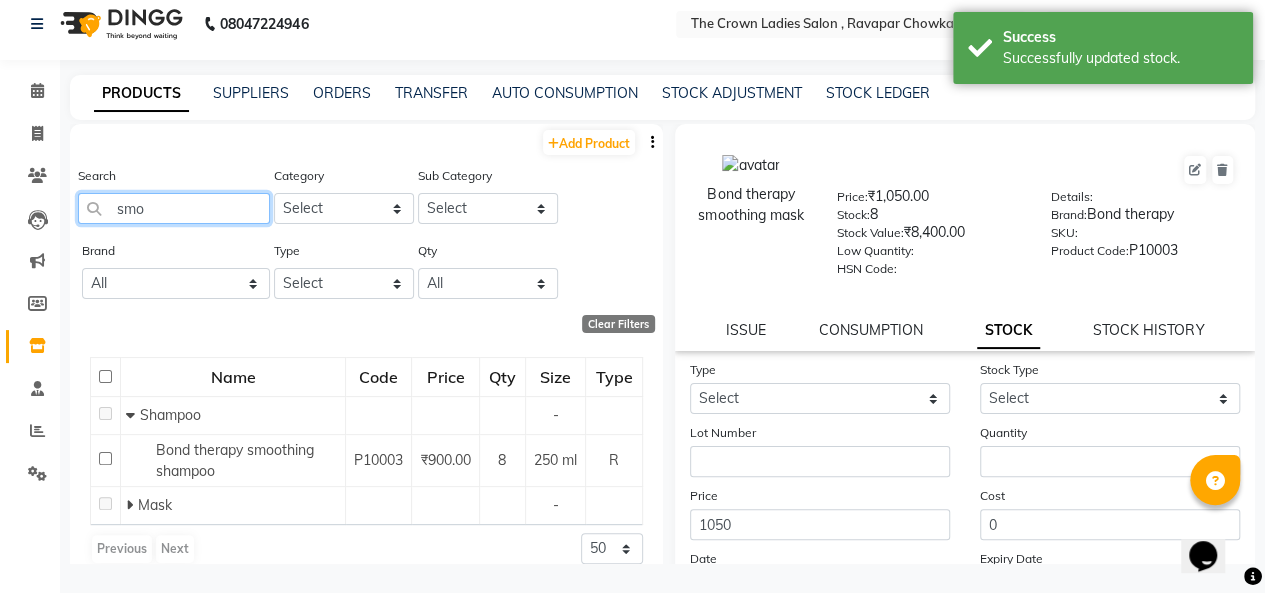 click on "smo" 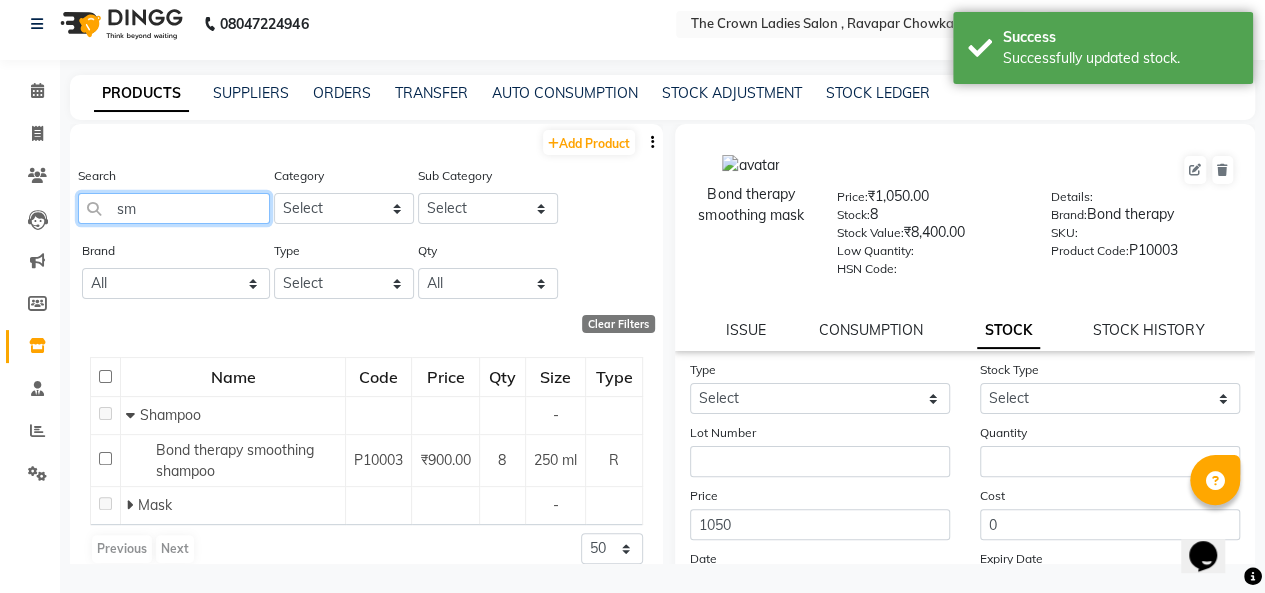 type on "s" 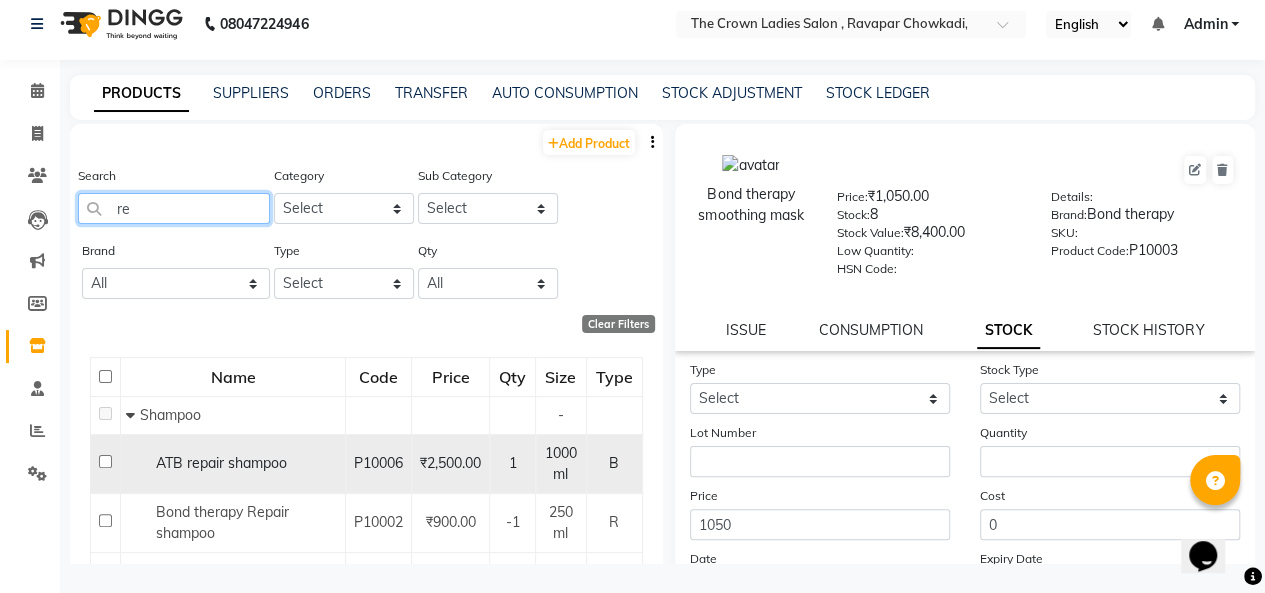 type on "re" 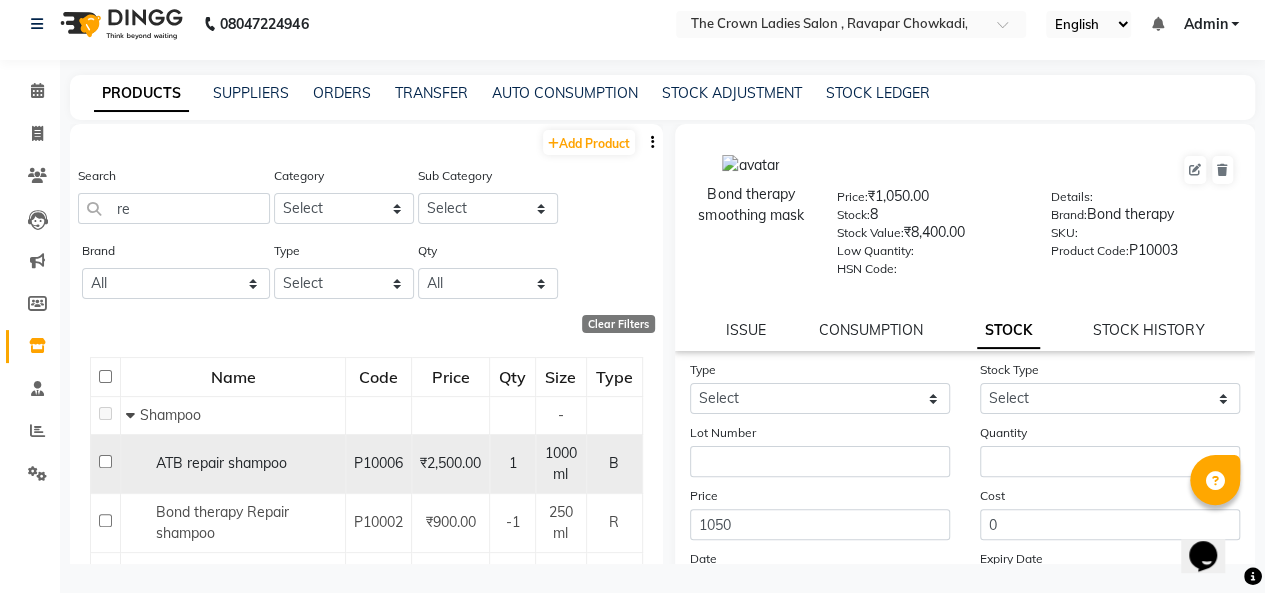 click on "ATB repair shampoo" 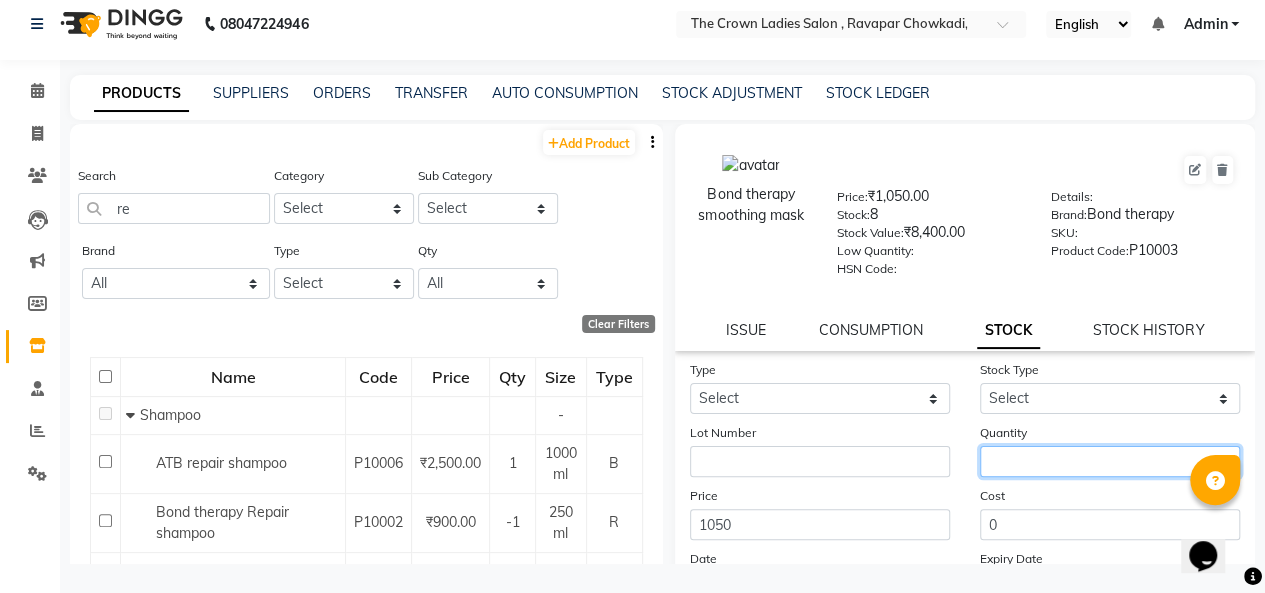 click 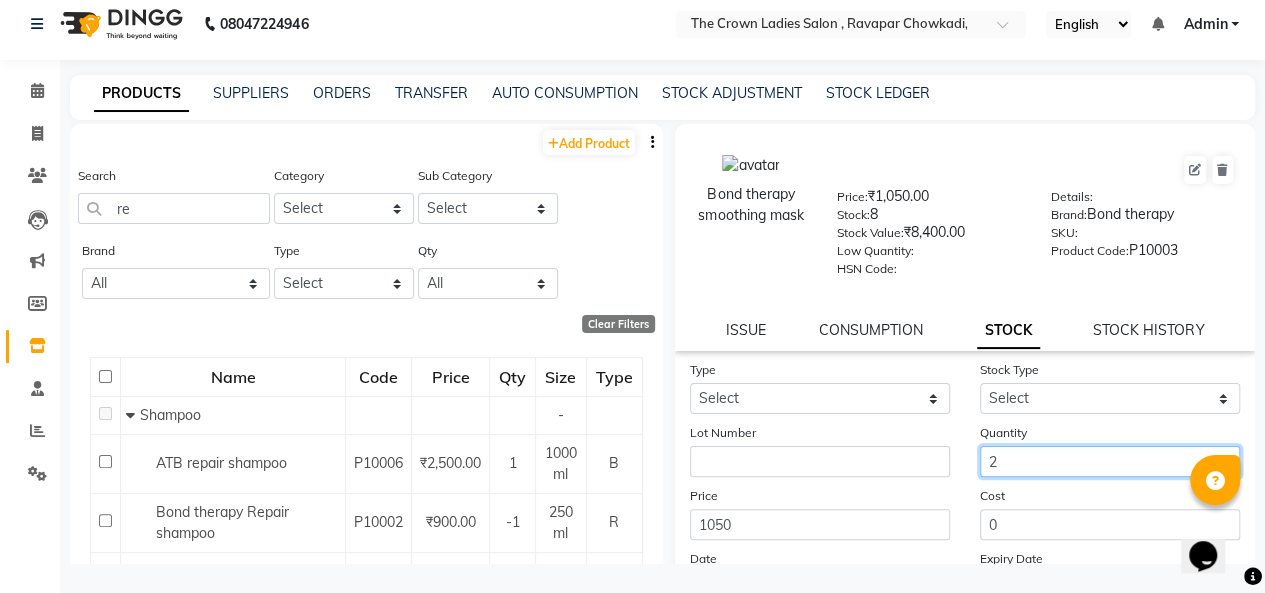 type on "2" 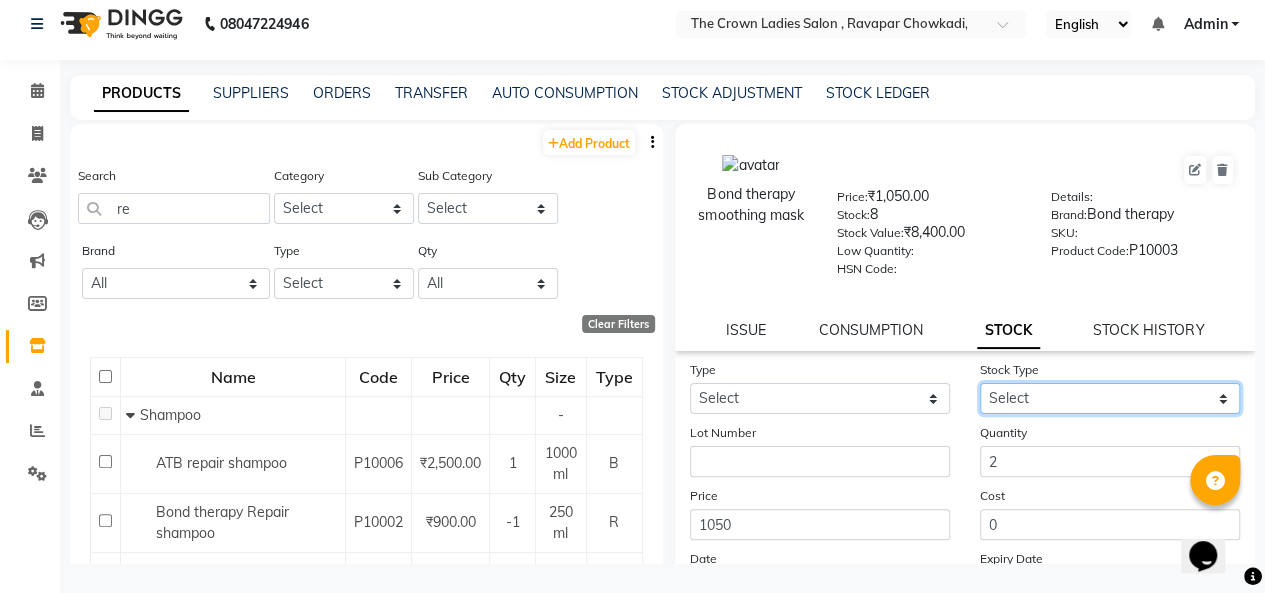 click on "Select New Stock Adjustment Return Other" 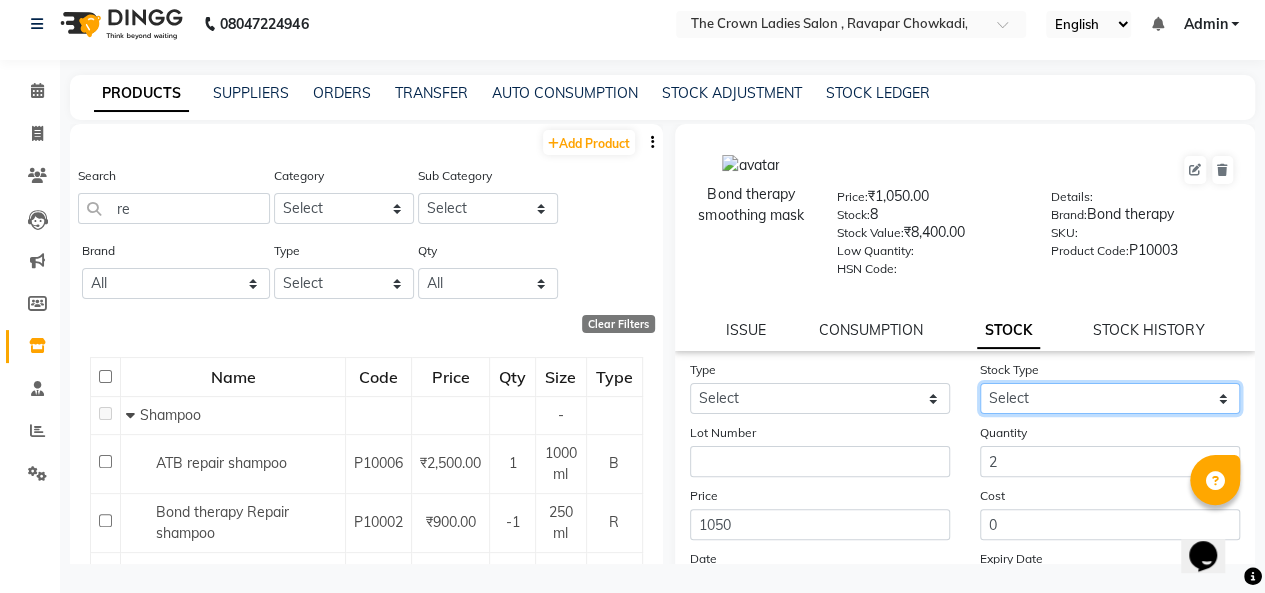 select on "new stock" 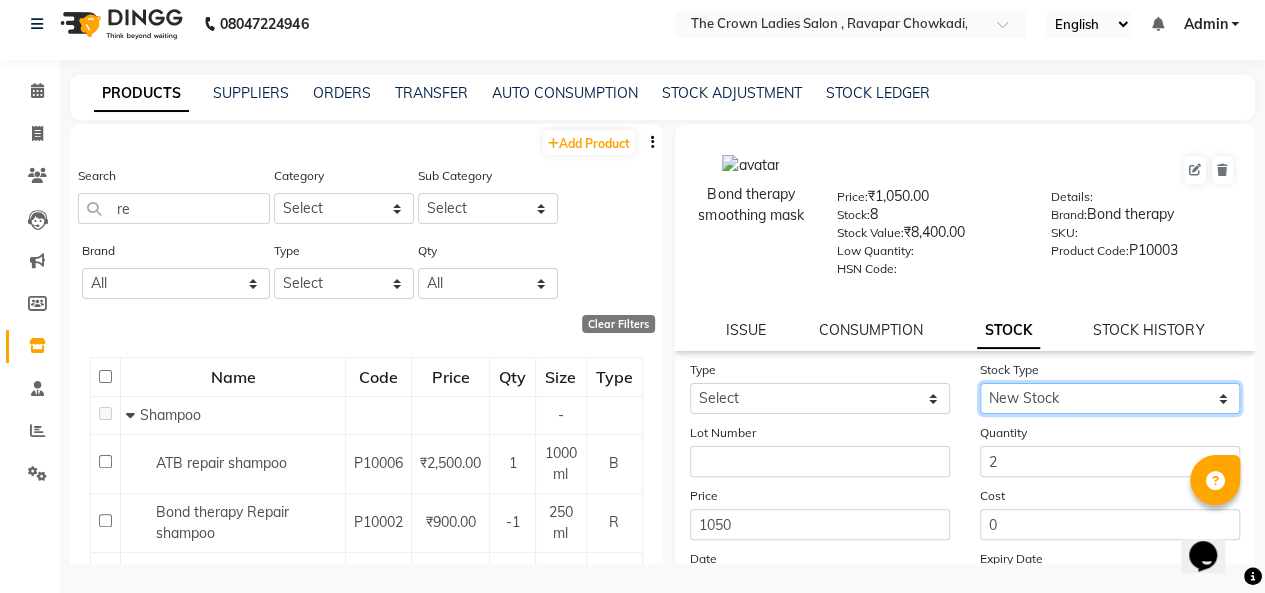 click on "Select New Stock Adjustment Return Other" 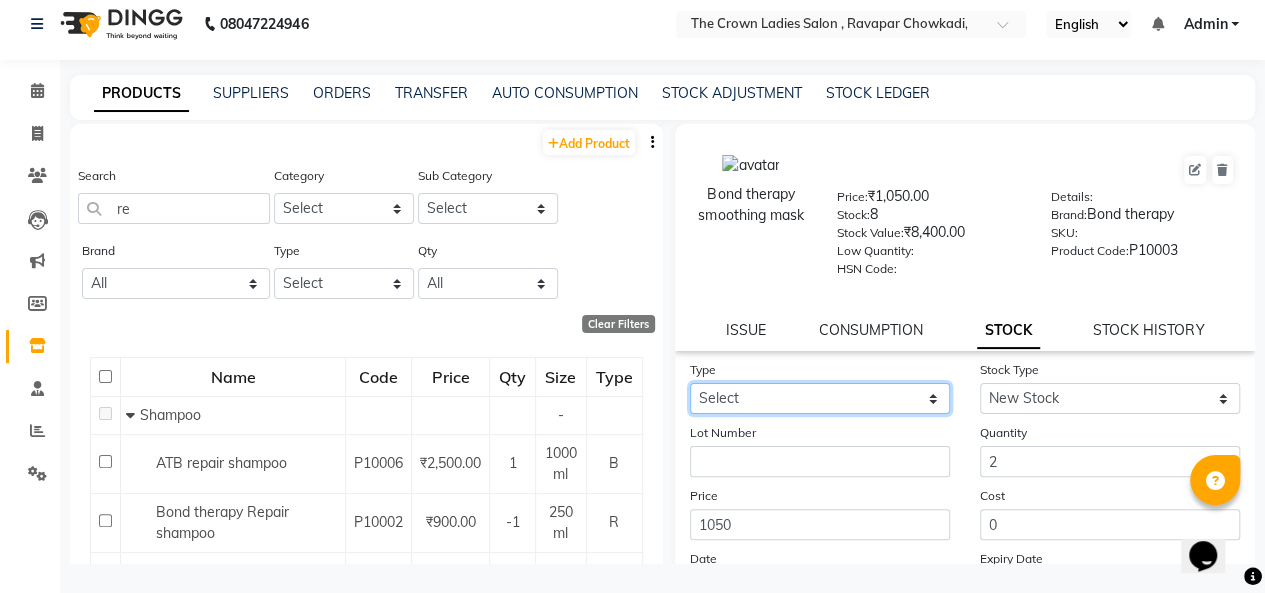click on "Select In Out" 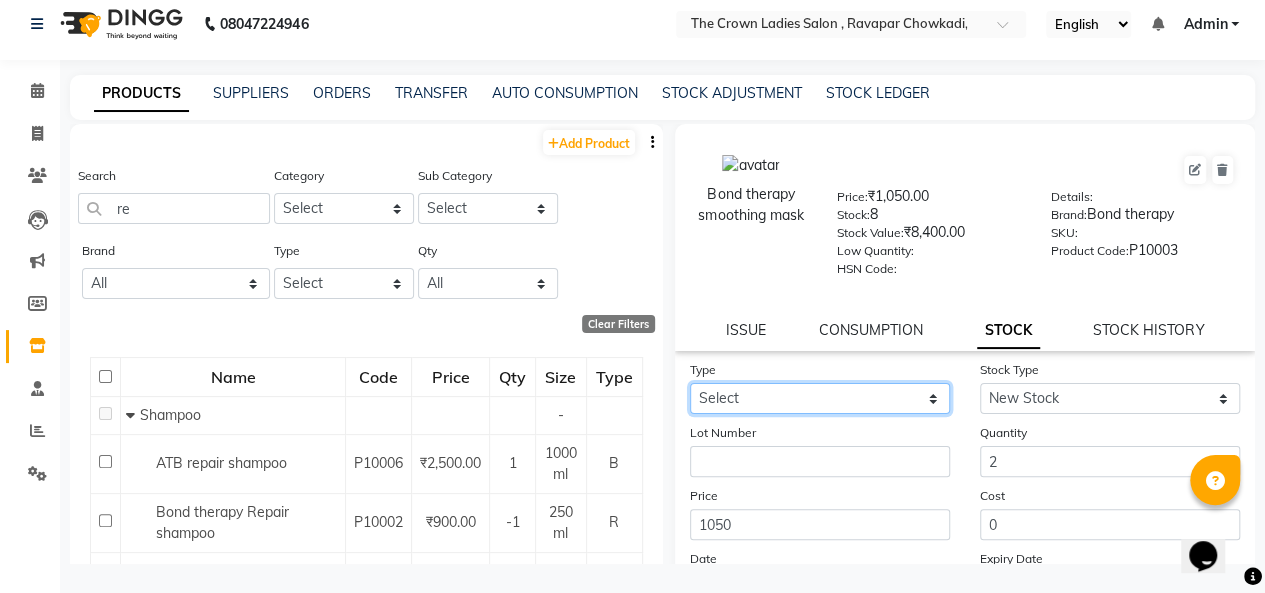 select on "in" 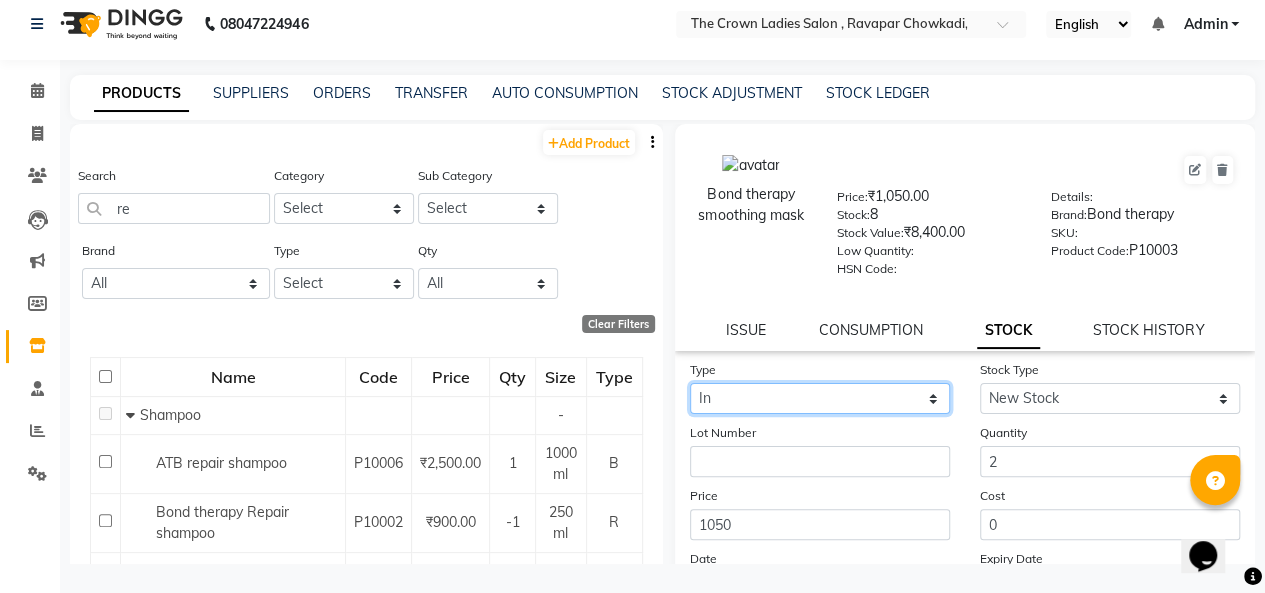 click on "Select In Out" 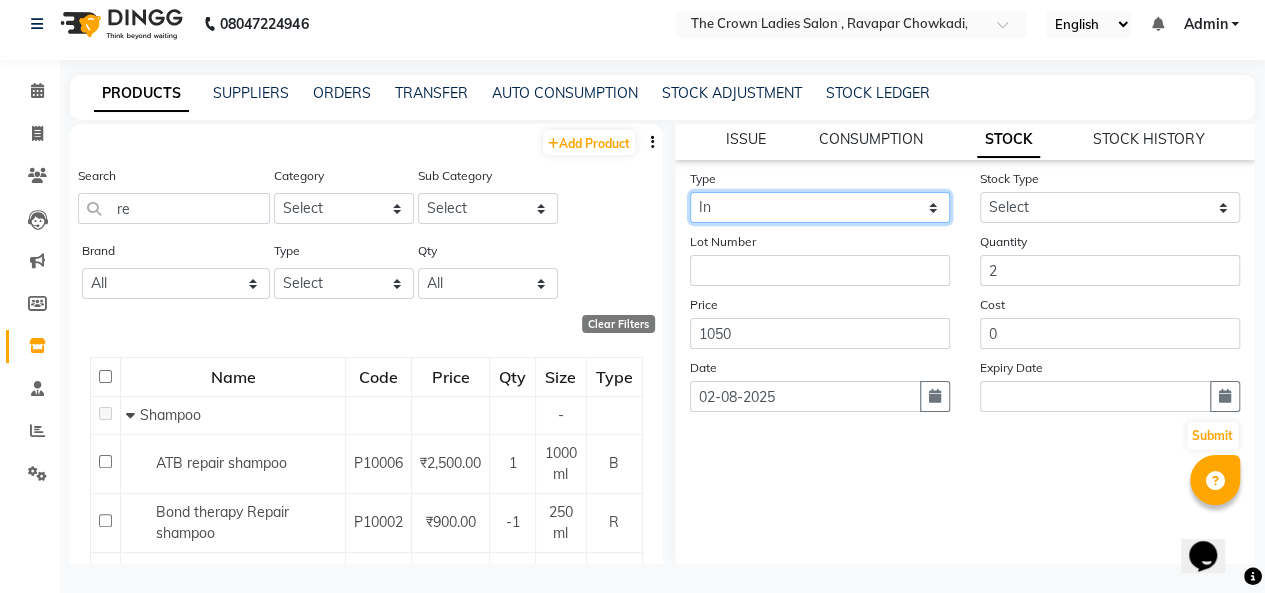 scroll, scrollTop: 195, scrollLeft: 0, axis: vertical 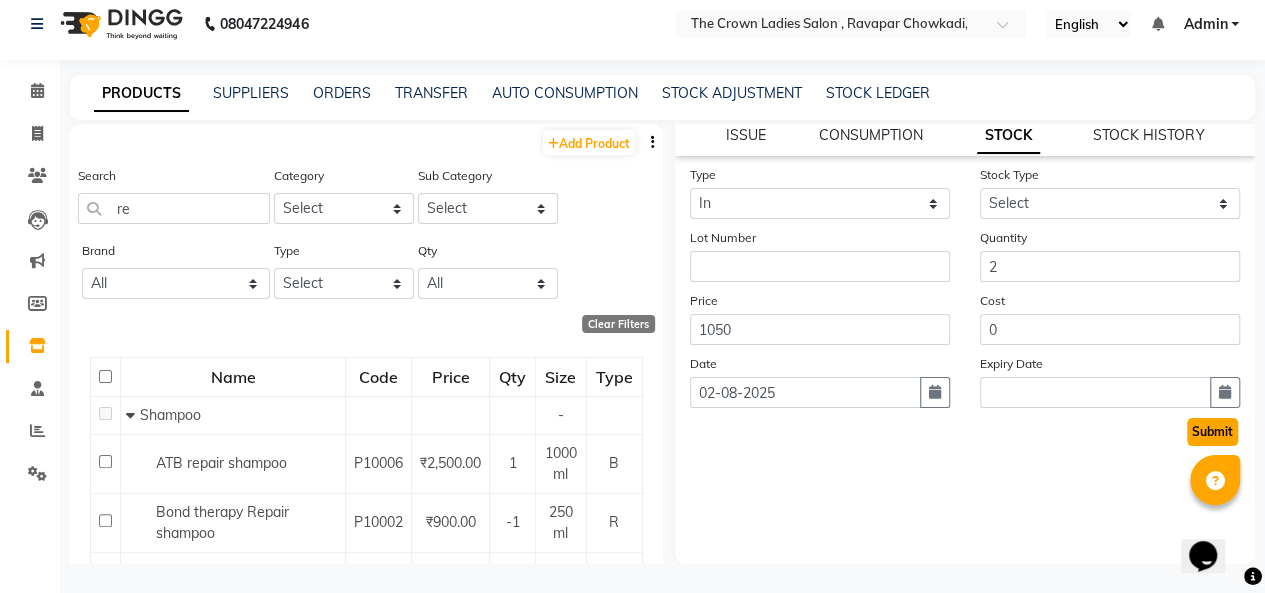 click on "Submit" 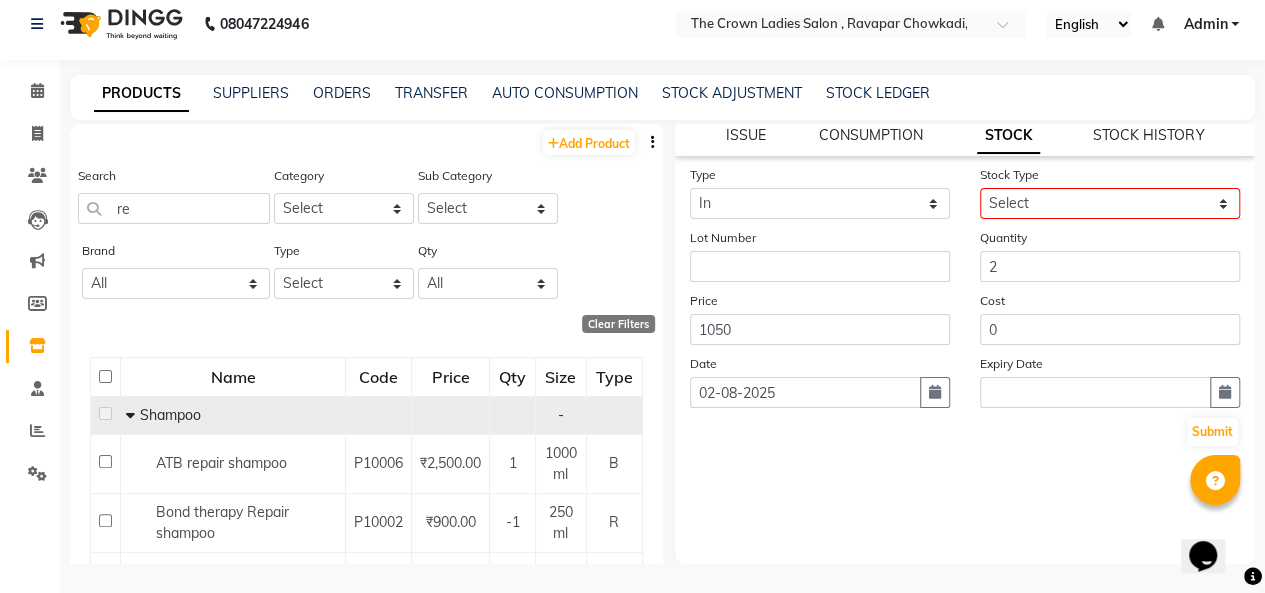 click on "Shampoo" 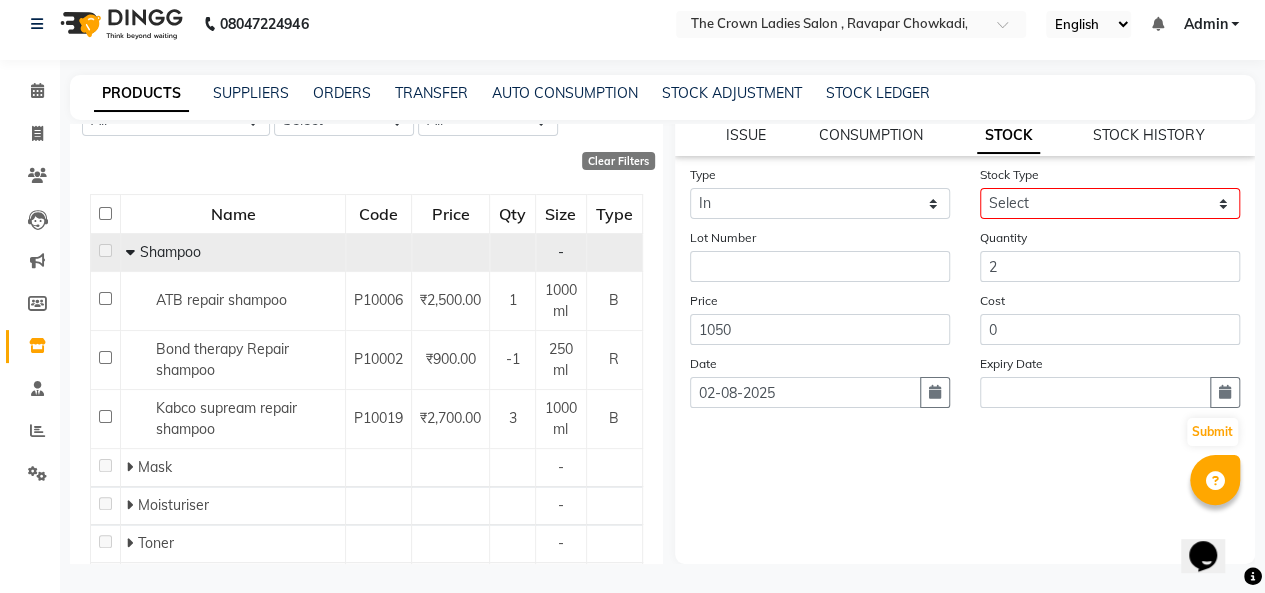 scroll, scrollTop: 188, scrollLeft: 0, axis: vertical 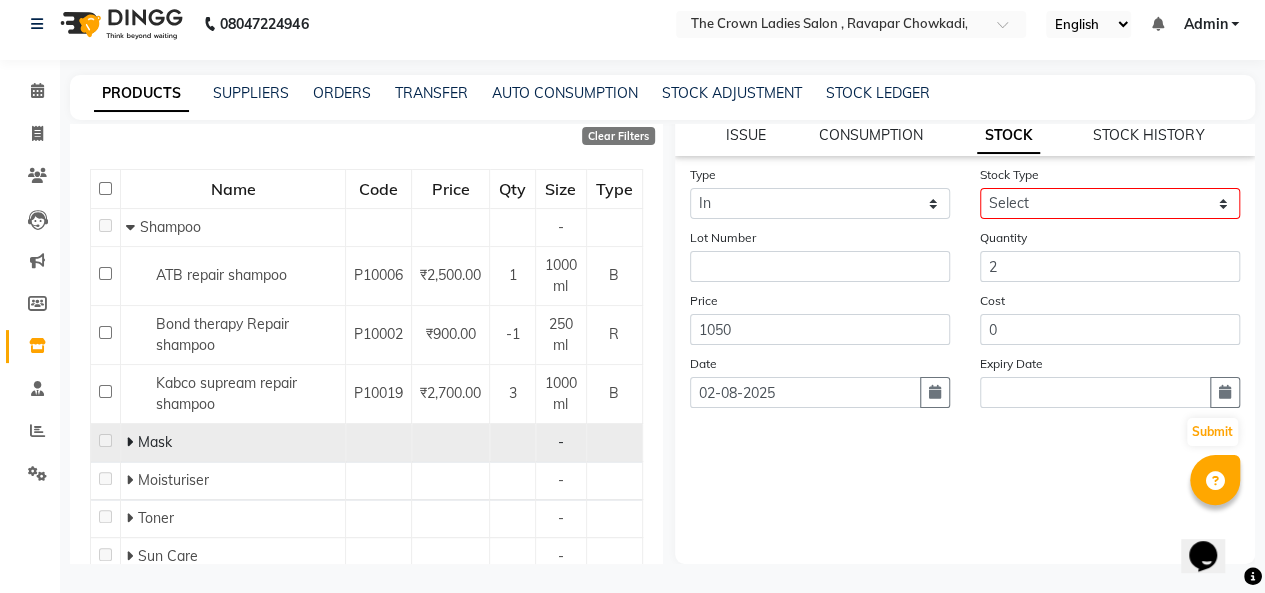 click 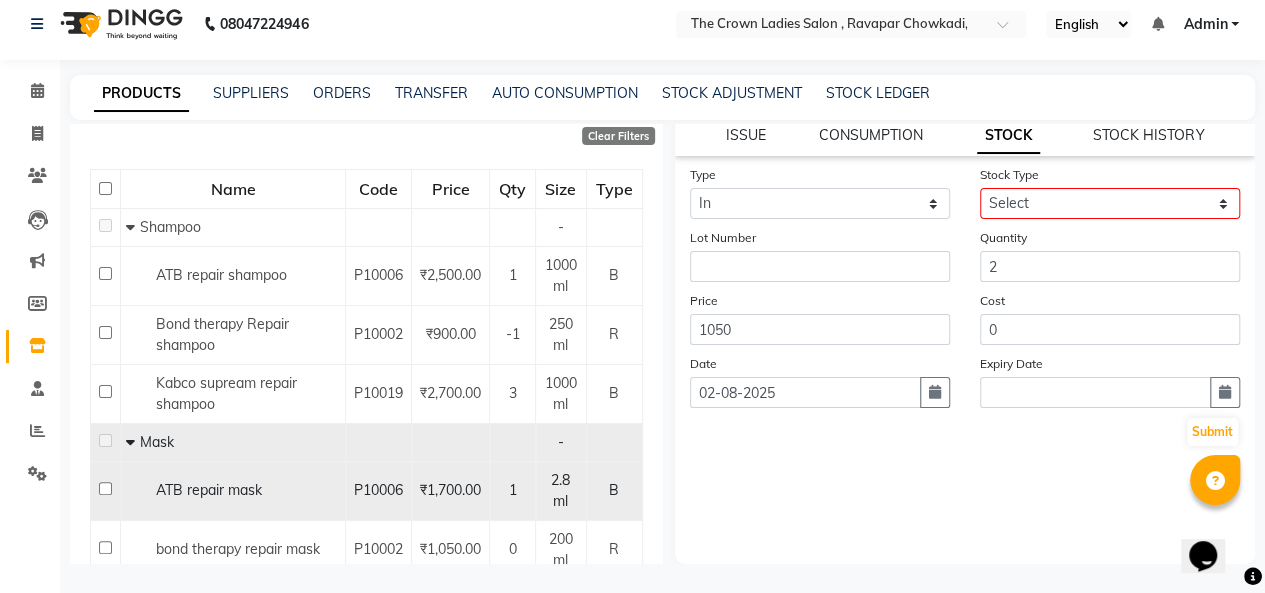 click on "ATB repair mask" 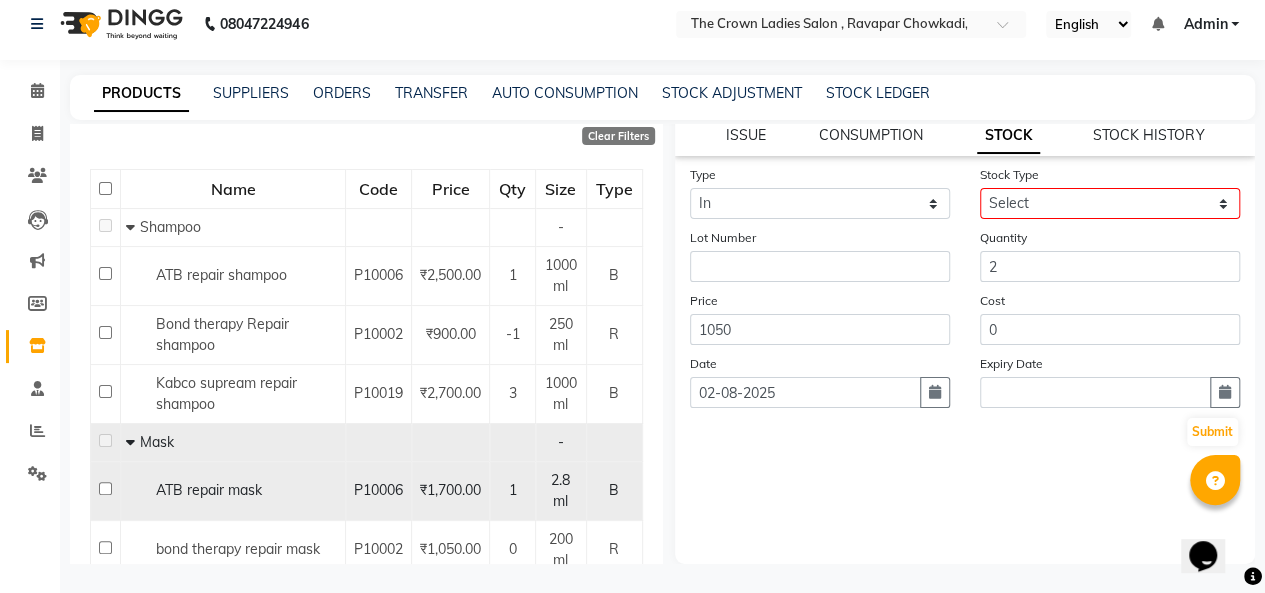 scroll, scrollTop: 0, scrollLeft: 0, axis: both 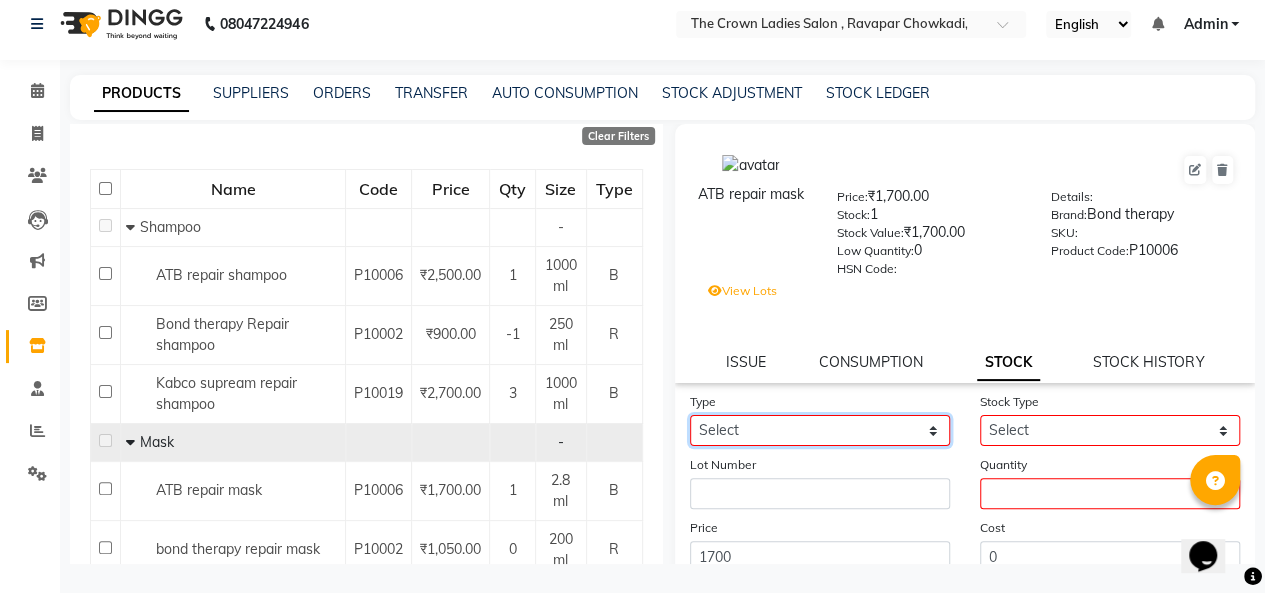 click on "Select In Out" 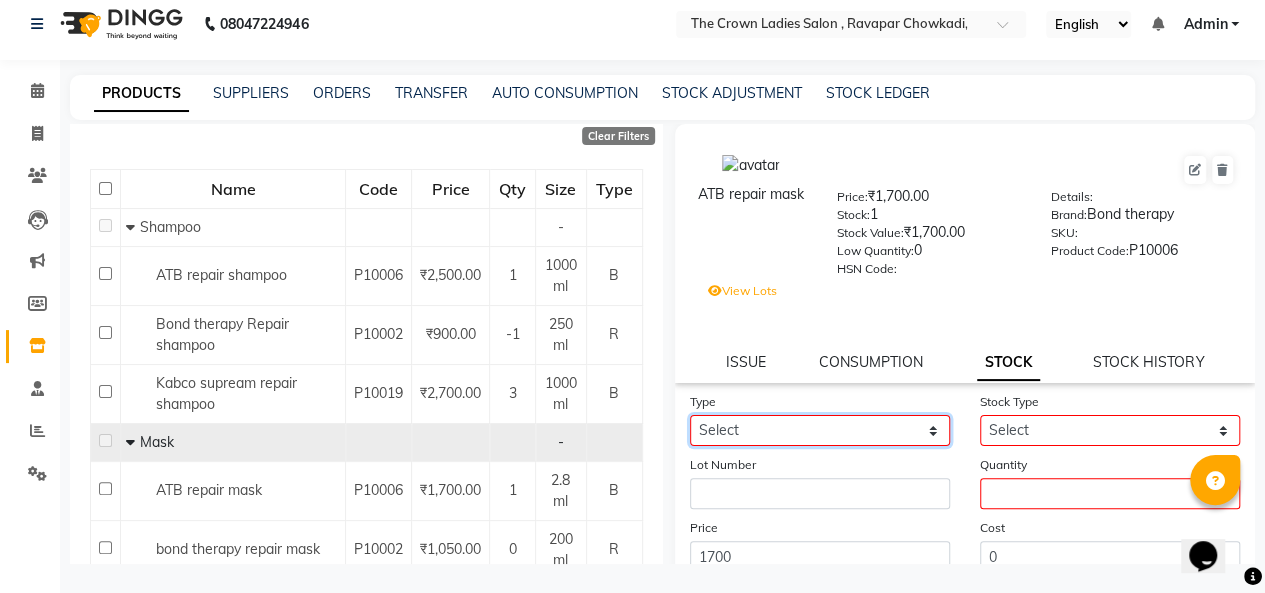 select on "in" 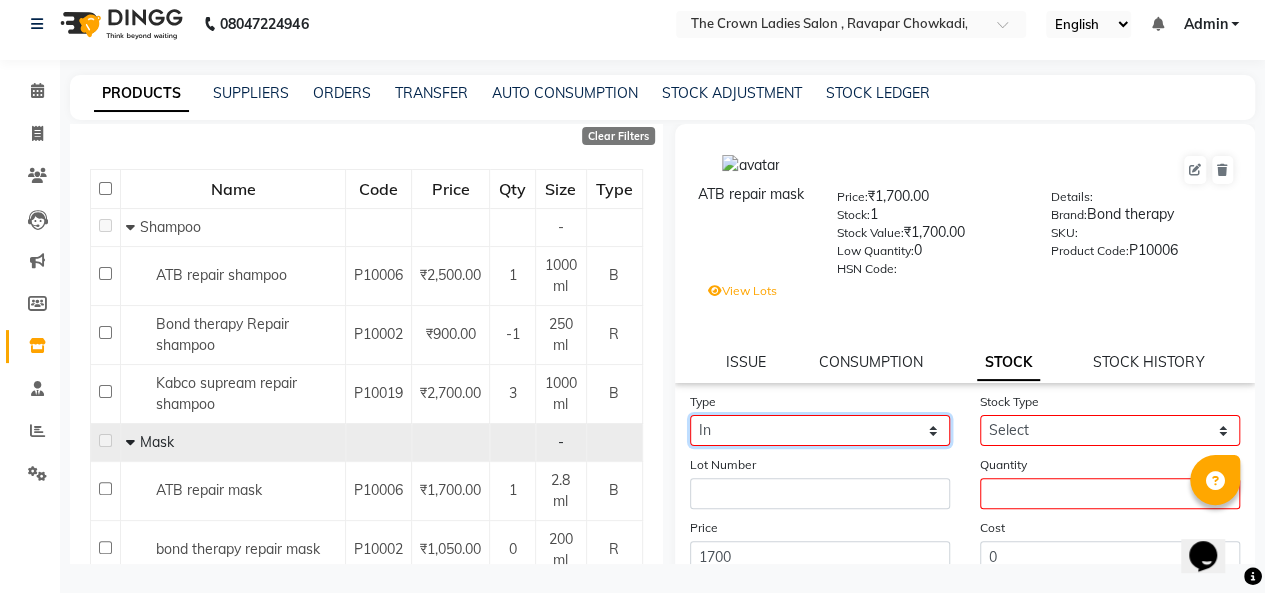 click on "Select In Out" 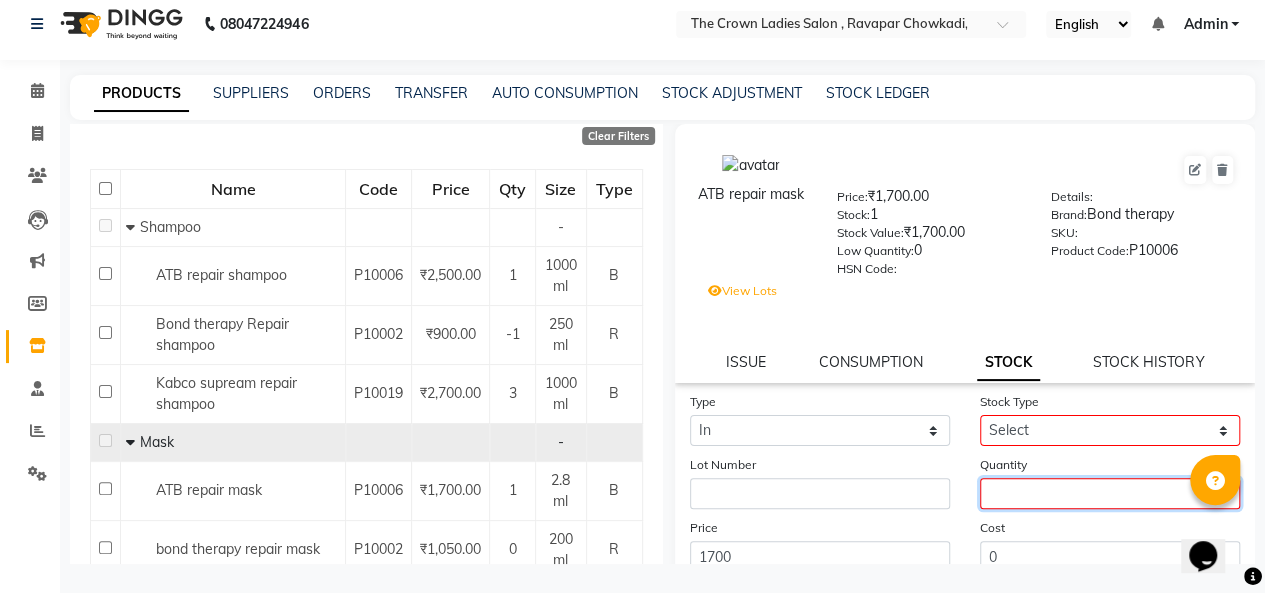 click 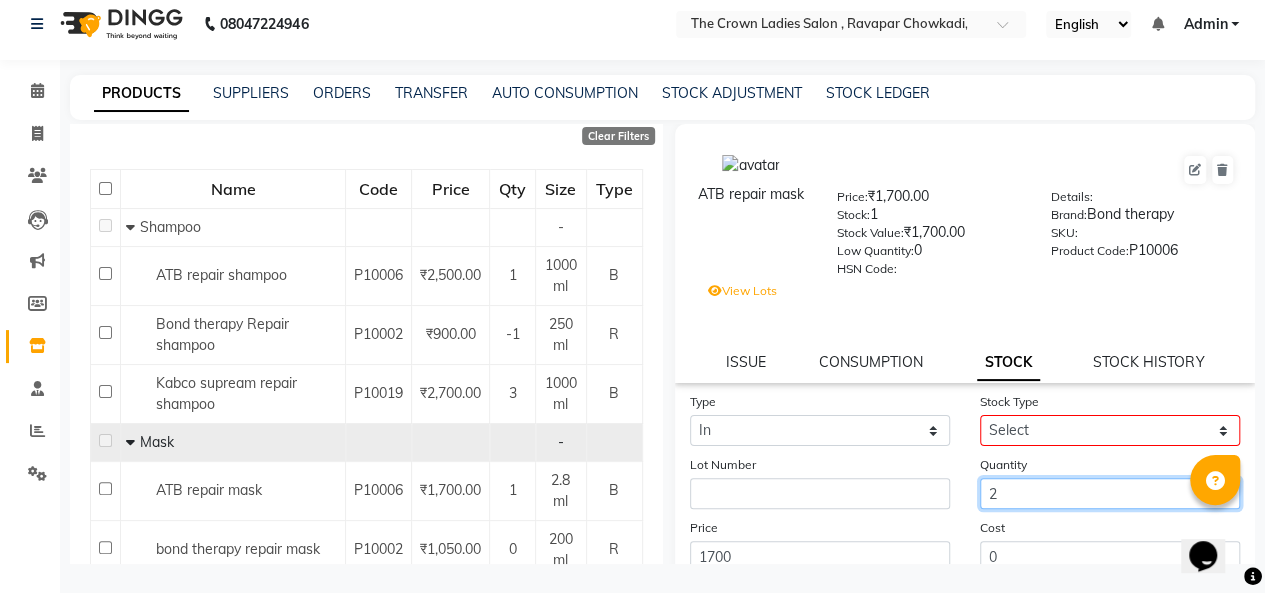 type on "2" 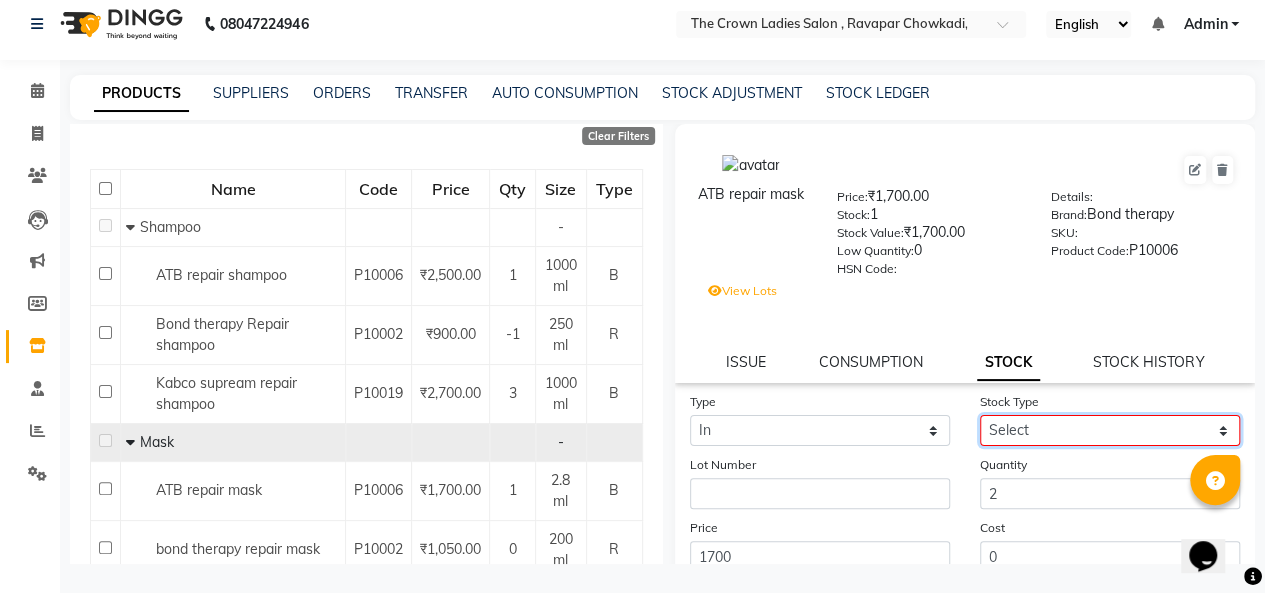 click on "Select New Stock Adjustment Return Other" 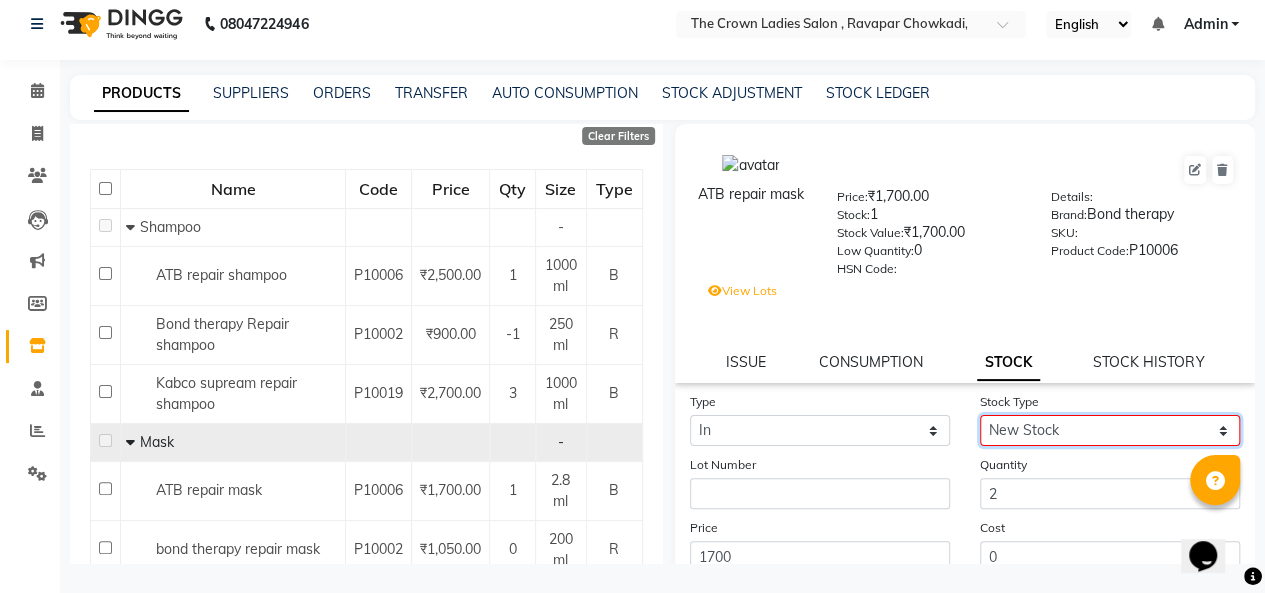 click on "Select New Stock Adjustment Return Other" 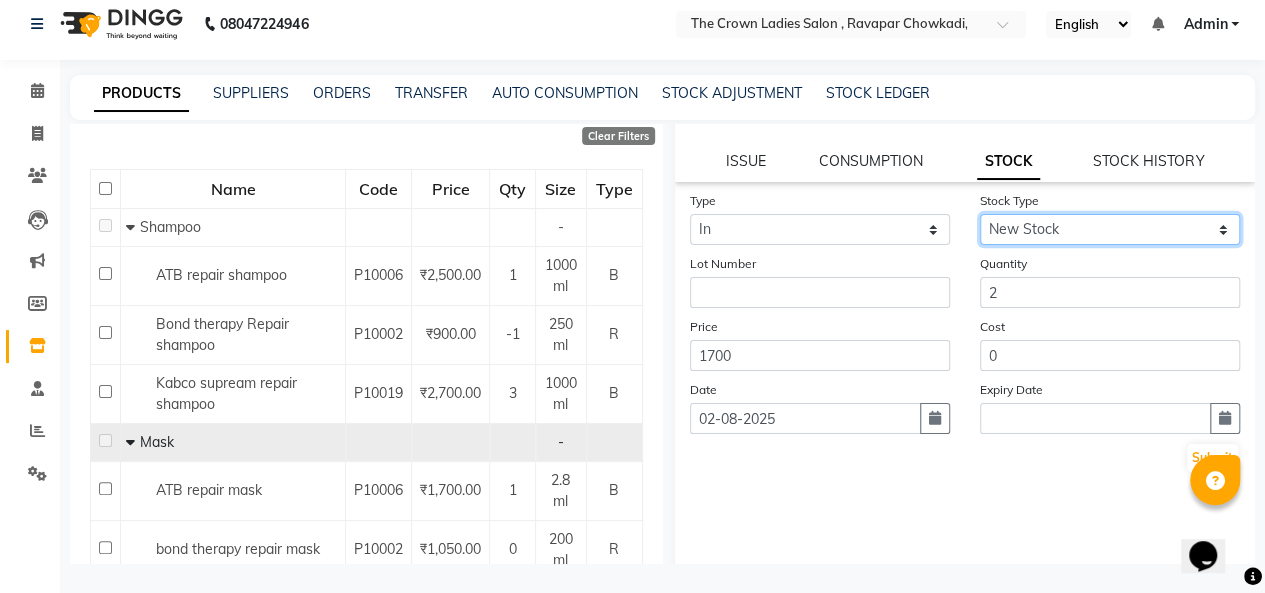scroll, scrollTop: 227, scrollLeft: 0, axis: vertical 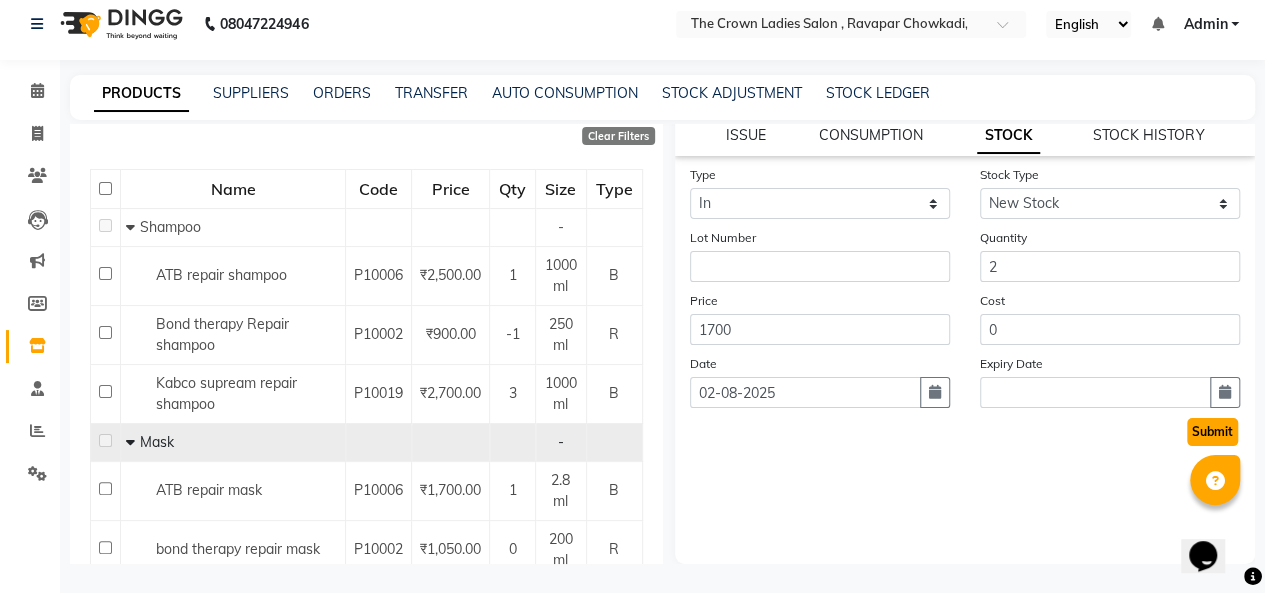 click on "Submit" 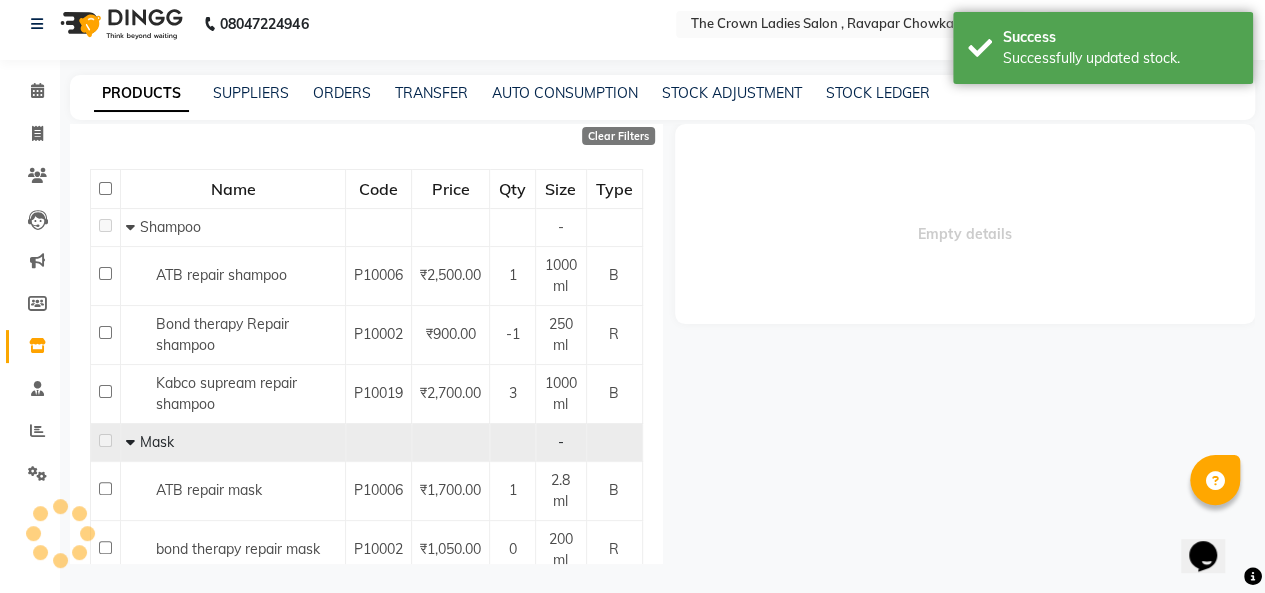 scroll, scrollTop: 0, scrollLeft: 0, axis: both 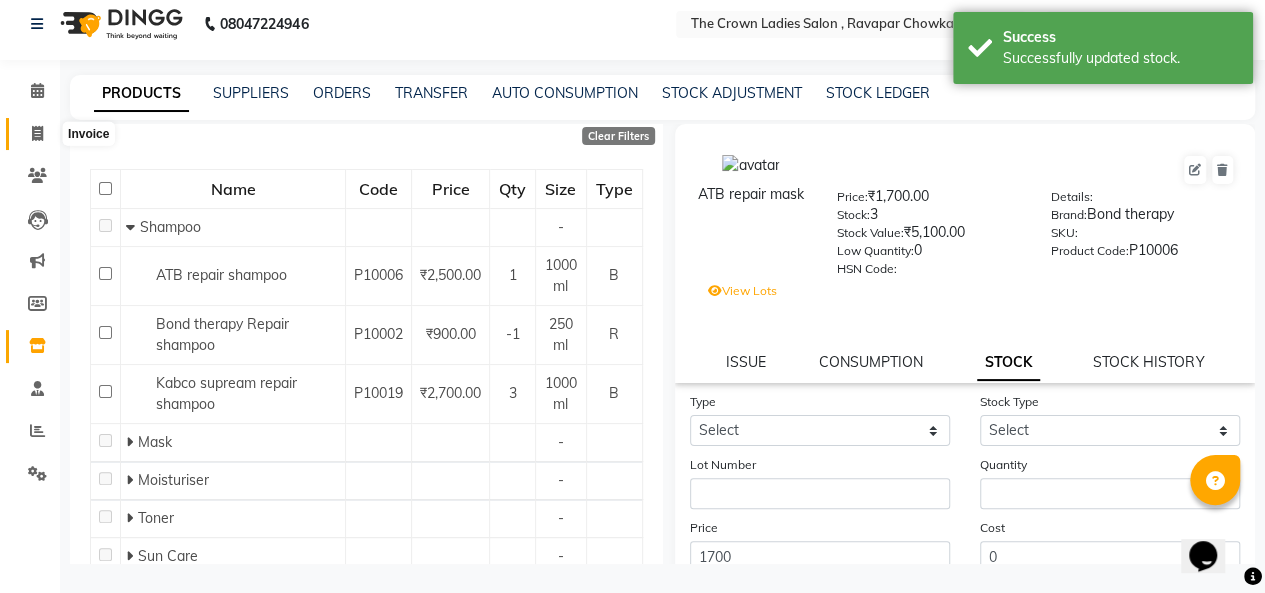 click 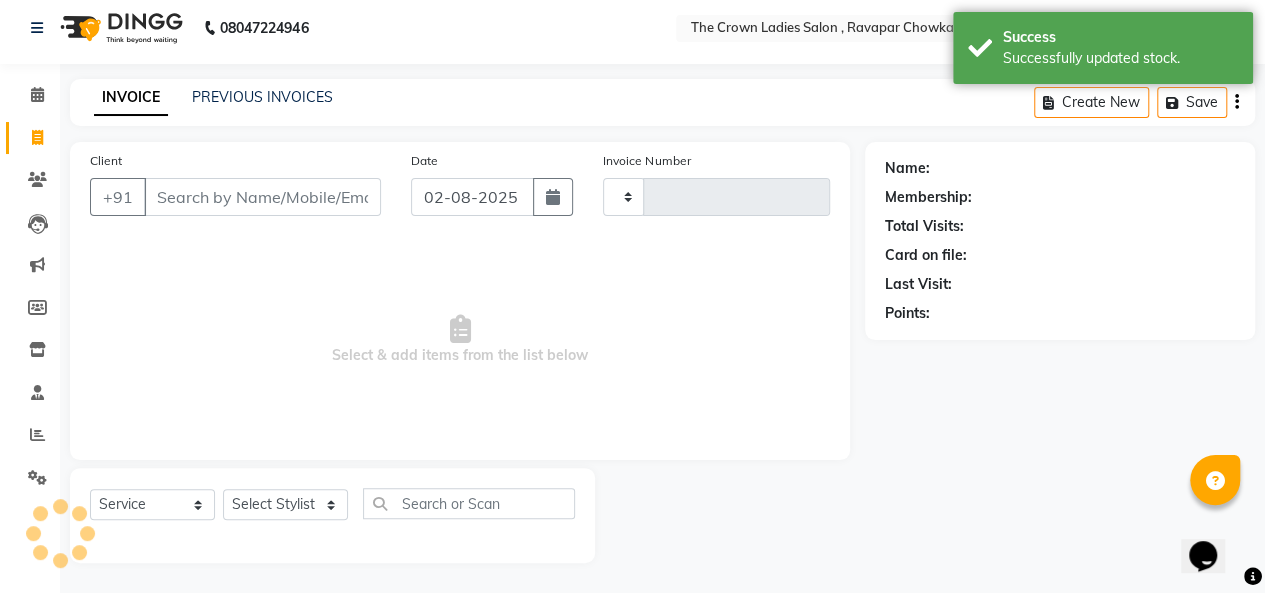 scroll, scrollTop: 7, scrollLeft: 0, axis: vertical 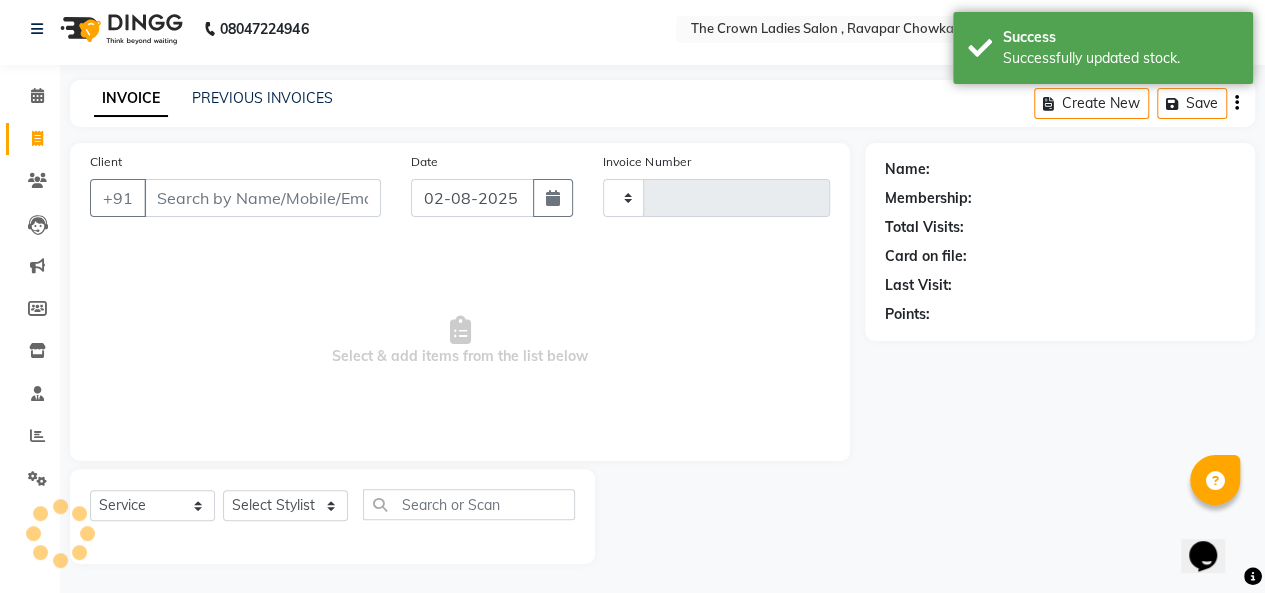 type on "0750" 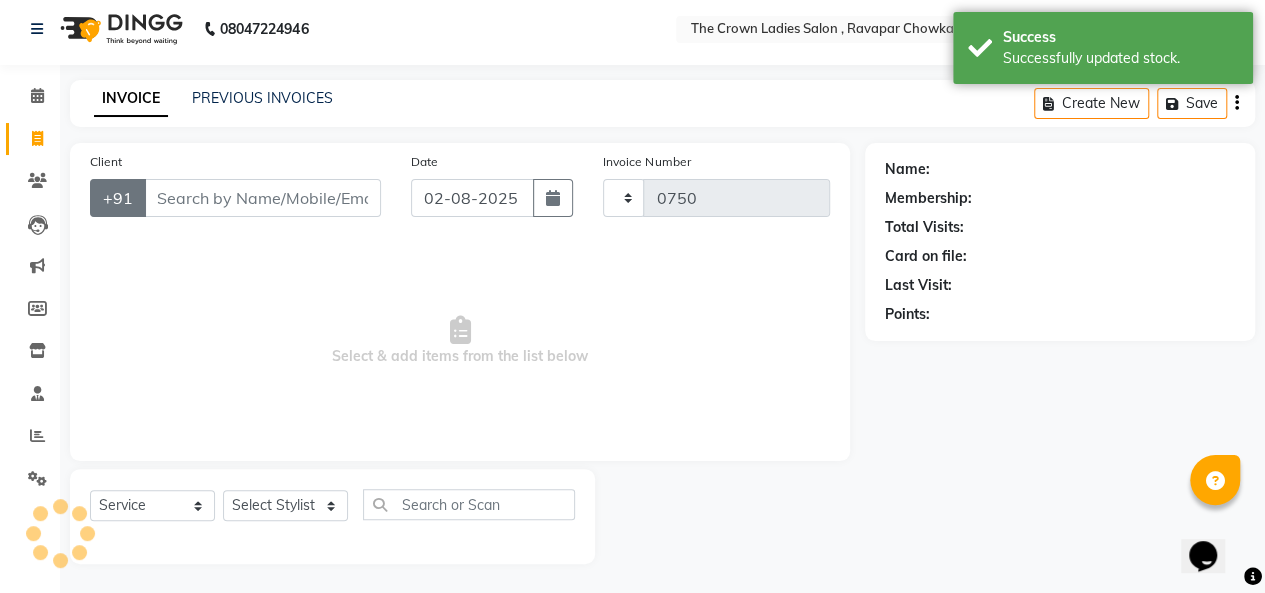 select on "7627" 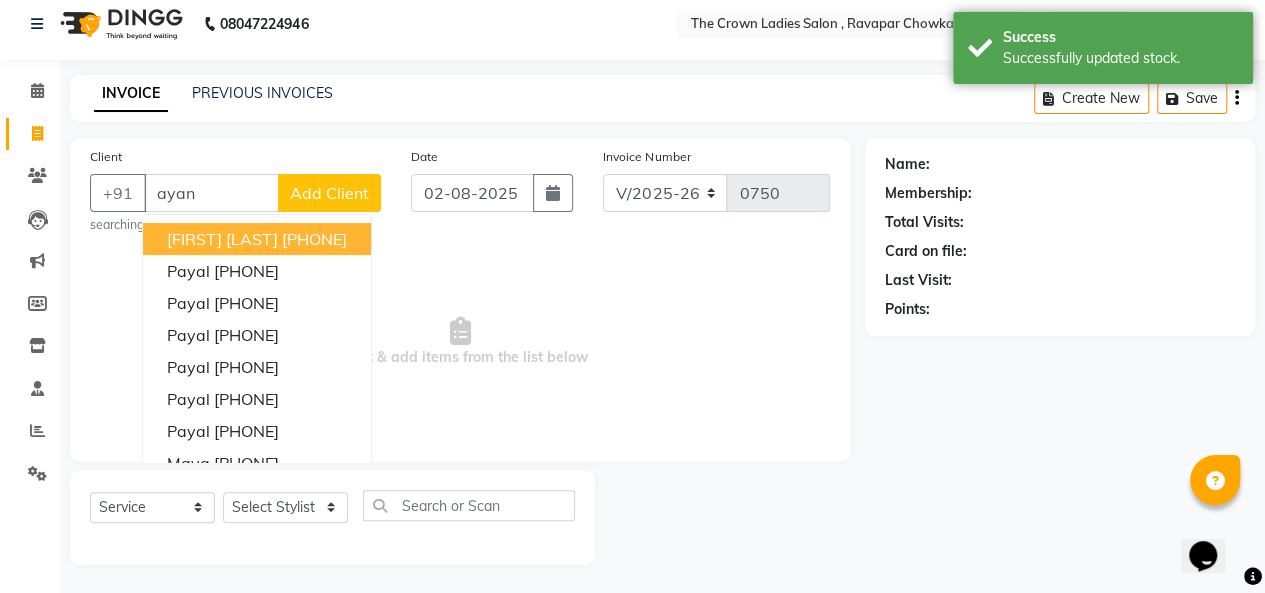 scroll, scrollTop: 7, scrollLeft: 0, axis: vertical 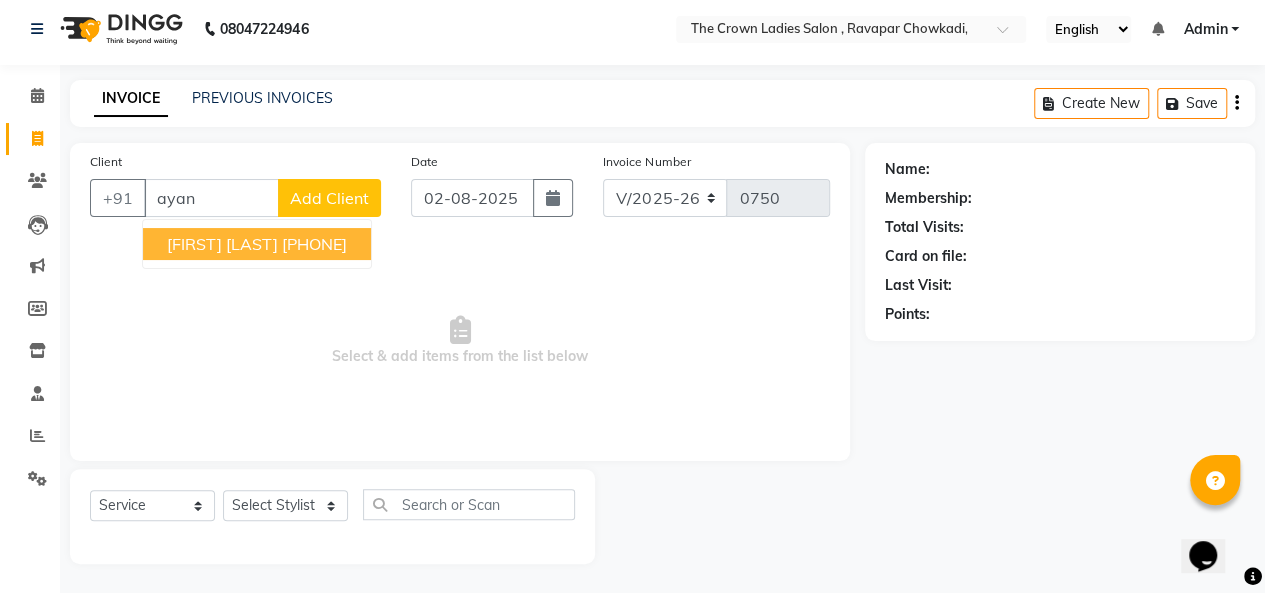 click on "[FIRST] [LAST]" at bounding box center [222, 244] 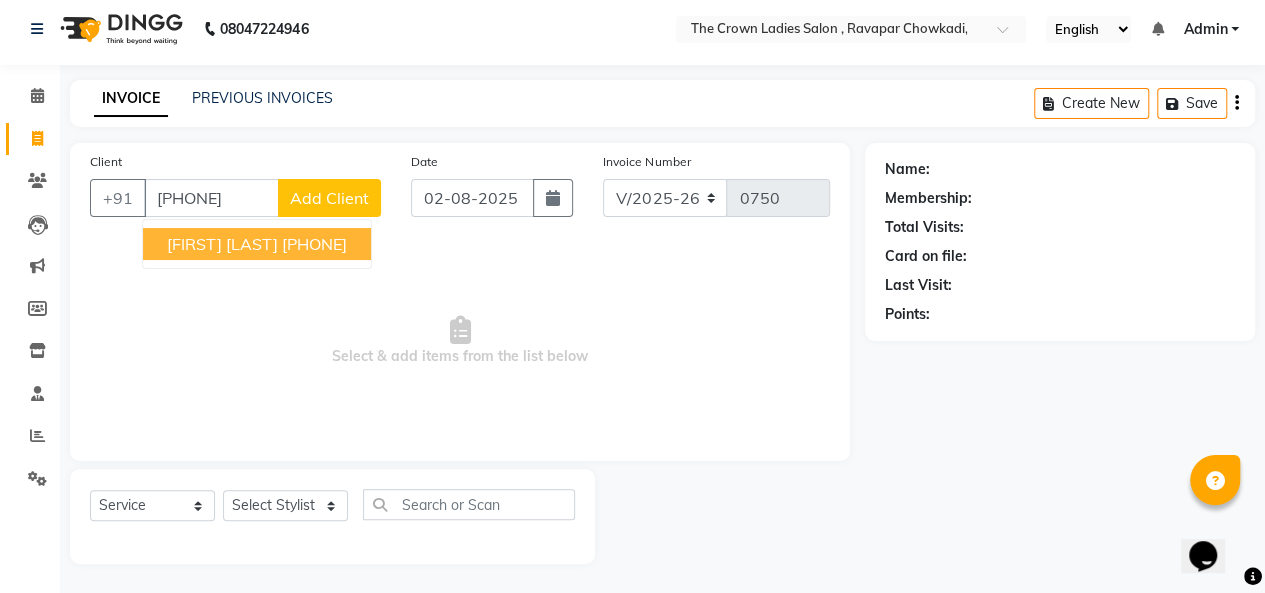 type on "[PHONE]" 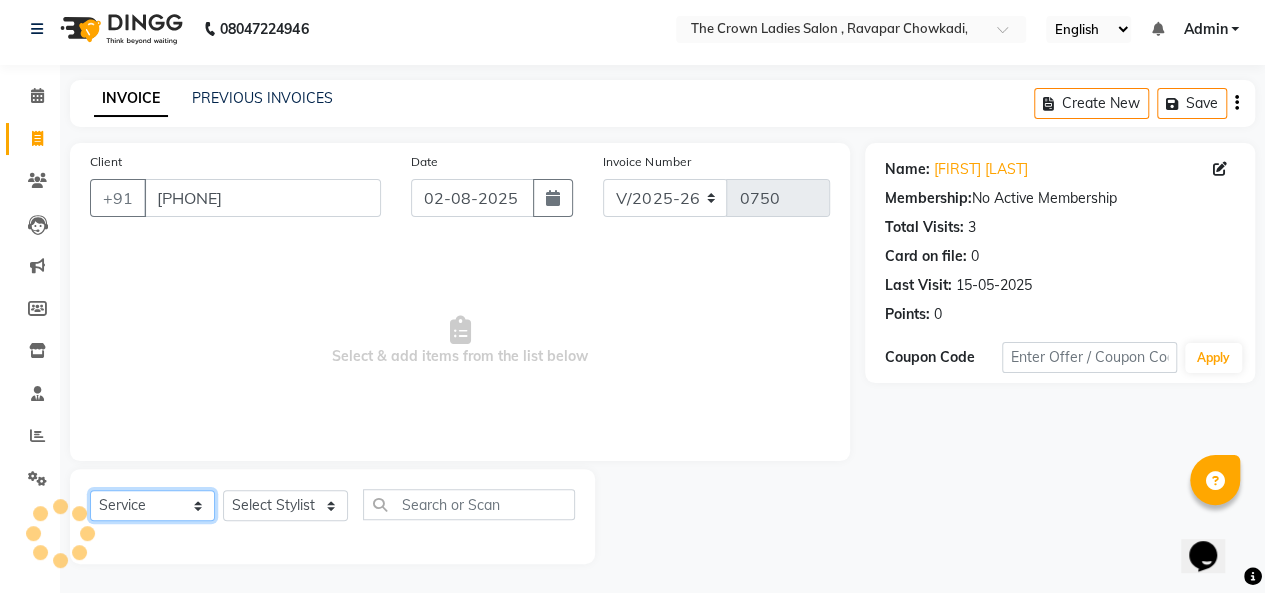 click on "Select  Service  Product  Membership  Package Voucher Prepaid Gift Card" 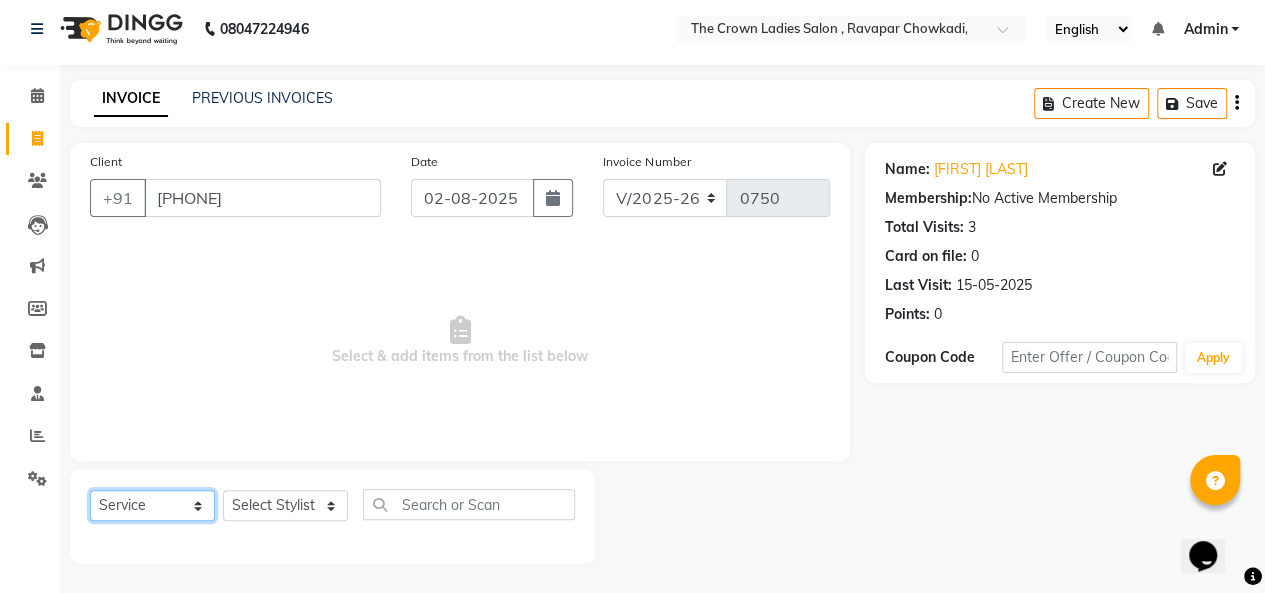 select on "product" 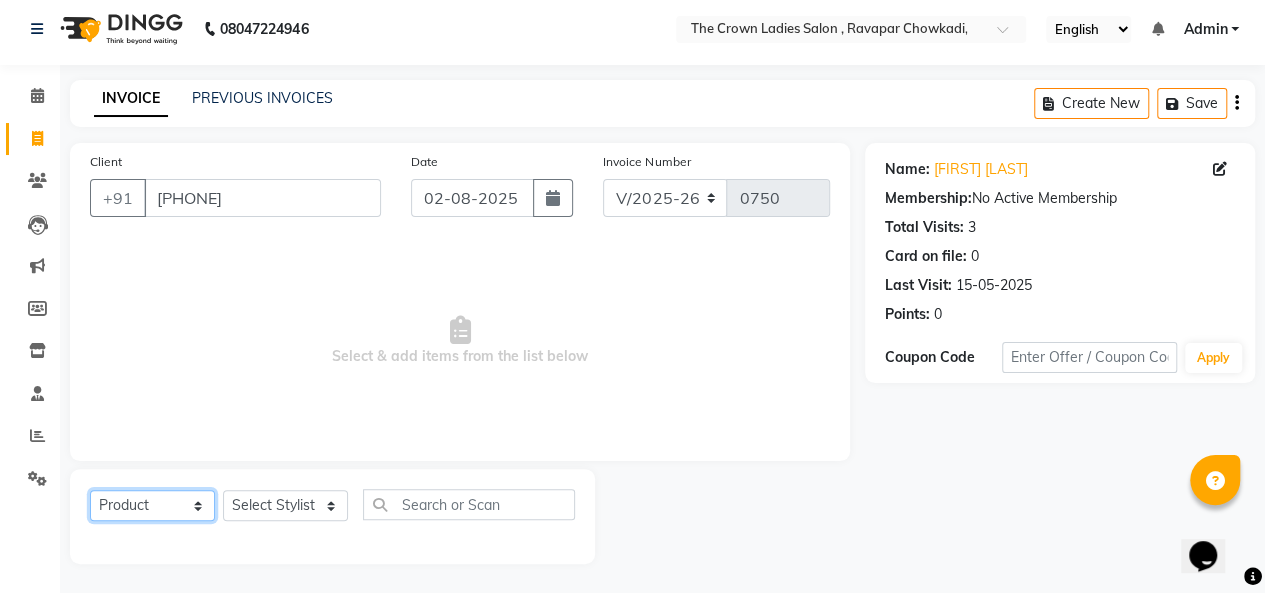 click on "Select  Service  Product  Membership  Package Voucher Prepaid Gift Card" 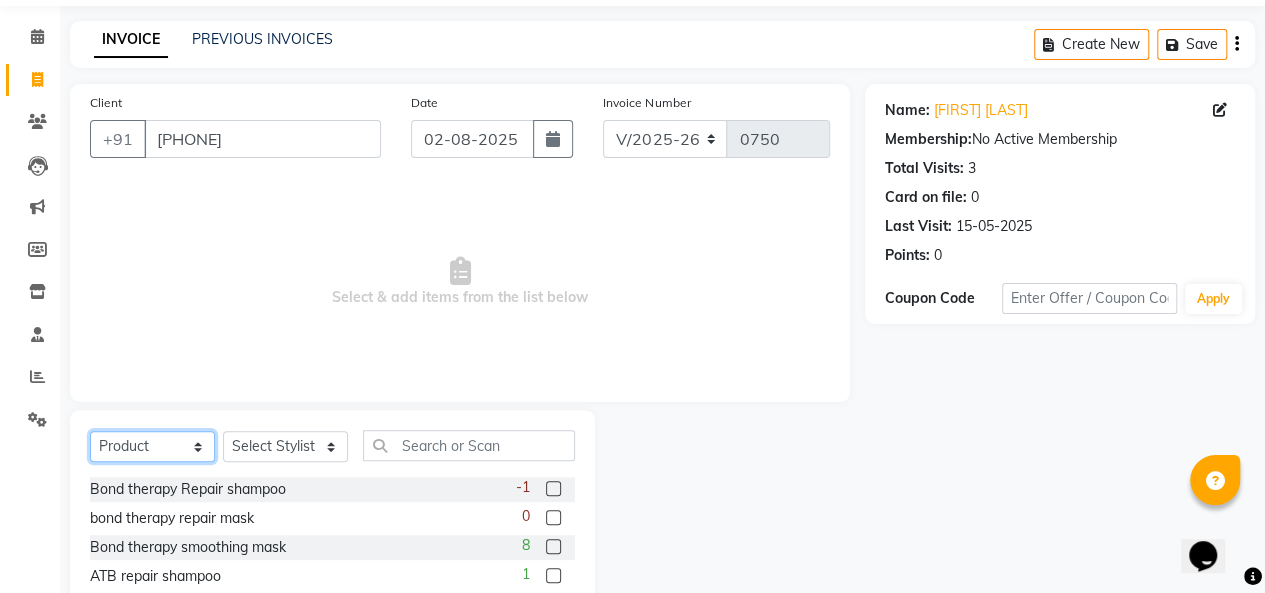scroll, scrollTop: 67, scrollLeft: 0, axis: vertical 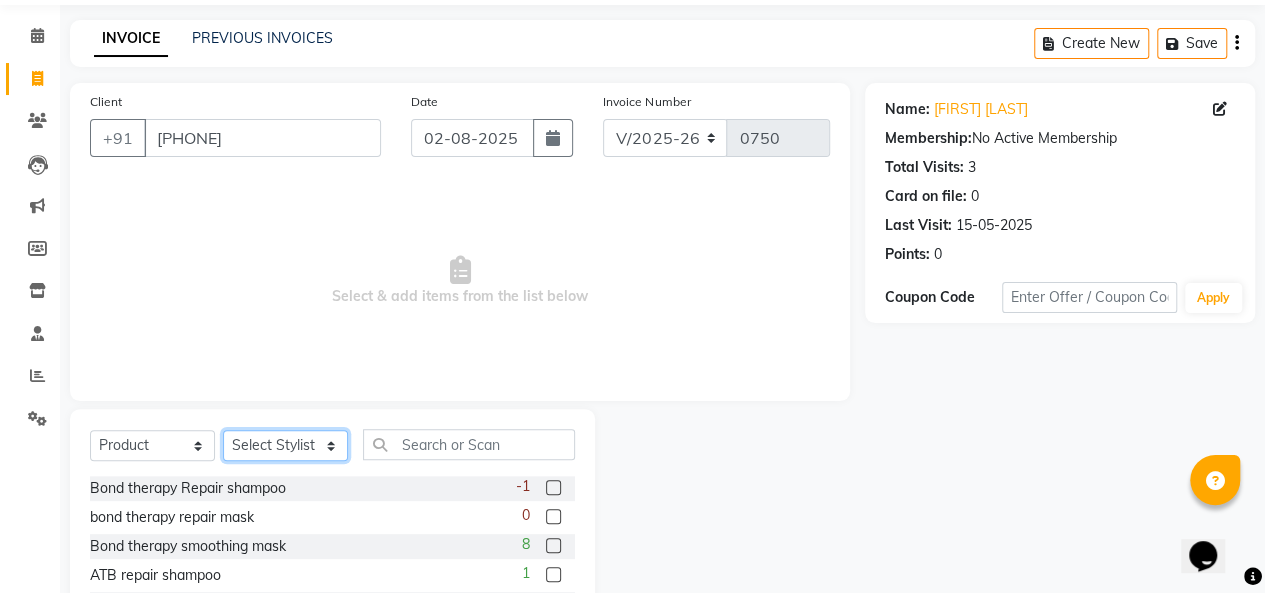 click on "Select Stylist Hemangi hemanshi khushi kundariya maya mayur nikita shubham tejas vaidehi" 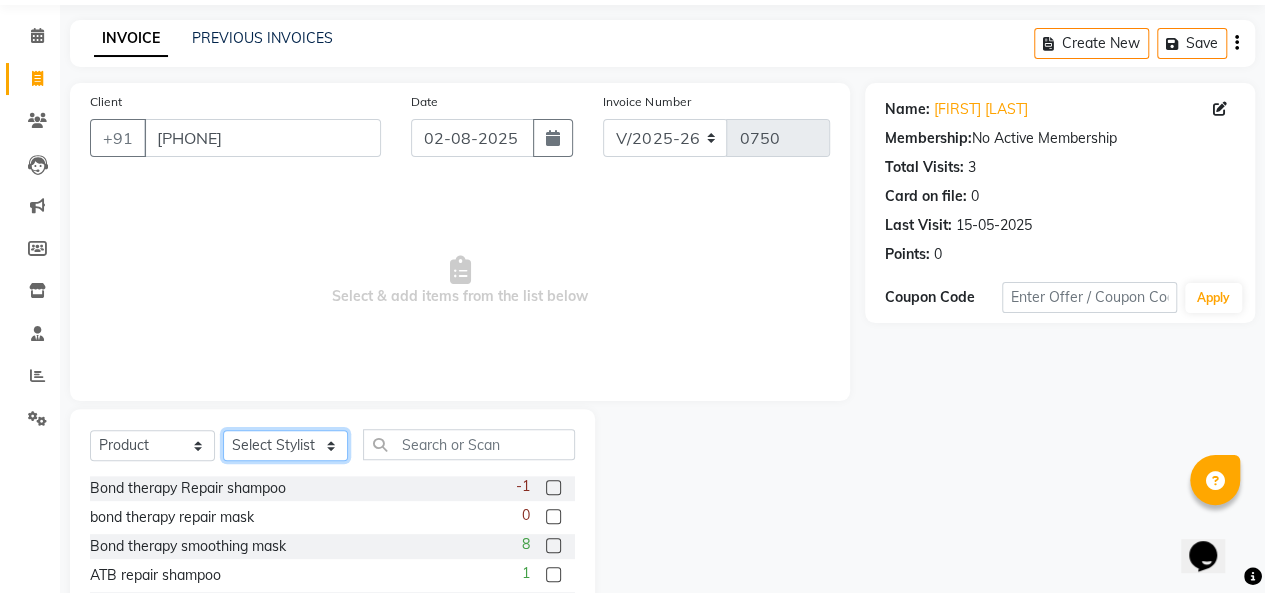 select on "67500" 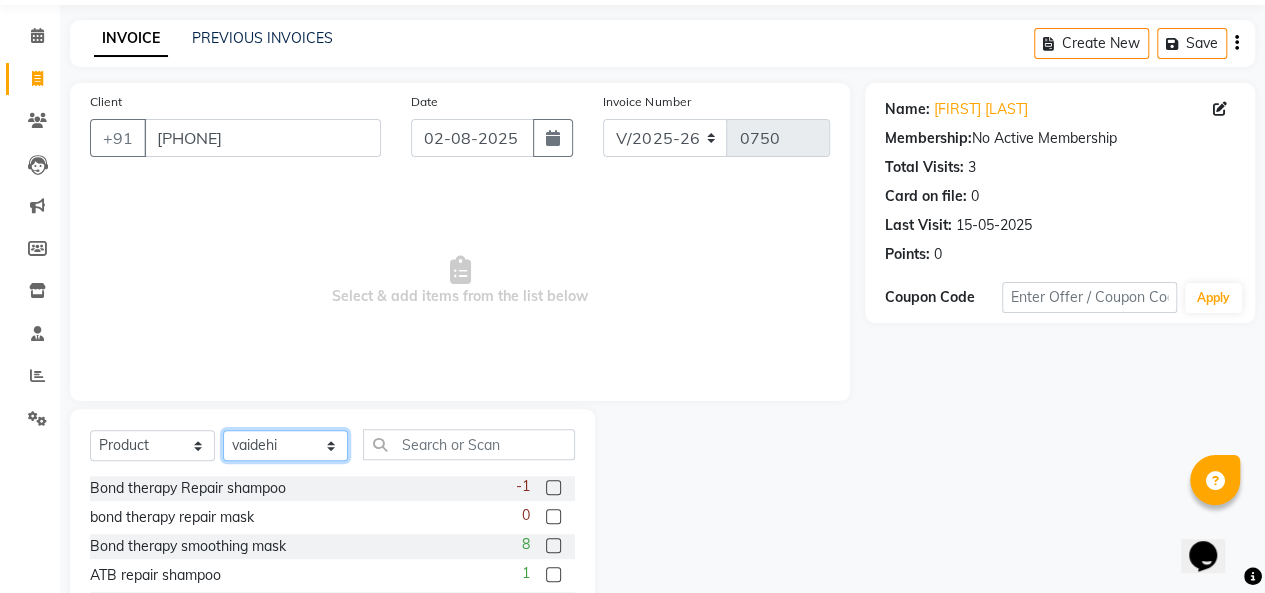 click on "Select Stylist Hemangi hemanshi khushi kundariya maya mayur nikita shubham tejas vaidehi" 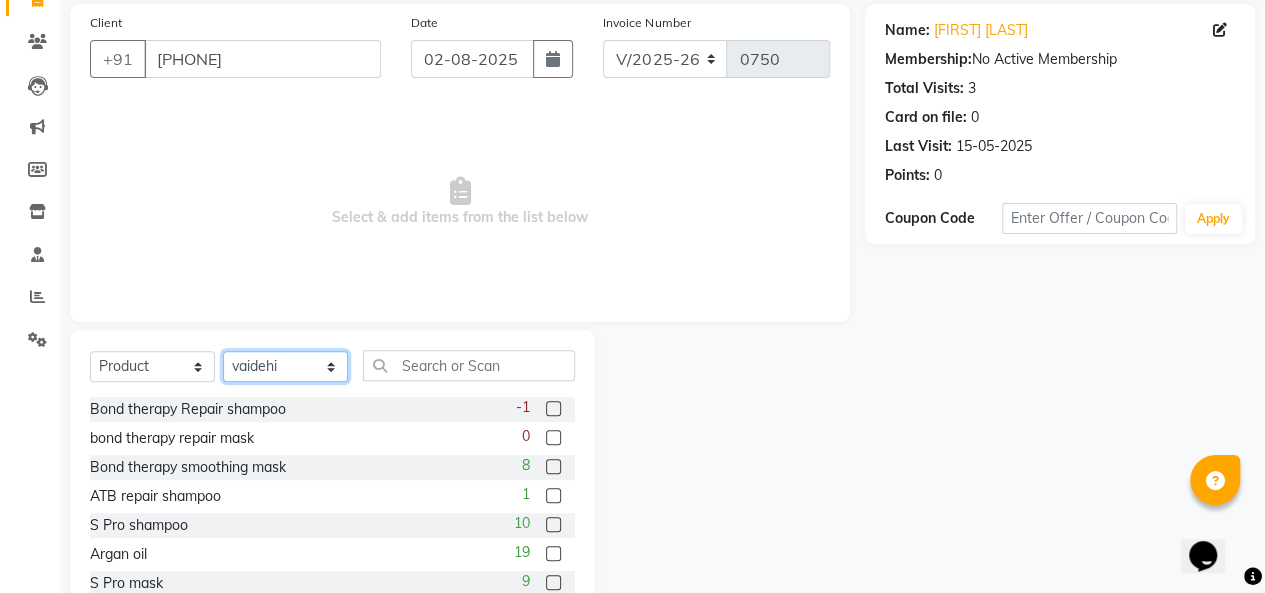 scroll, scrollTop: 147, scrollLeft: 0, axis: vertical 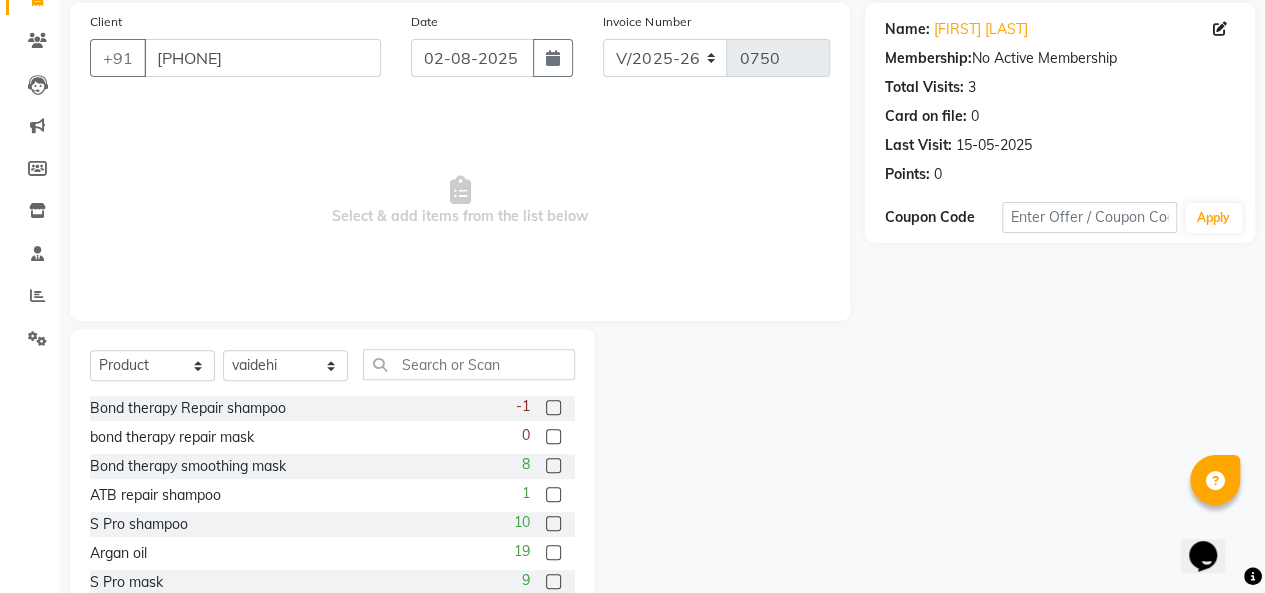 click 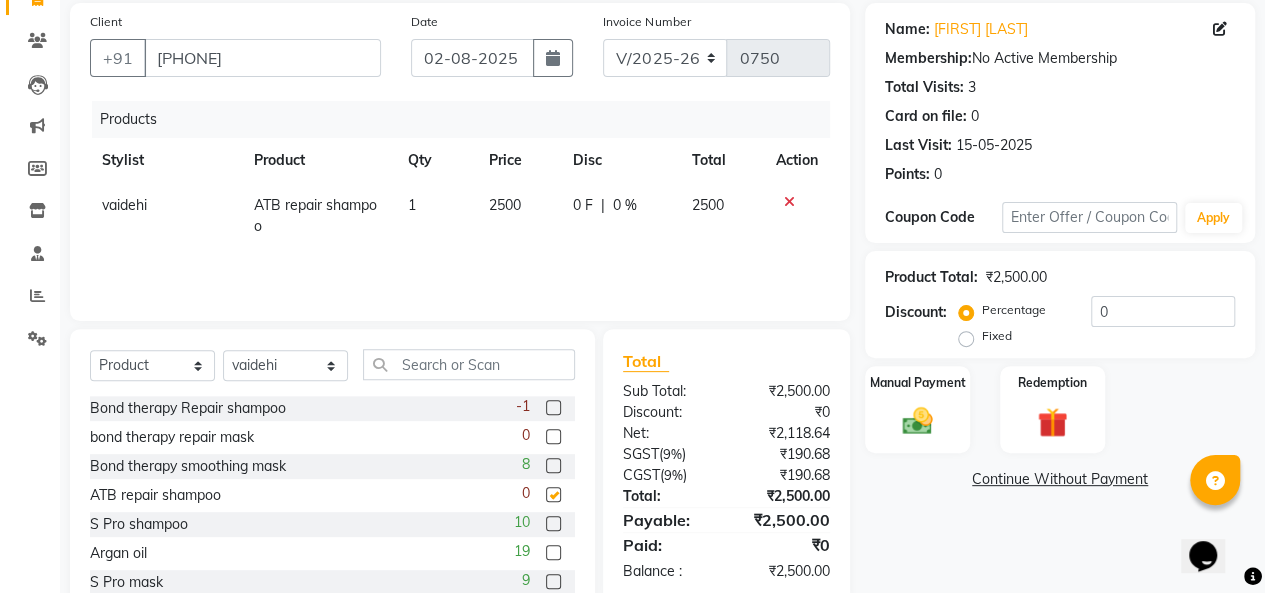 checkbox on "false" 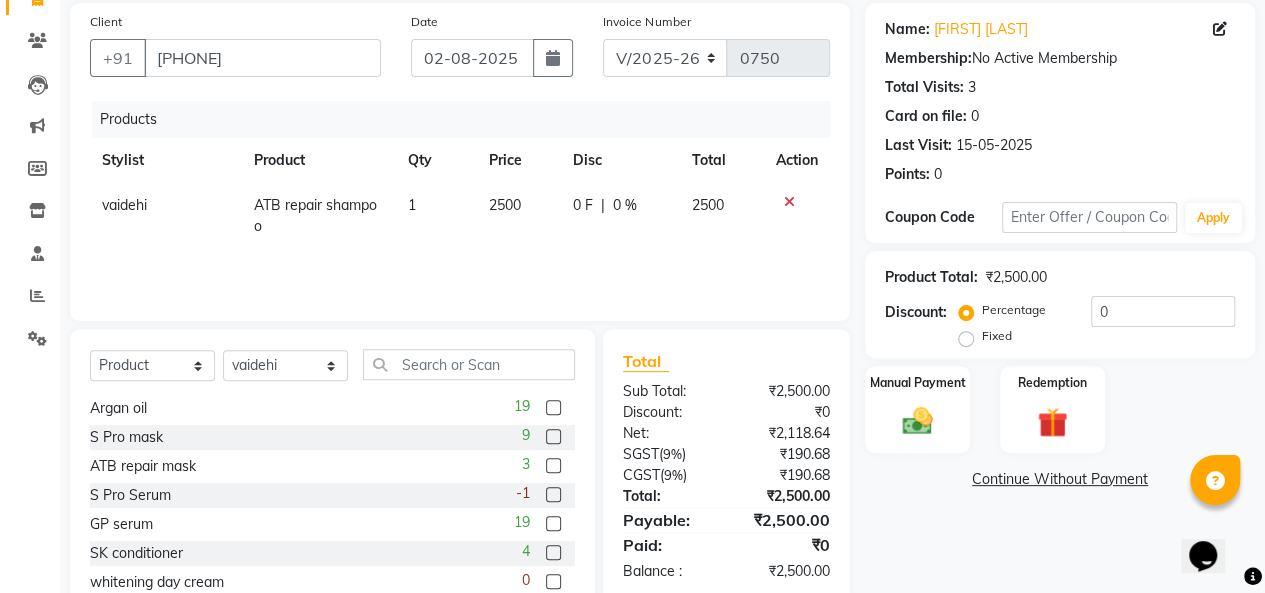 scroll, scrollTop: 148, scrollLeft: 0, axis: vertical 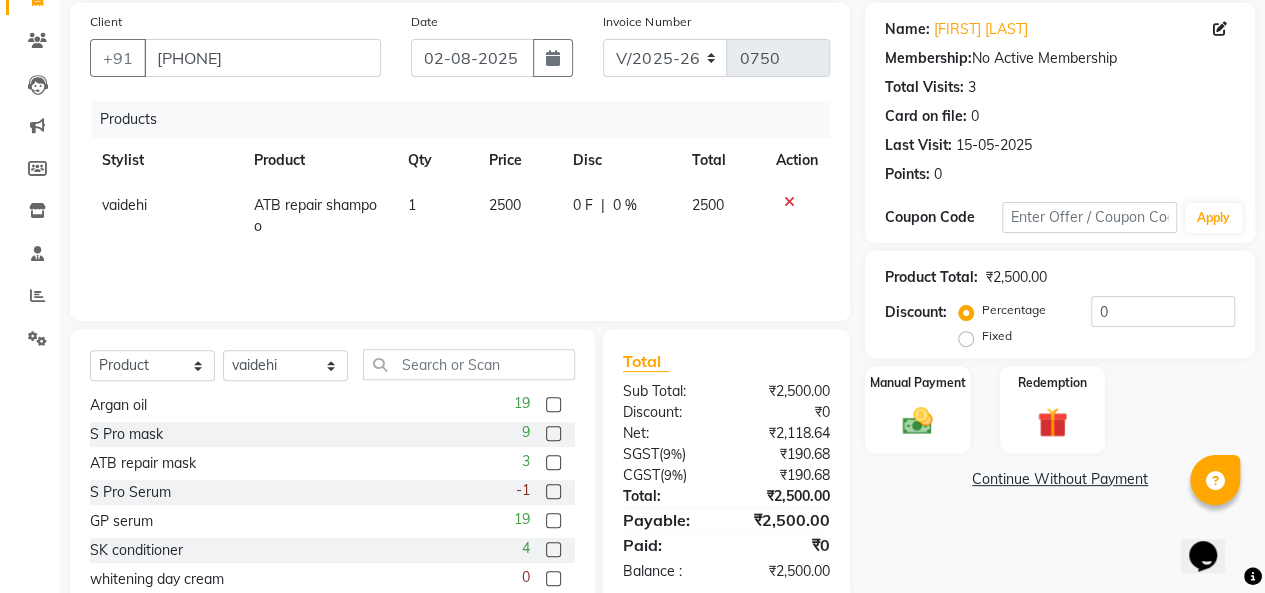 click 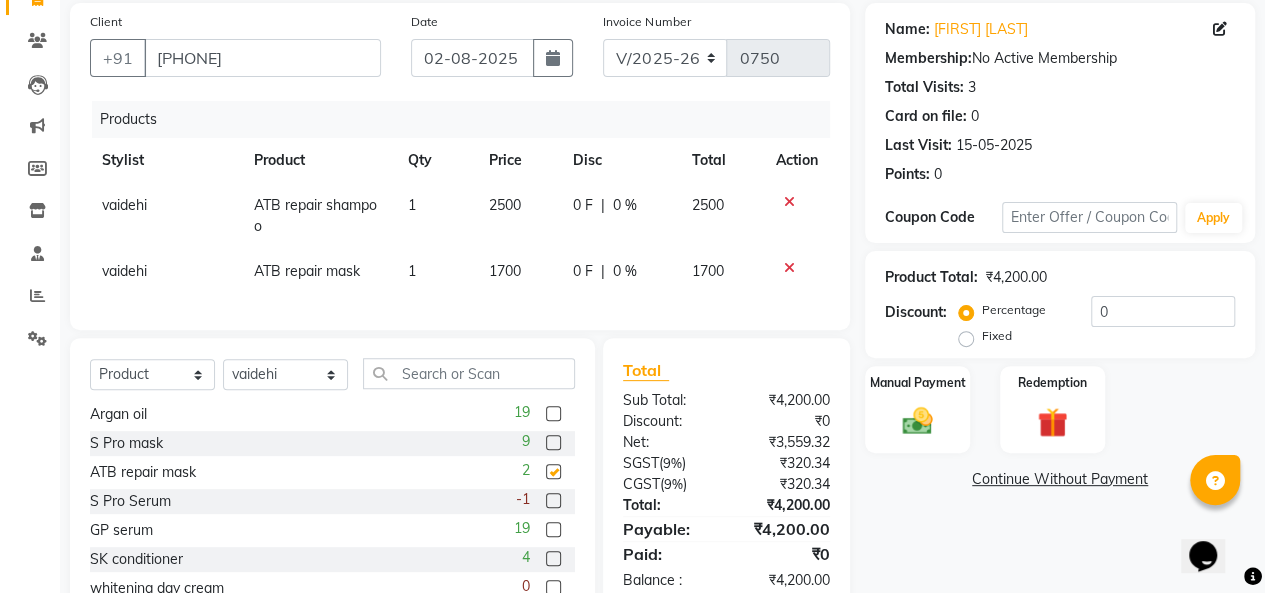 checkbox on "false" 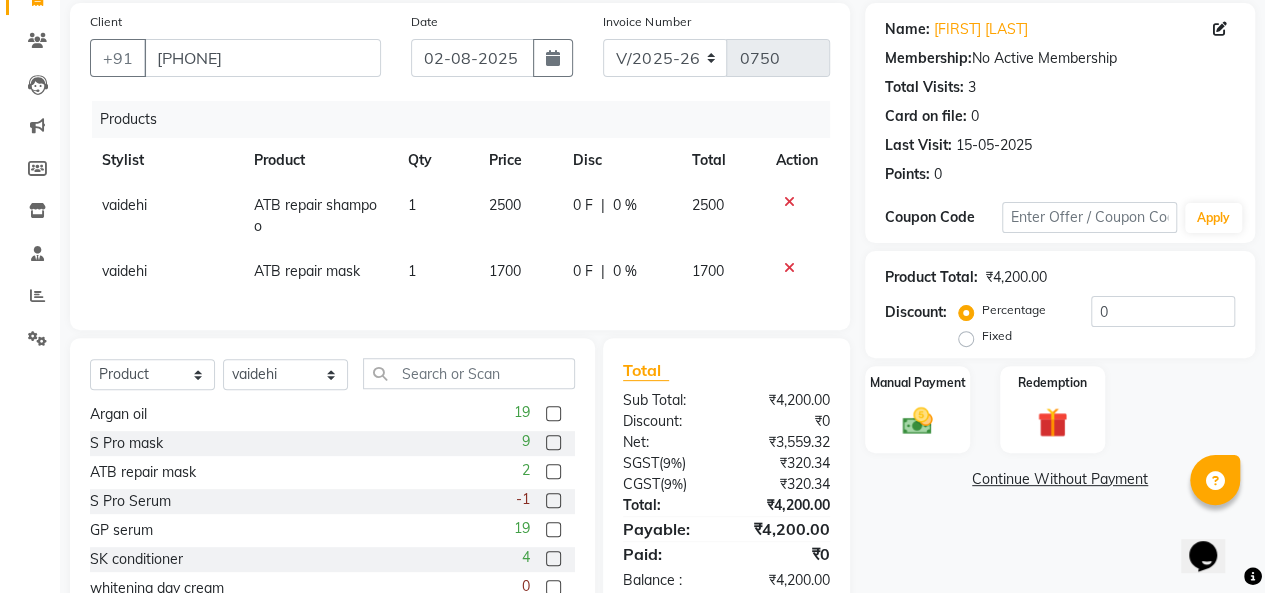 click on "Fixed" 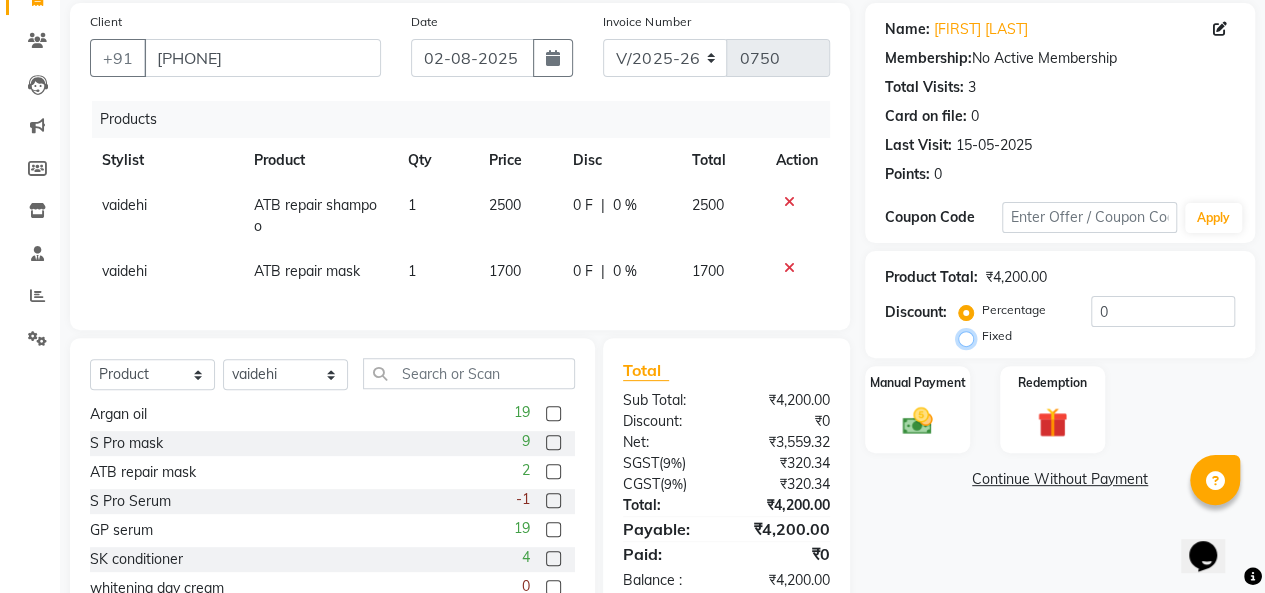 click on "Fixed" at bounding box center [970, 336] 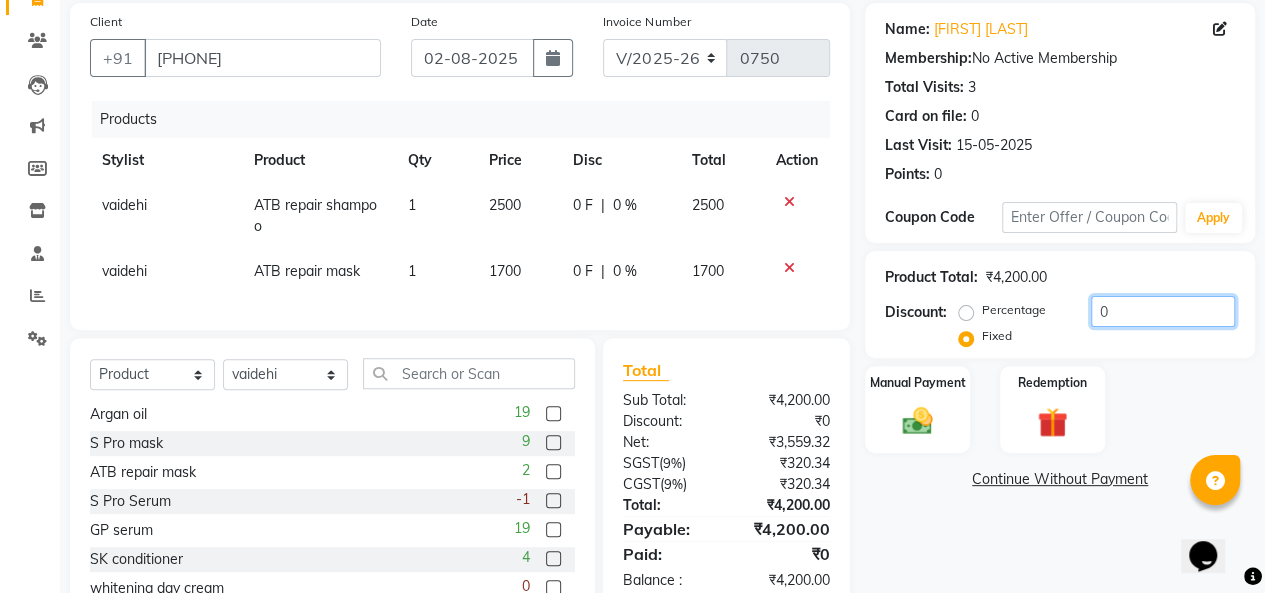 click on "0" 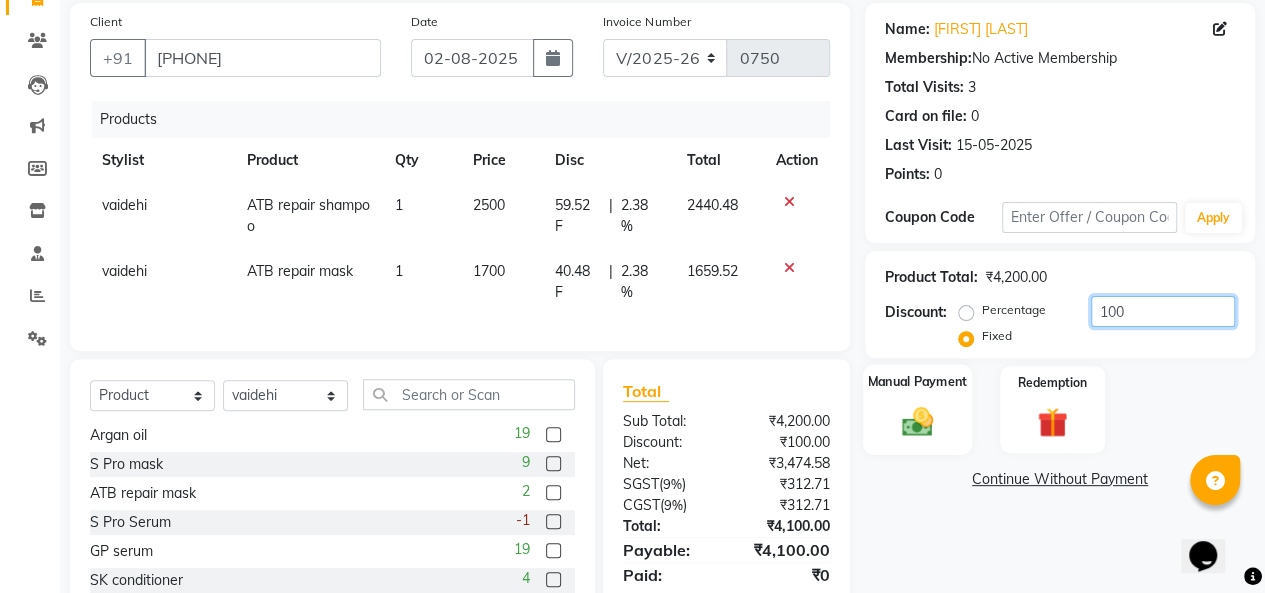 type on "100" 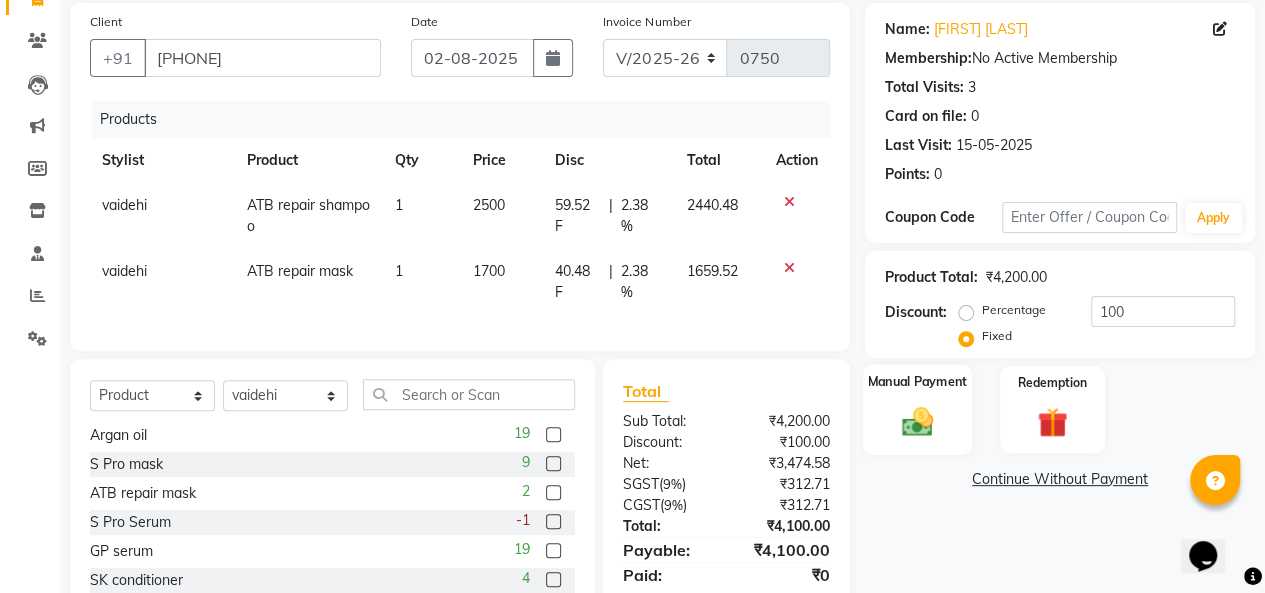 click 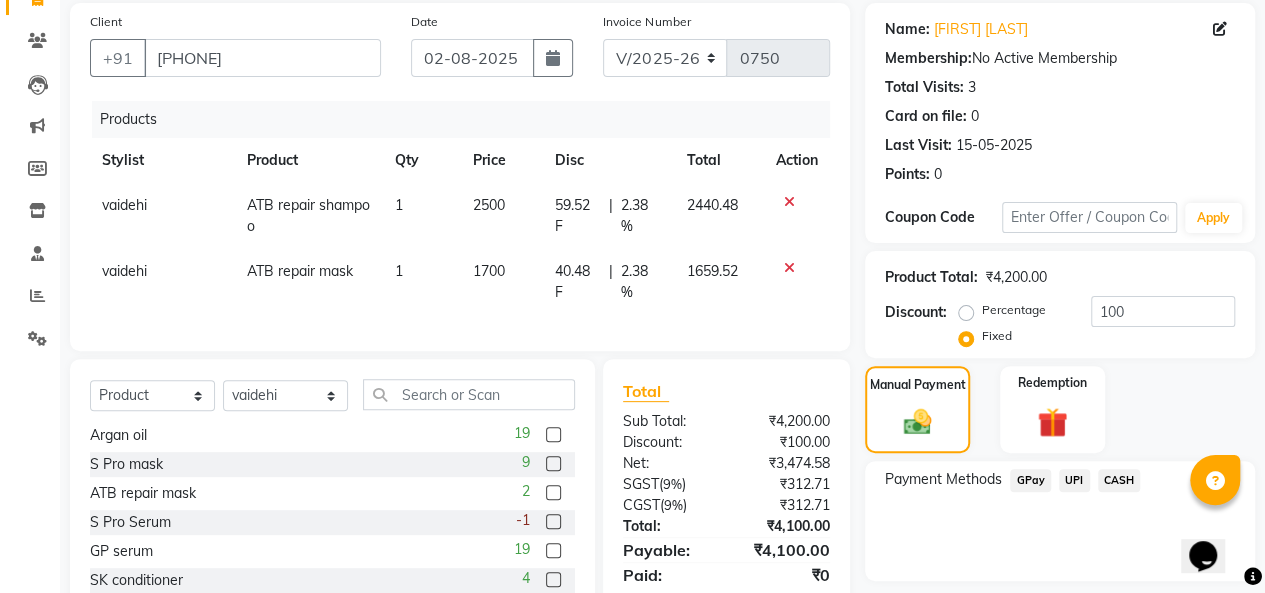 click on "CASH" 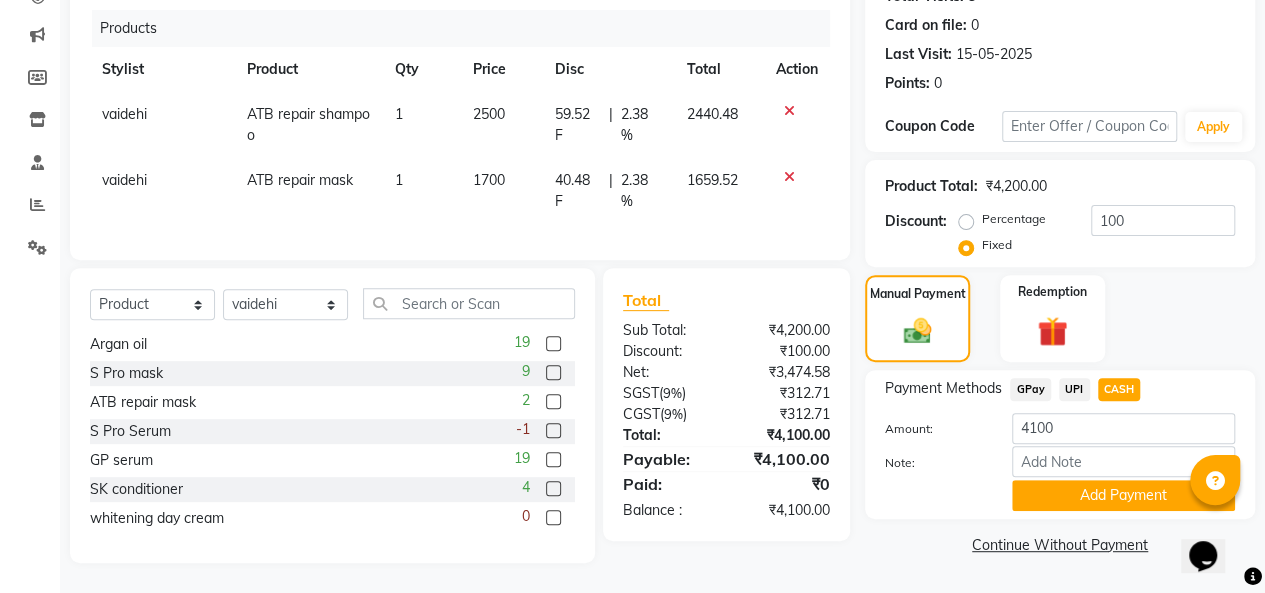 scroll, scrollTop: 252, scrollLeft: 0, axis: vertical 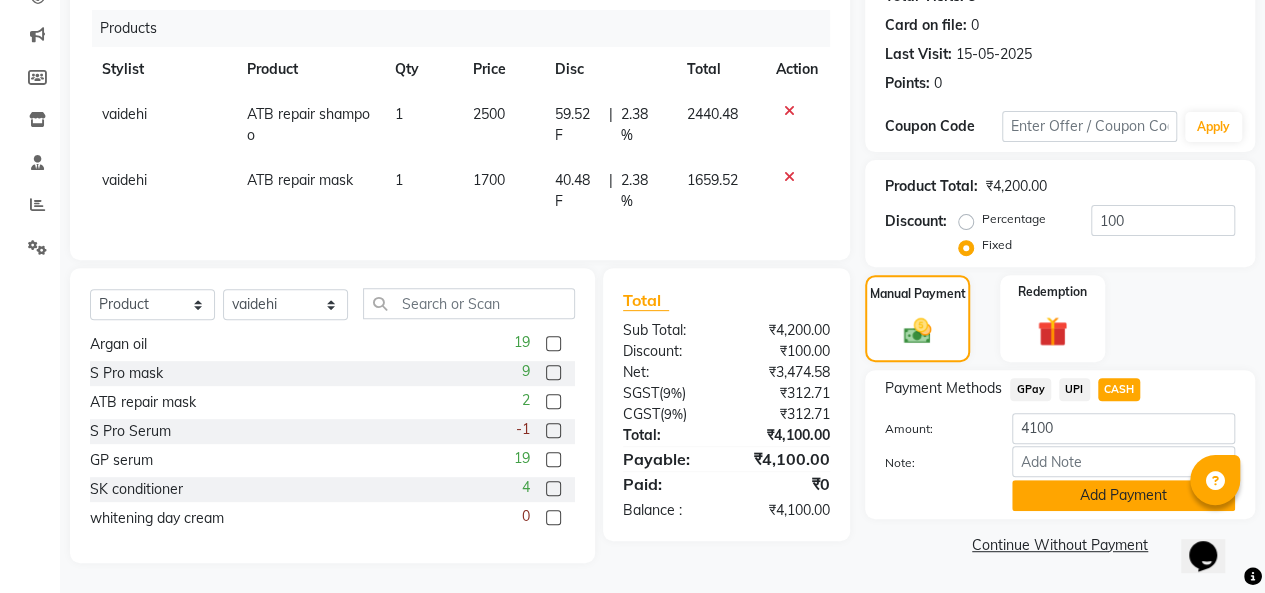 click on "Add Payment" 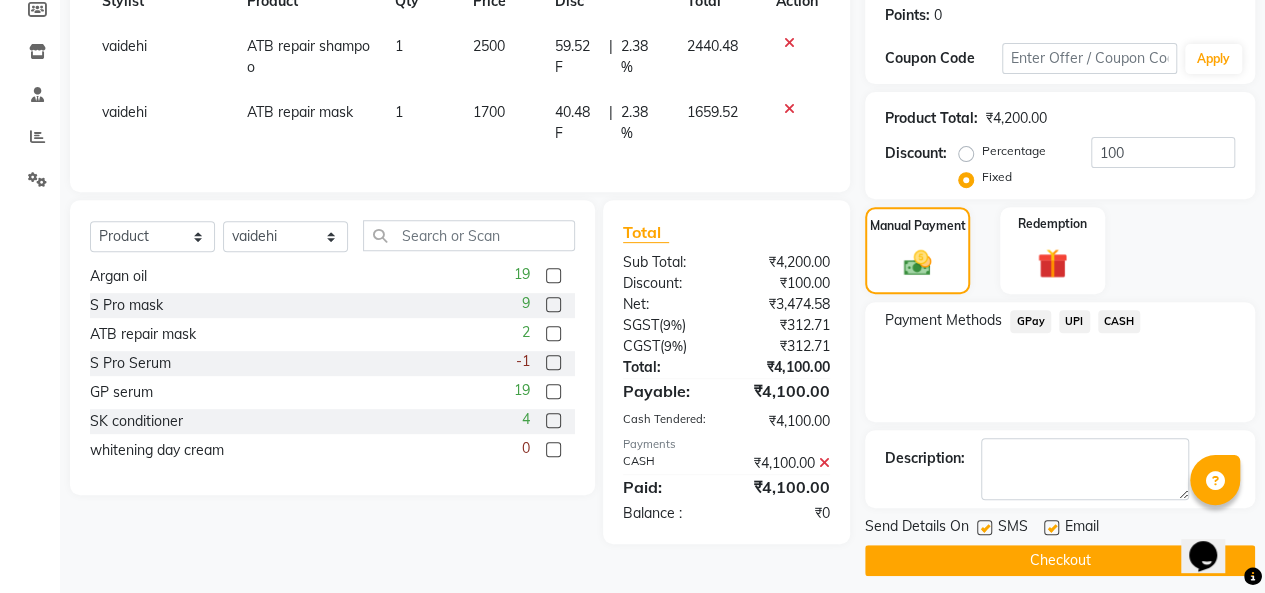 scroll, scrollTop: 316, scrollLeft: 0, axis: vertical 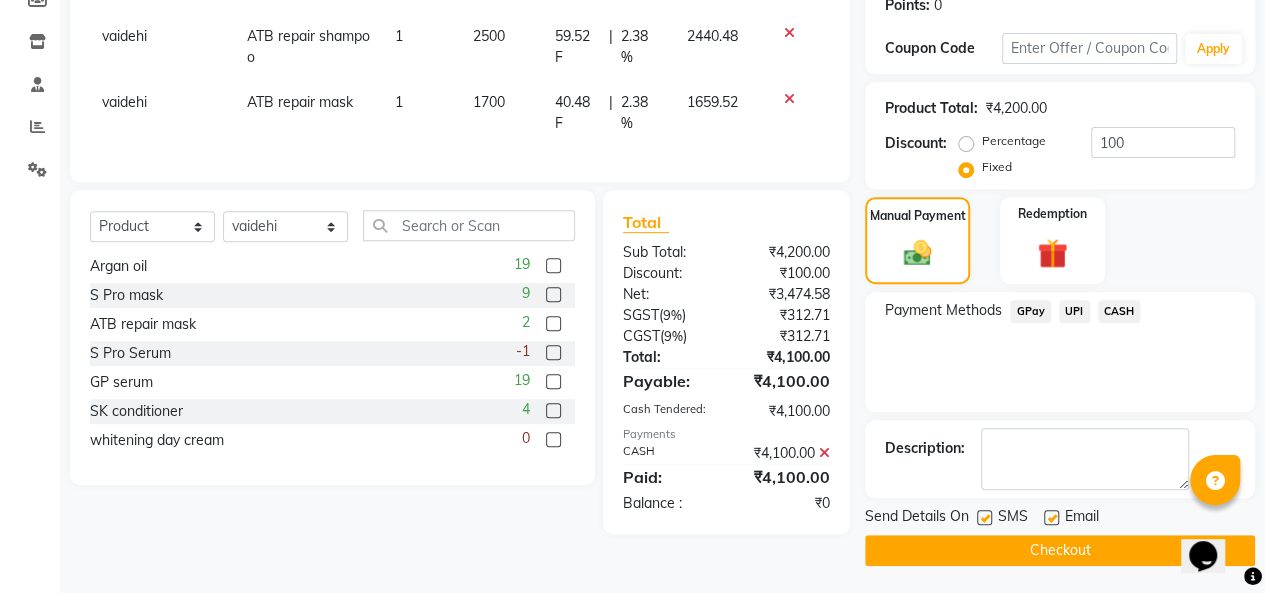 click 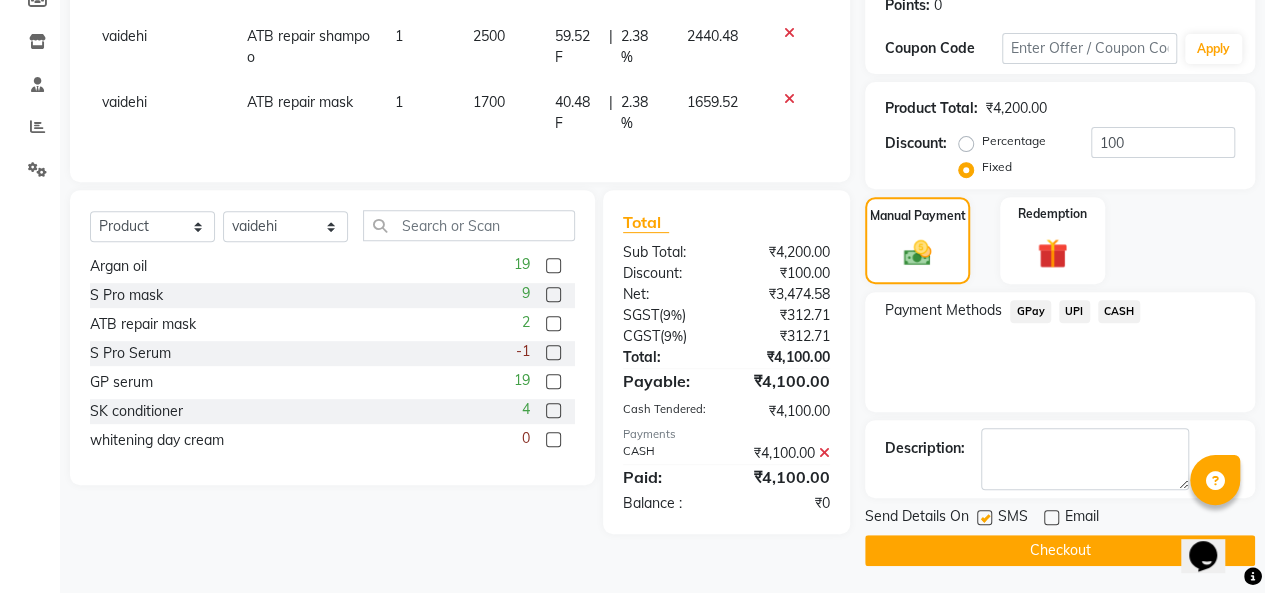 click 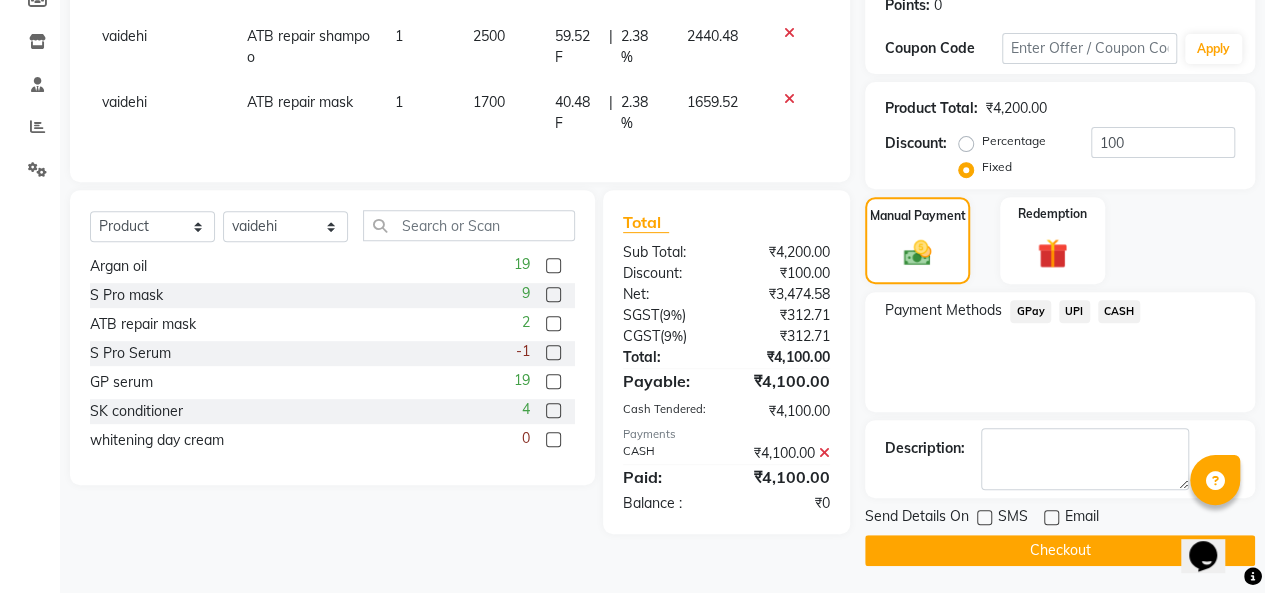 click on "Checkout" 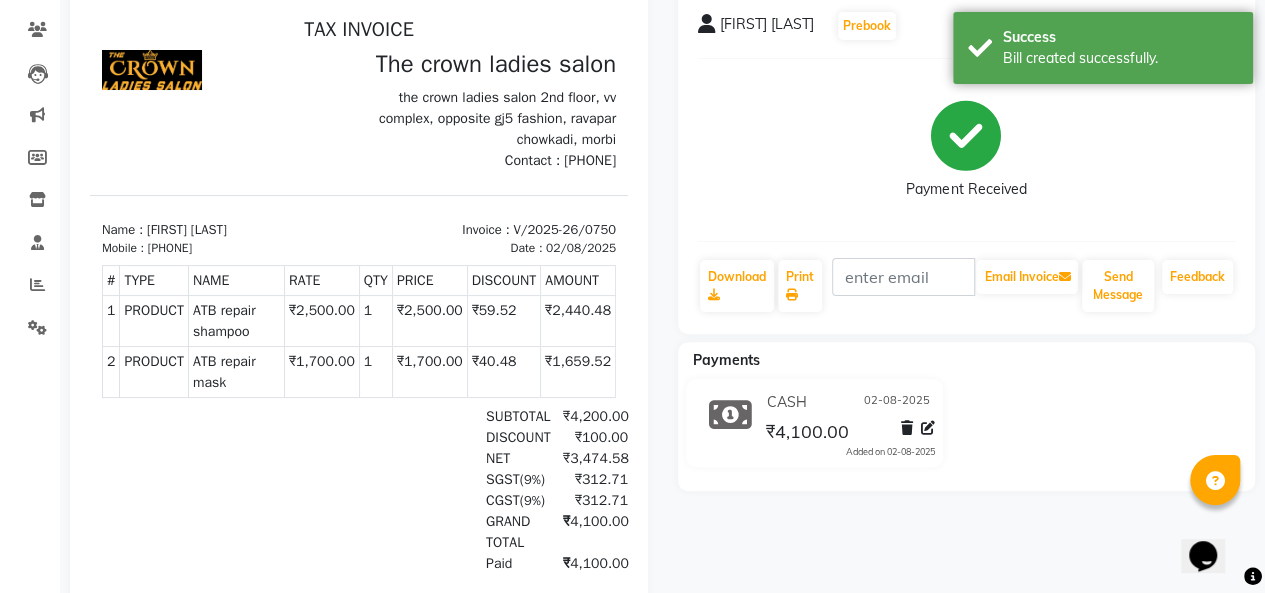 scroll, scrollTop: 161, scrollLeft: 0, axis: vertical 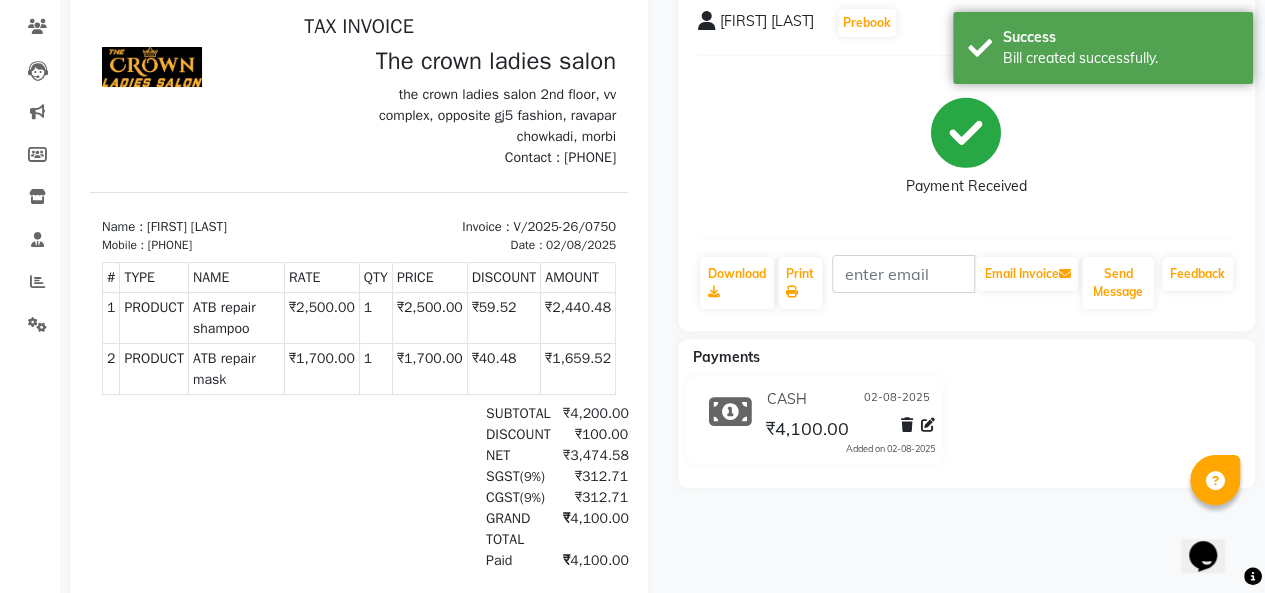 click on "₹40.48" at bounding box center [504, 369] 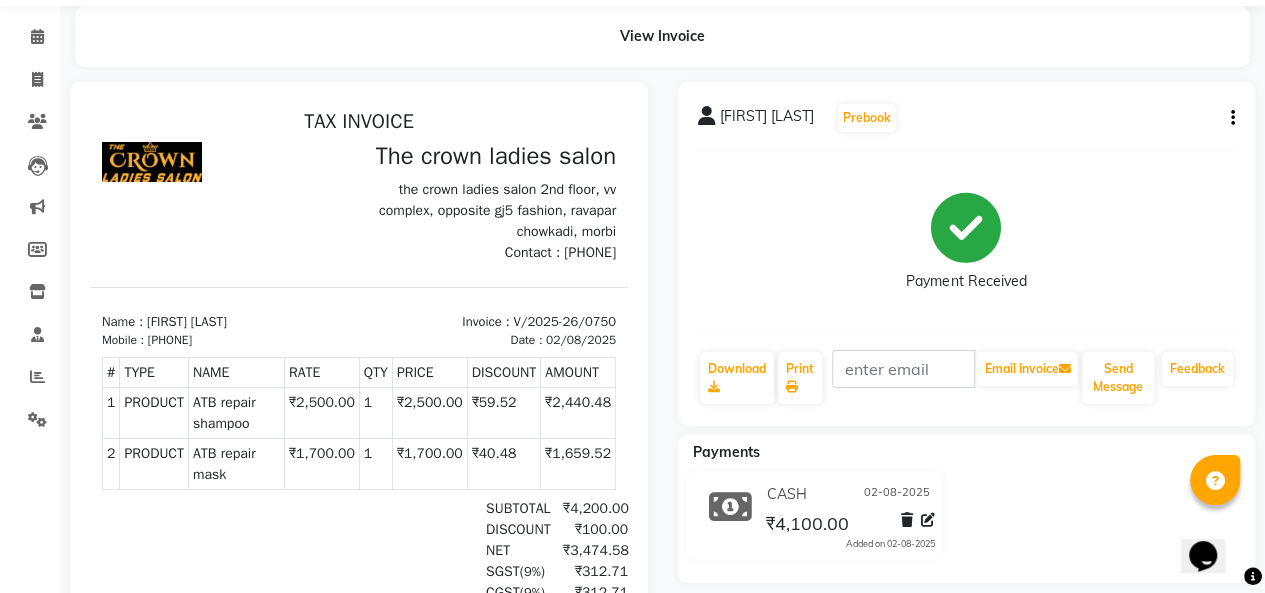 scroll, scrollTop: 0, scrollLeft: 0, axis: both 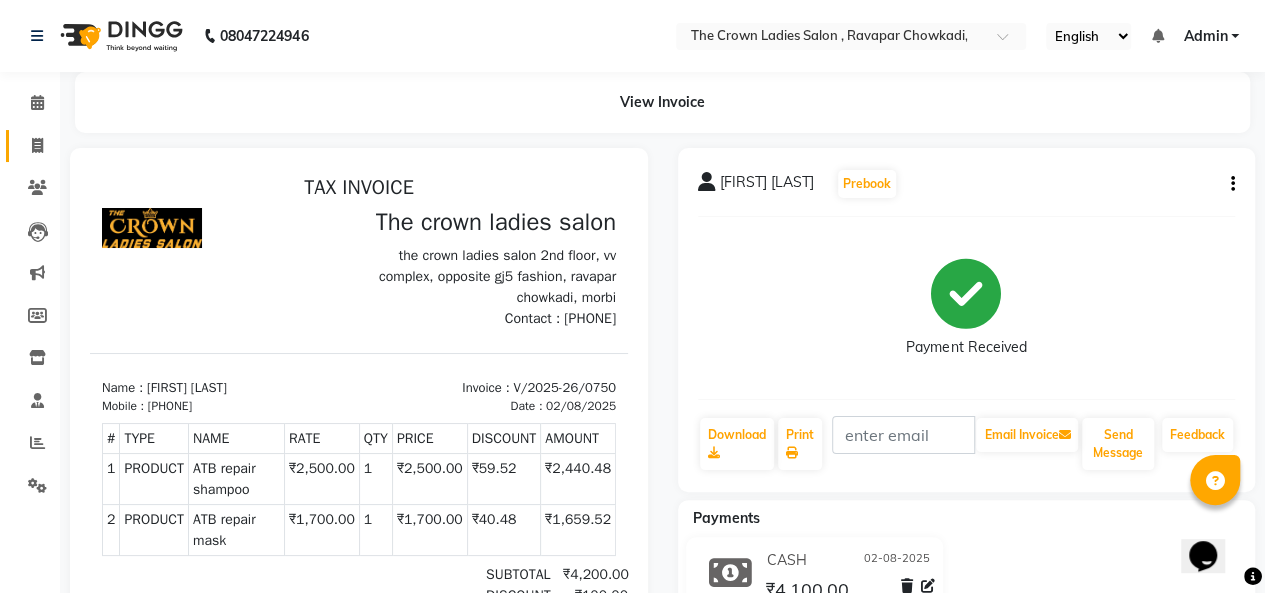 click 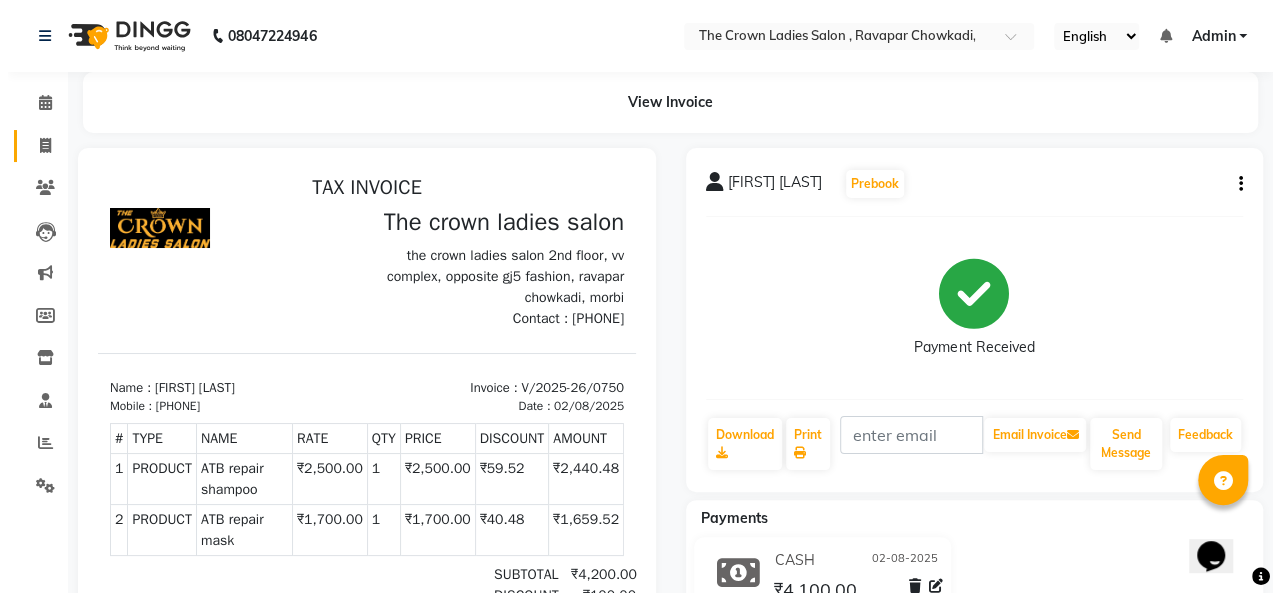 scroll, scrollTop: 7, scrollLeft: 0, axis: vertical 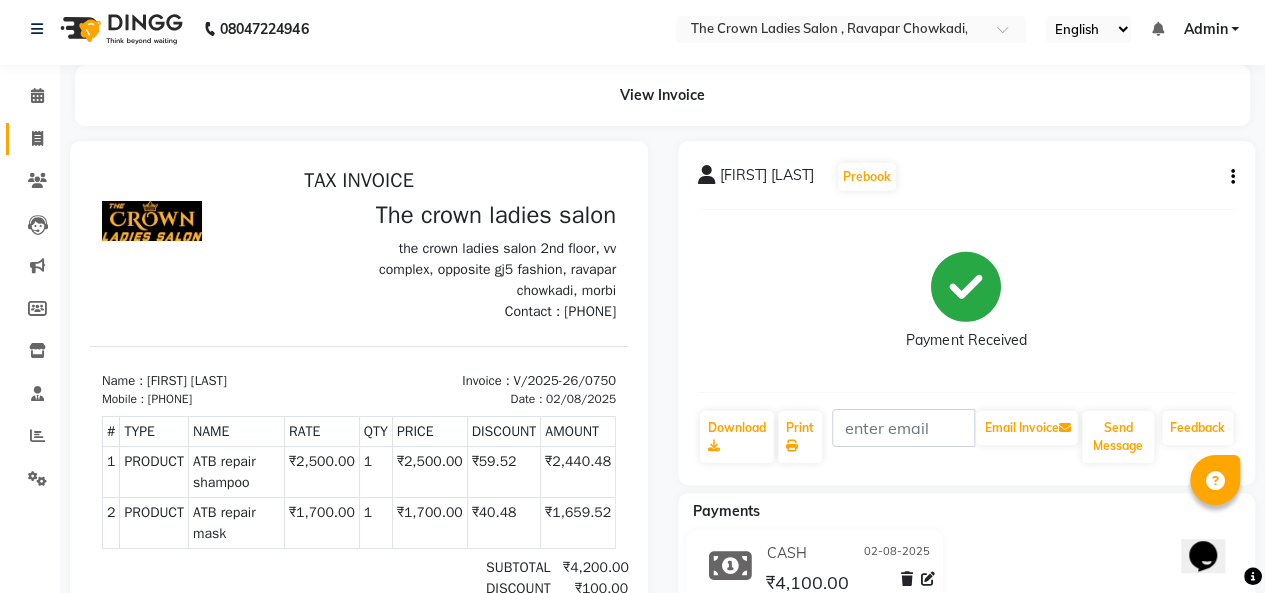 select on "service" 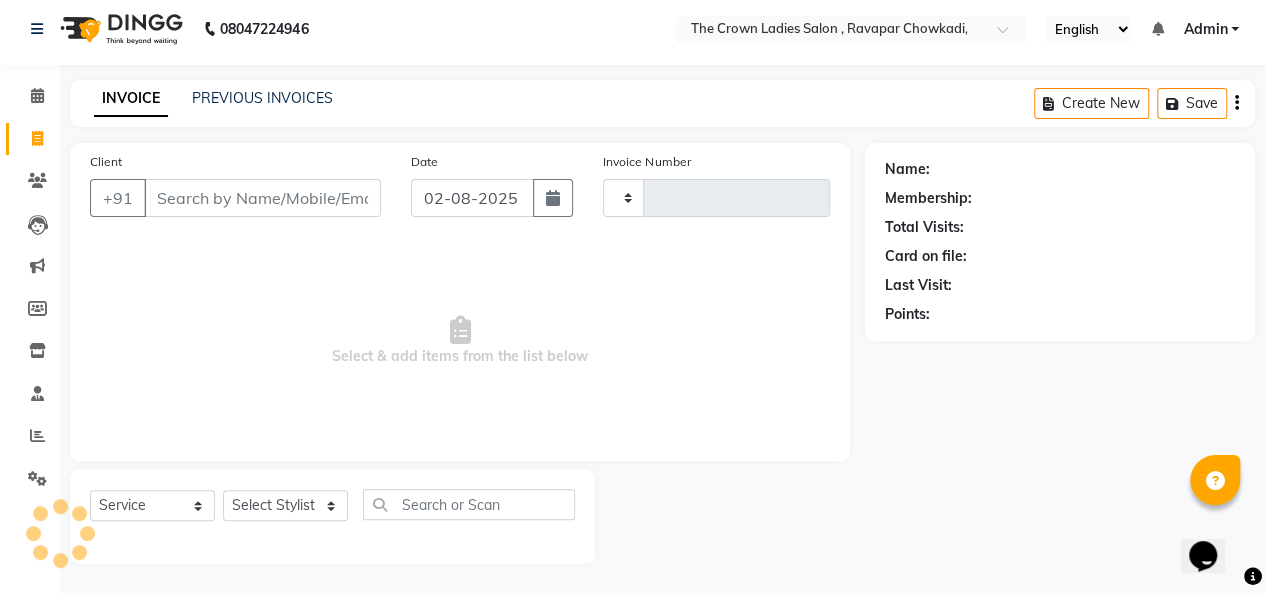 type on "0751" 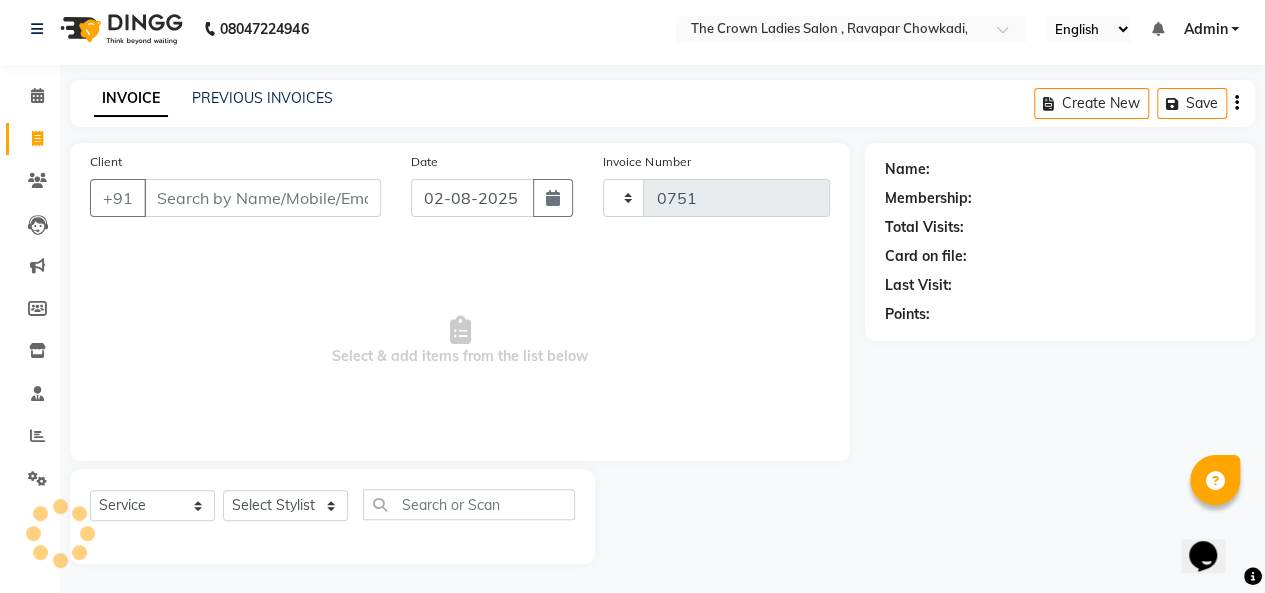 select on "7627" 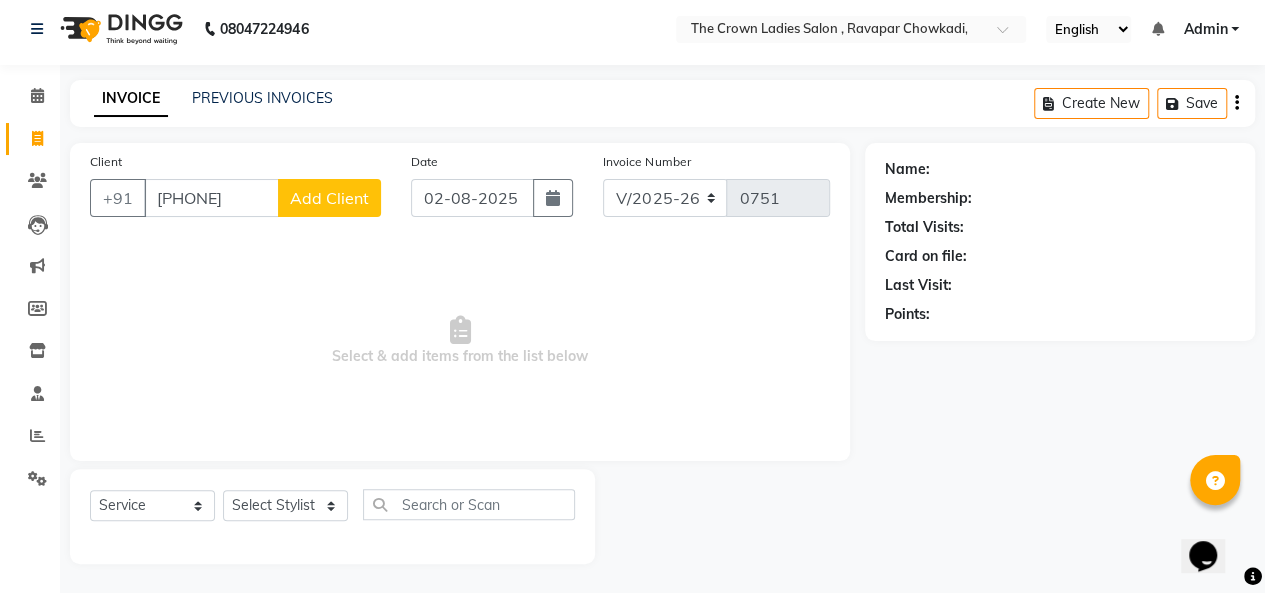 type on "[PHONE]" 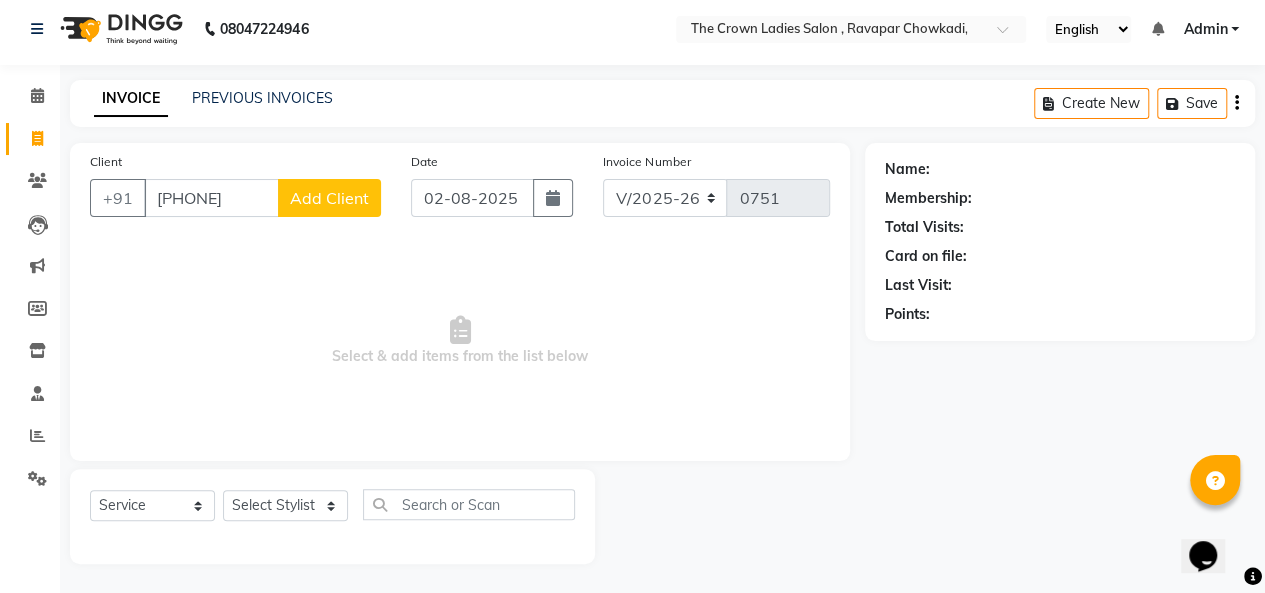click on "Add Client" 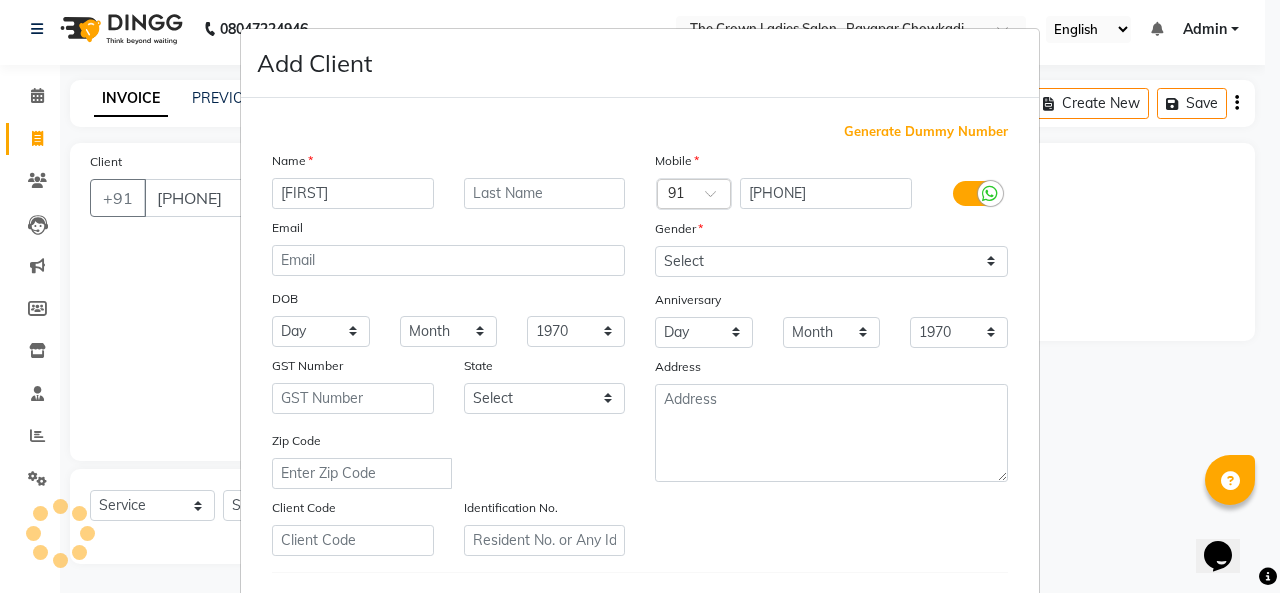 type on "[FIRST]" 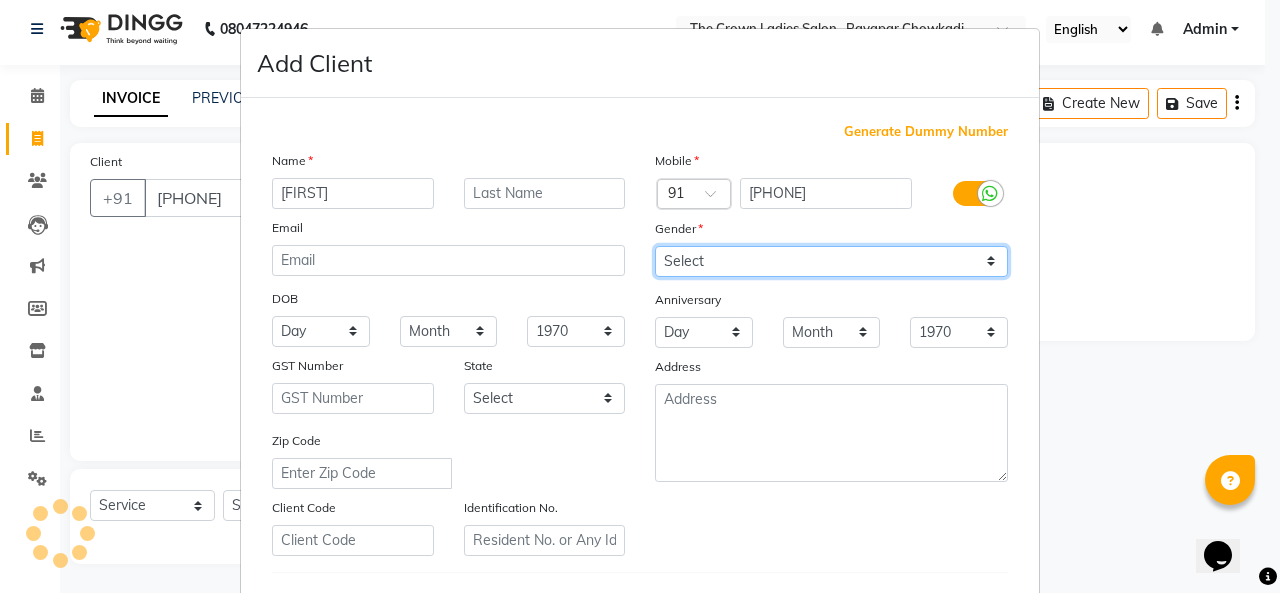click on "Select Male Female Other Prefer Not To Say" at bounding box center (831, 261) 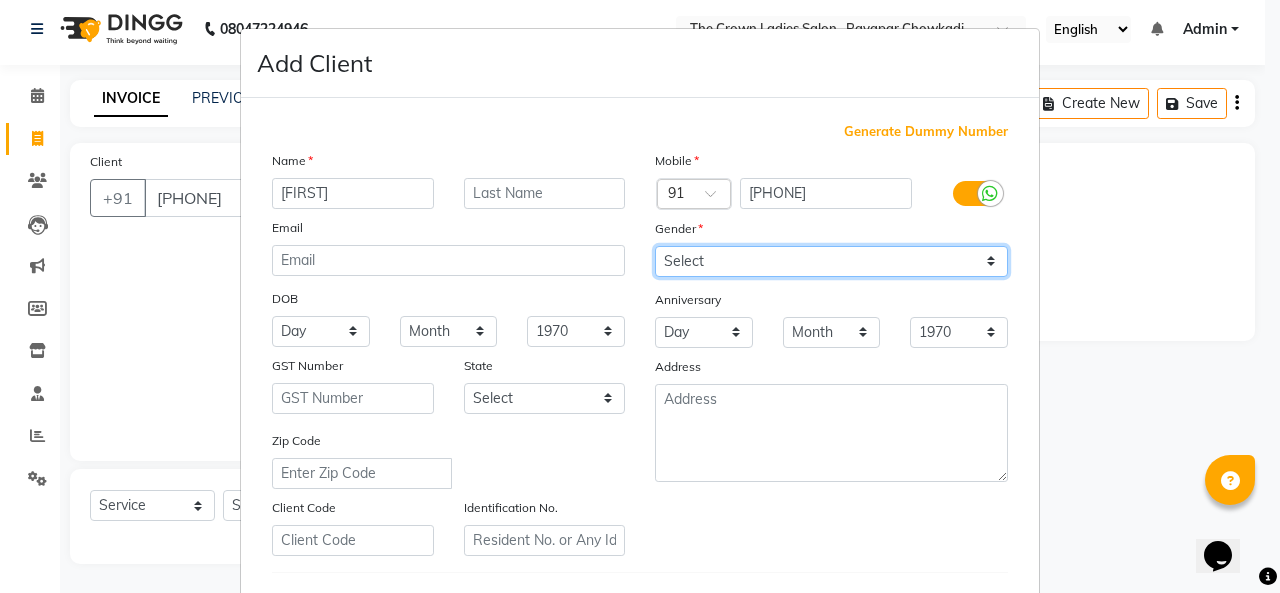 select on "female" 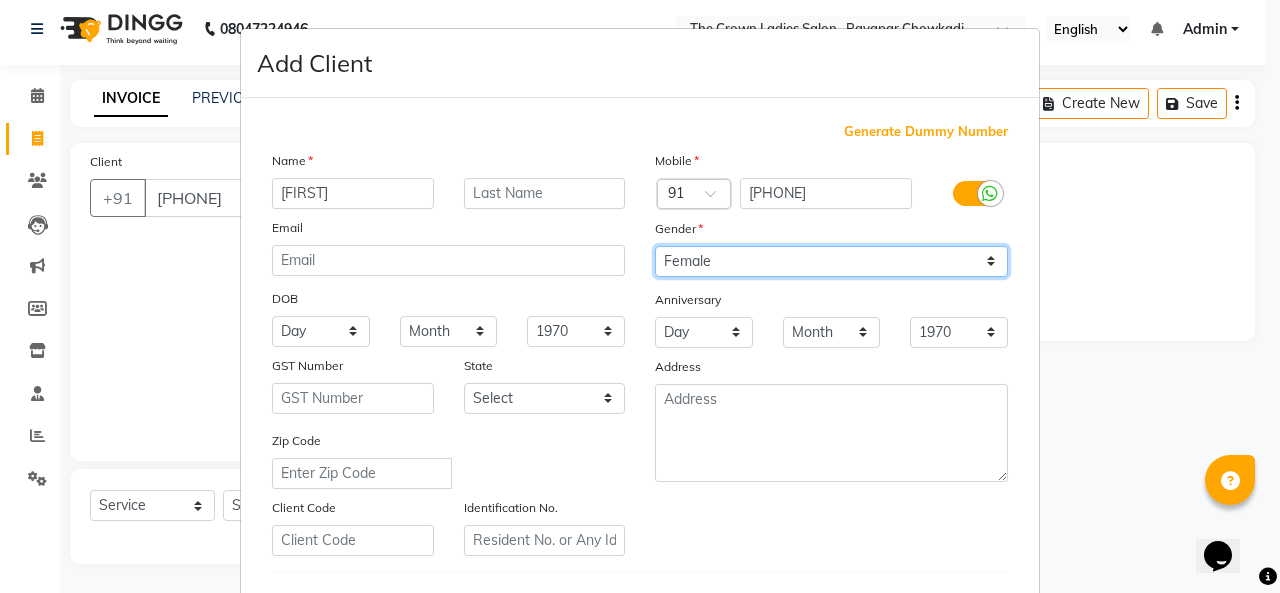 click on "Select Male Female Other Prefer Not To Say" at bounding box center [831, 261] 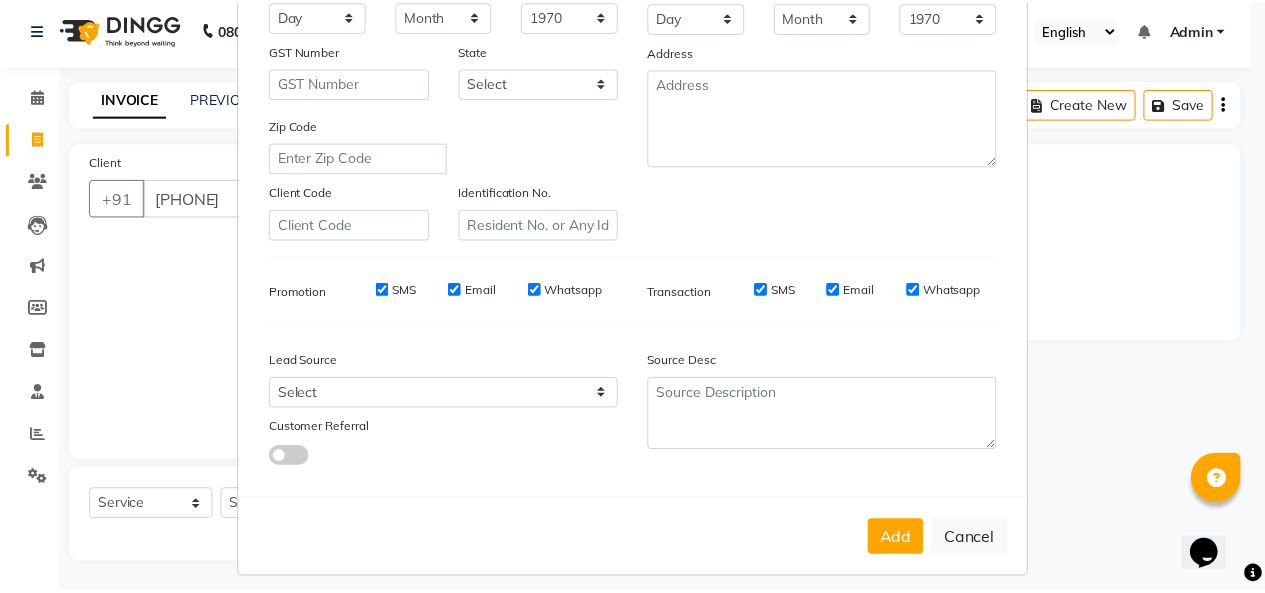scroll, scrollTop: 326, scrollLeft: 0, axis: vertical 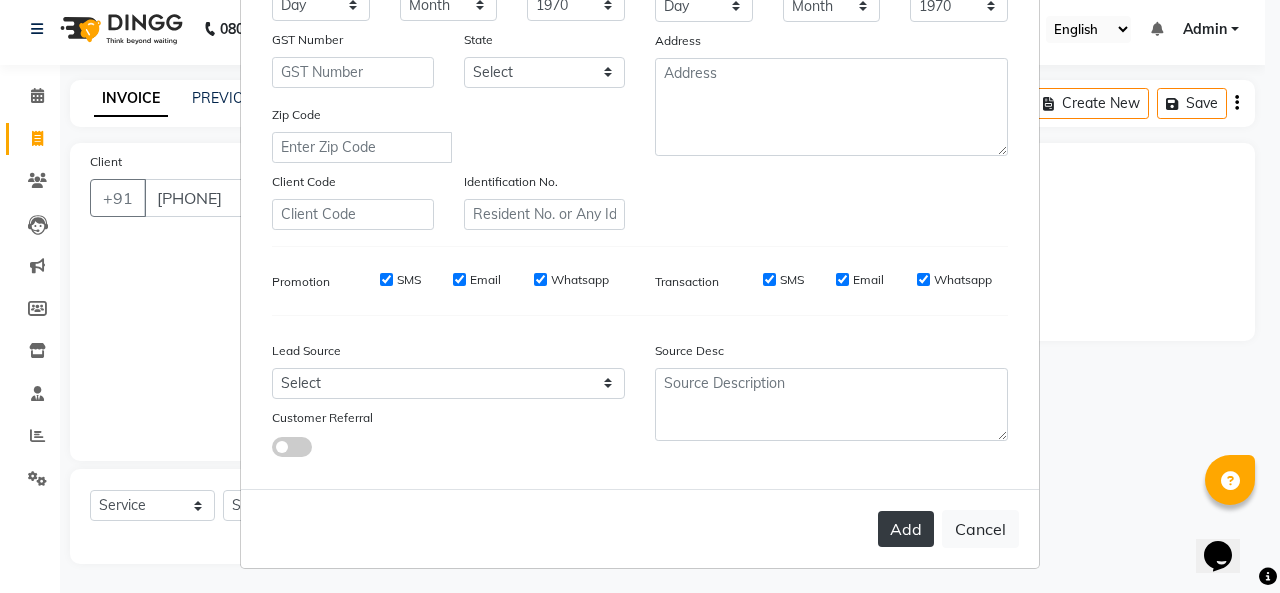 click on "Add" at bounding box center [906, 529] 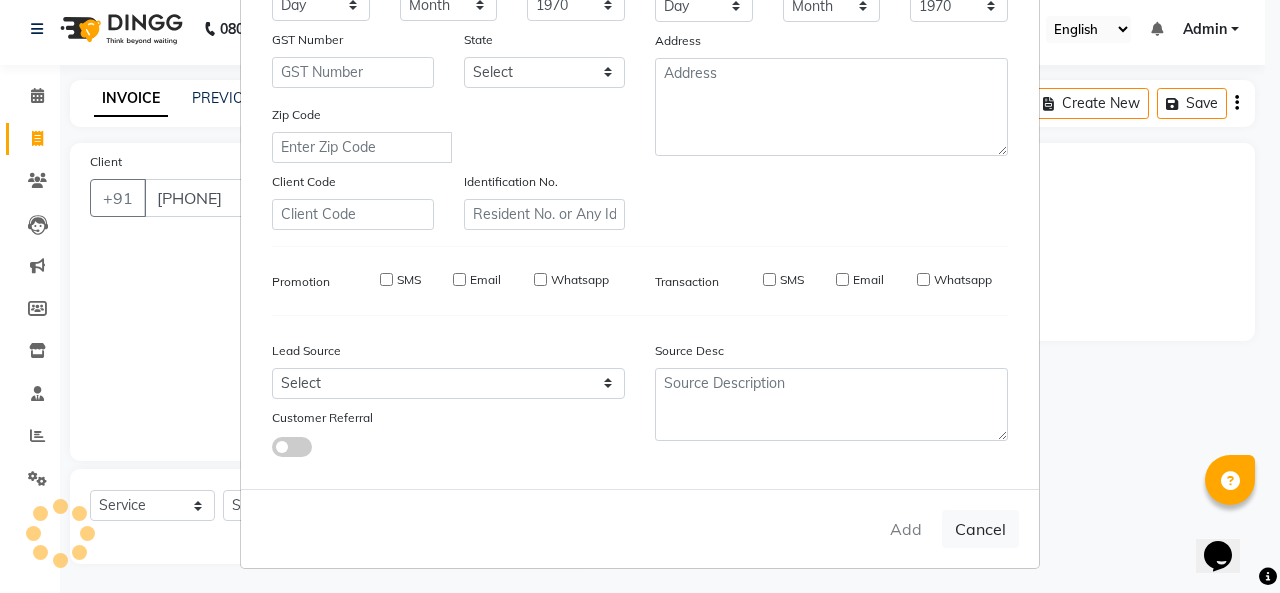 type 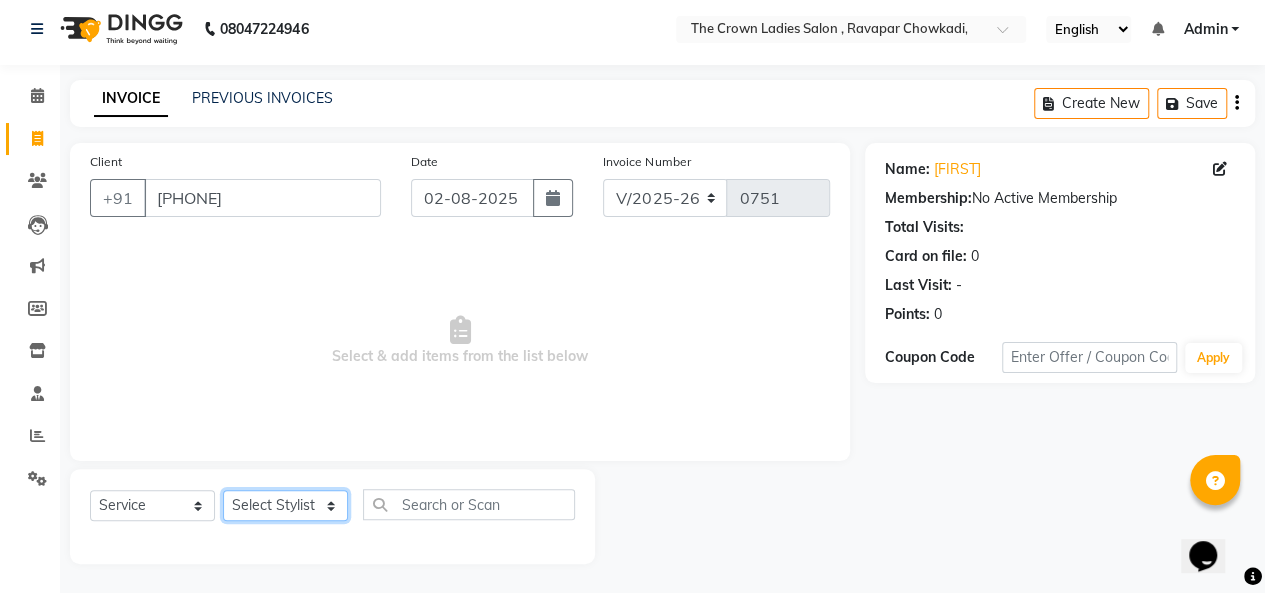 click on "Select Stylist Hemangi hemanshi khushi kundariya maya mayur nikita shubham tejas vaidehi" 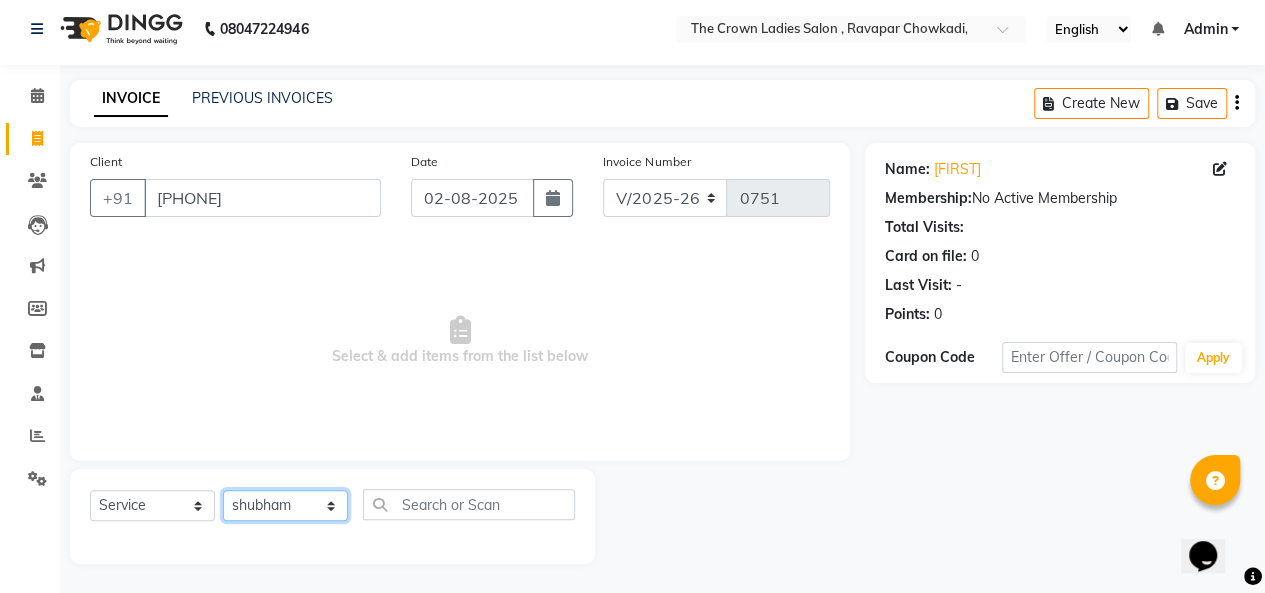click on "Select Stylist Hemangi hemanshi khushi kundariya maya mayur nikita shubham tejas vaidehi" 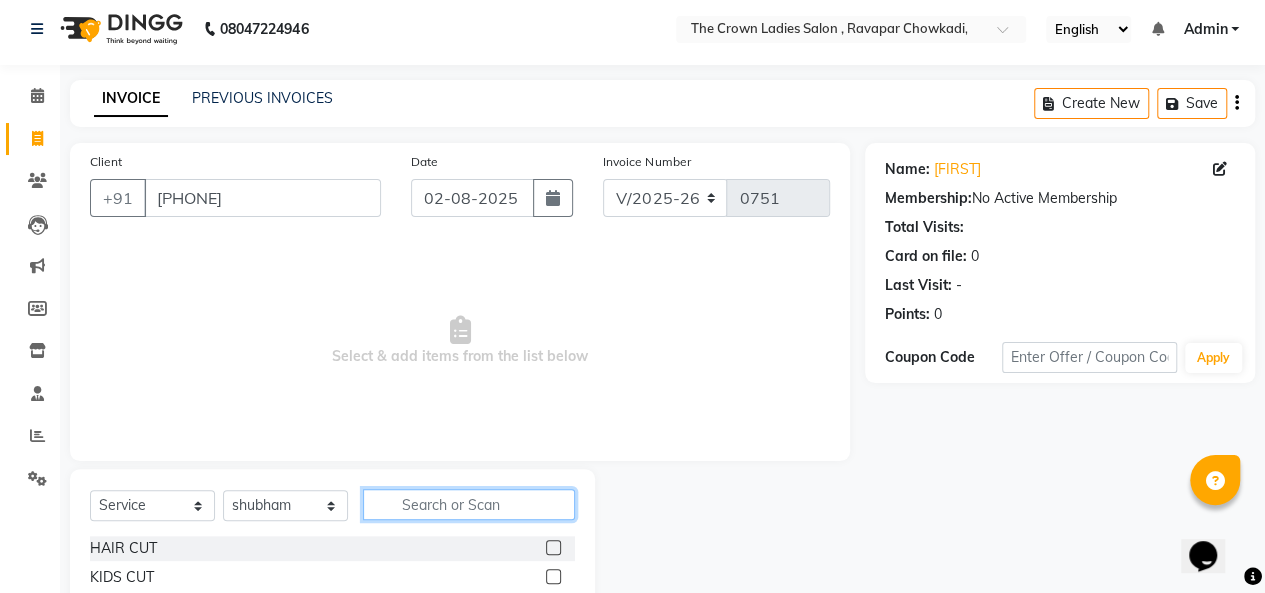 click 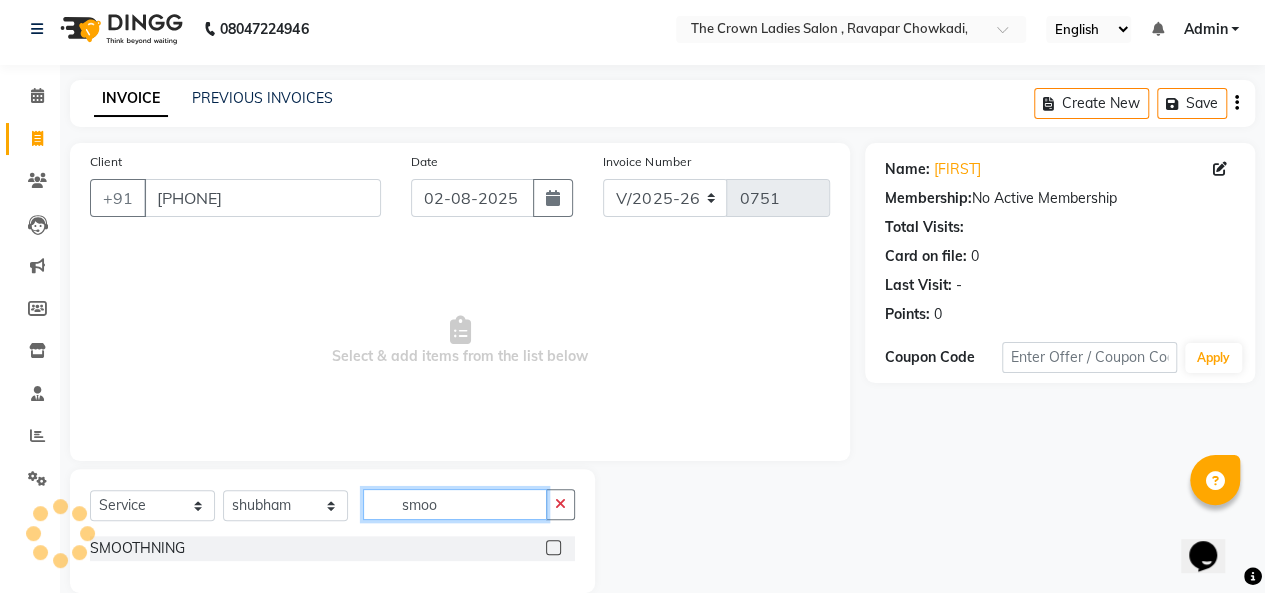 type on "smoo" 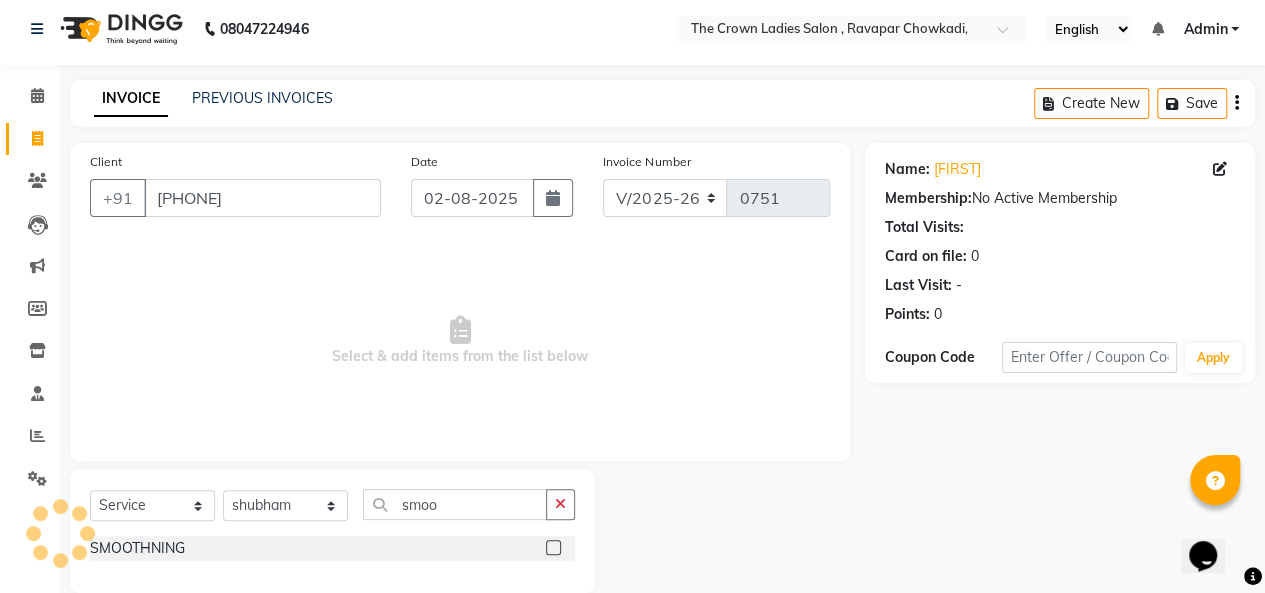 click 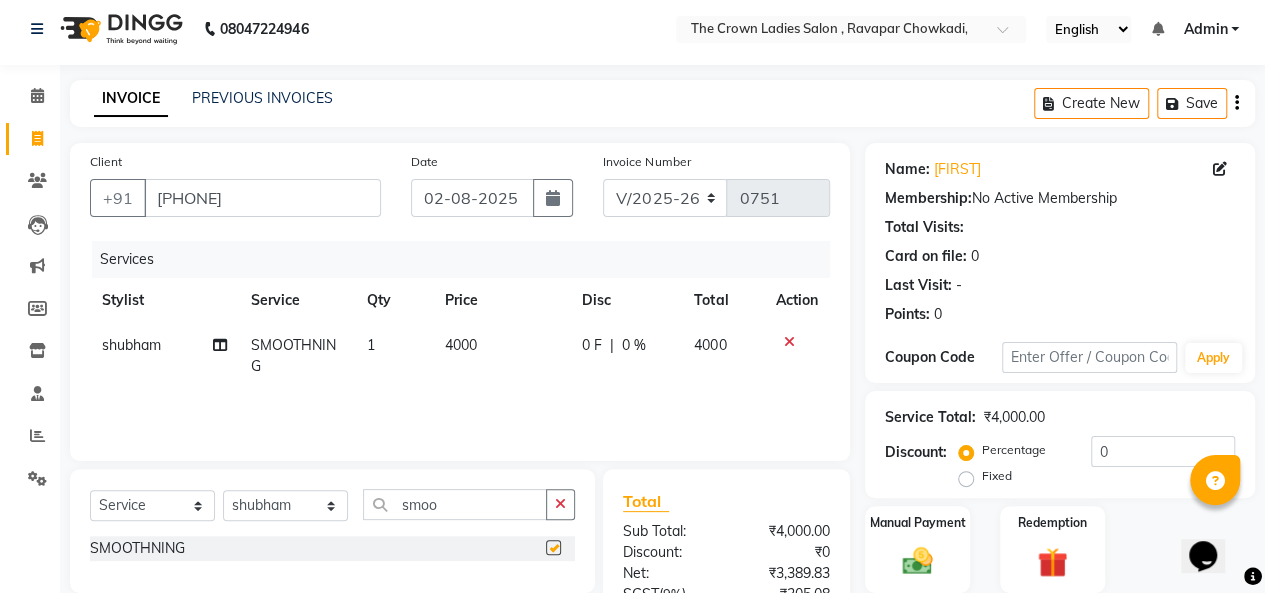 checkbox on "false" 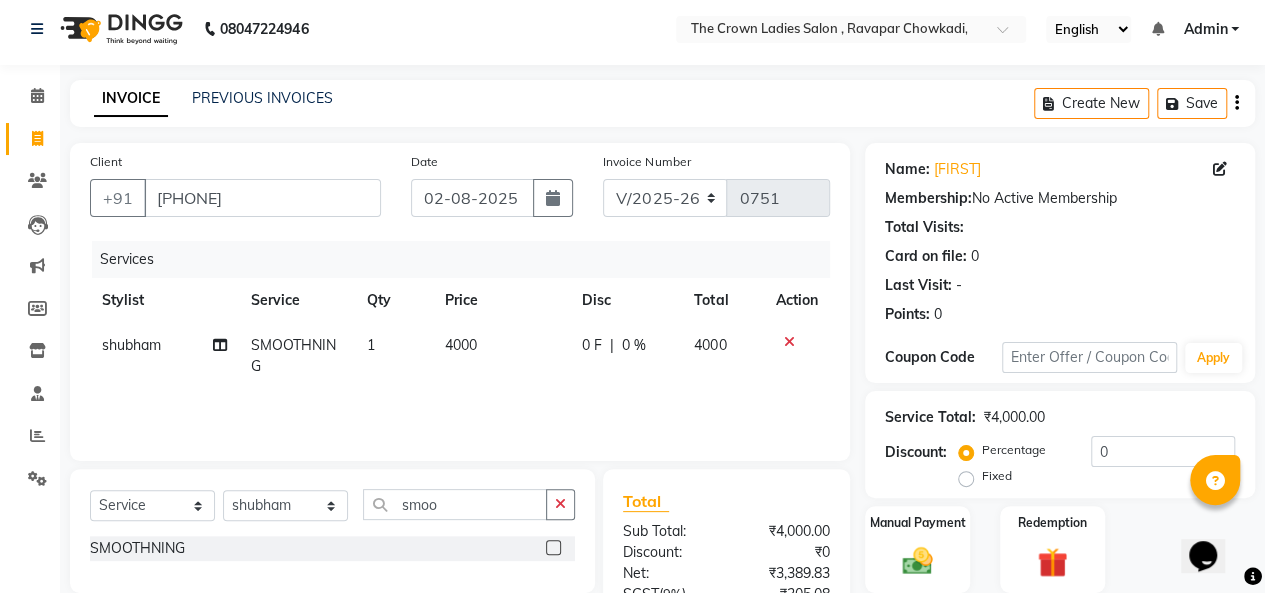 click on "4000" 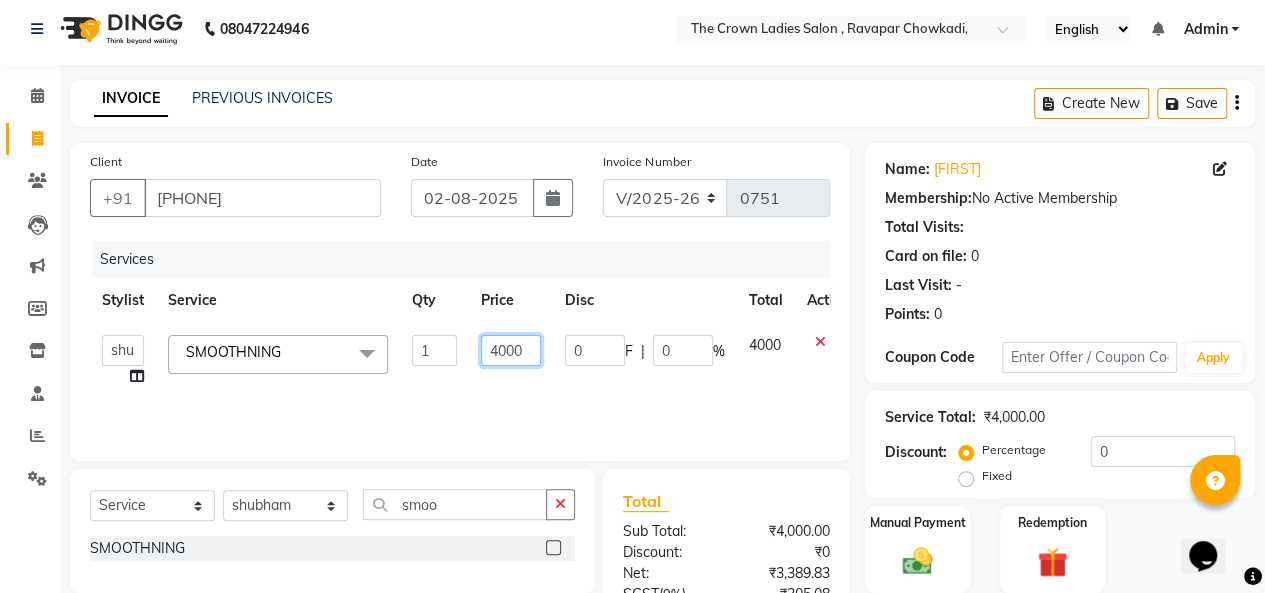 click on "4000" 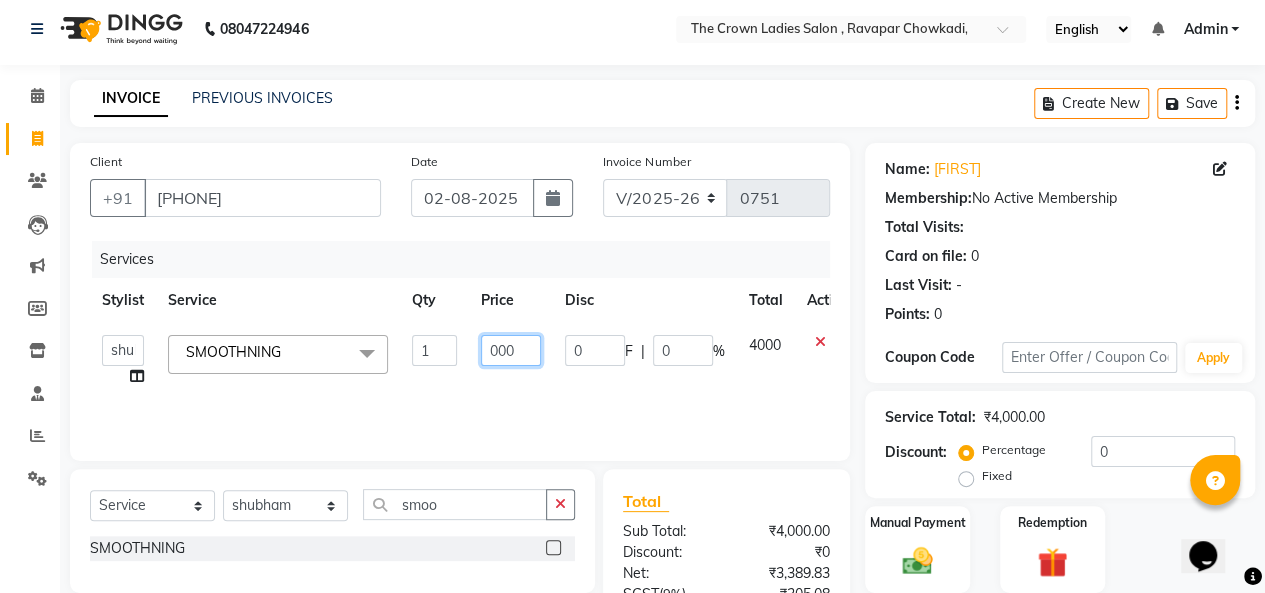 type on "5000" 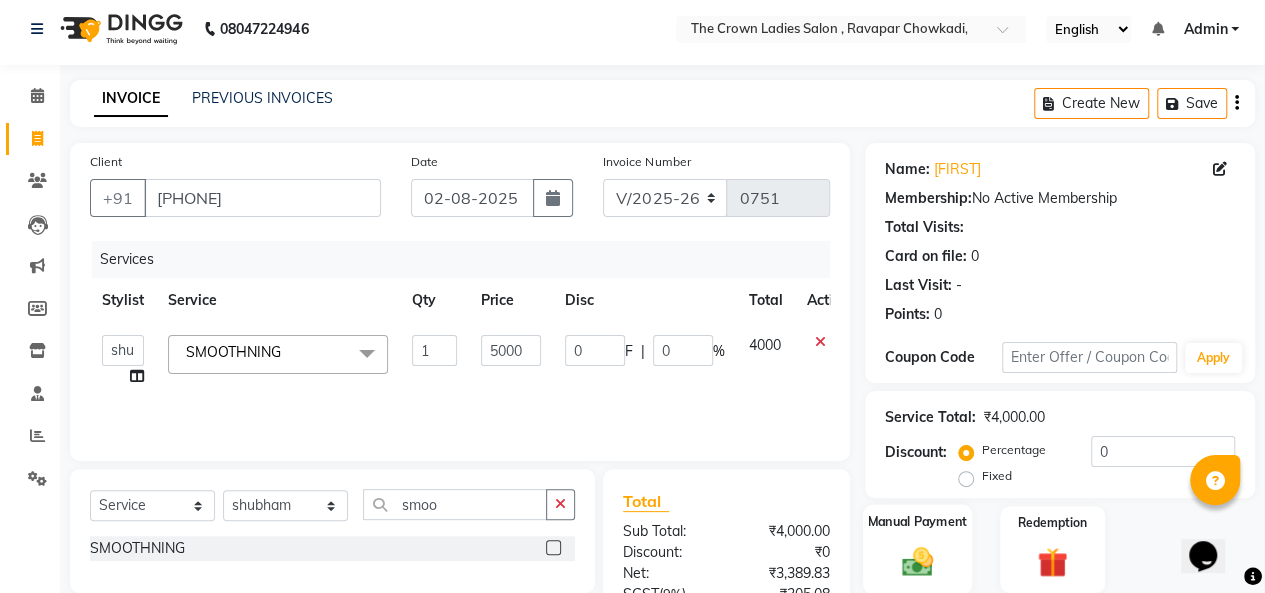 click 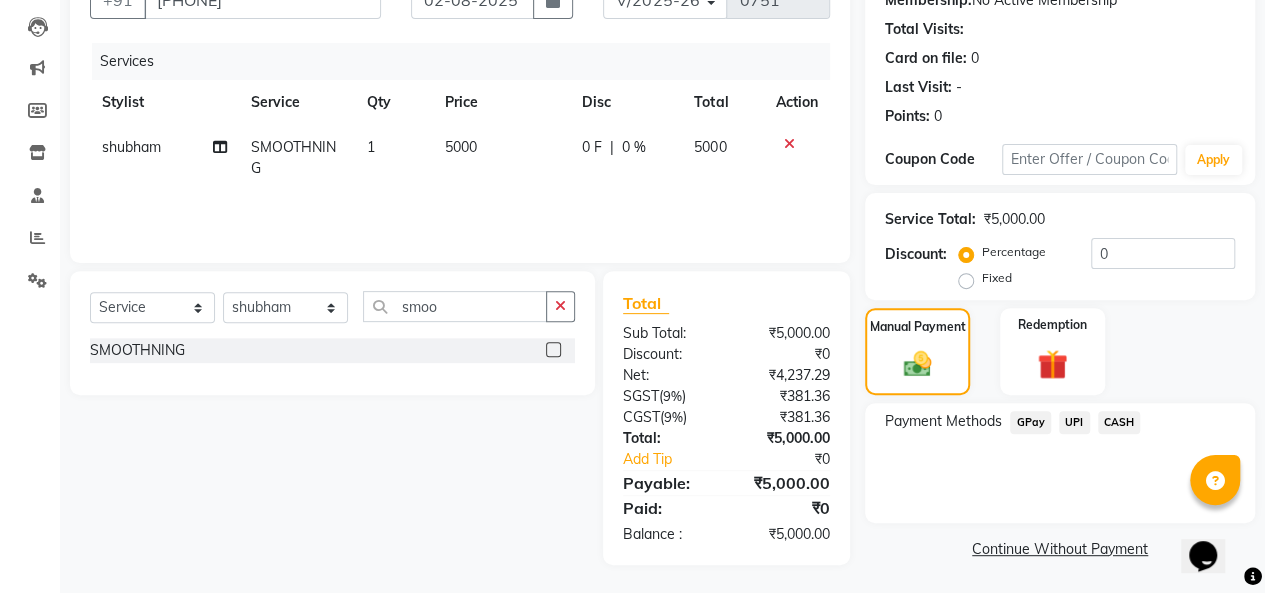 click on "CASH" 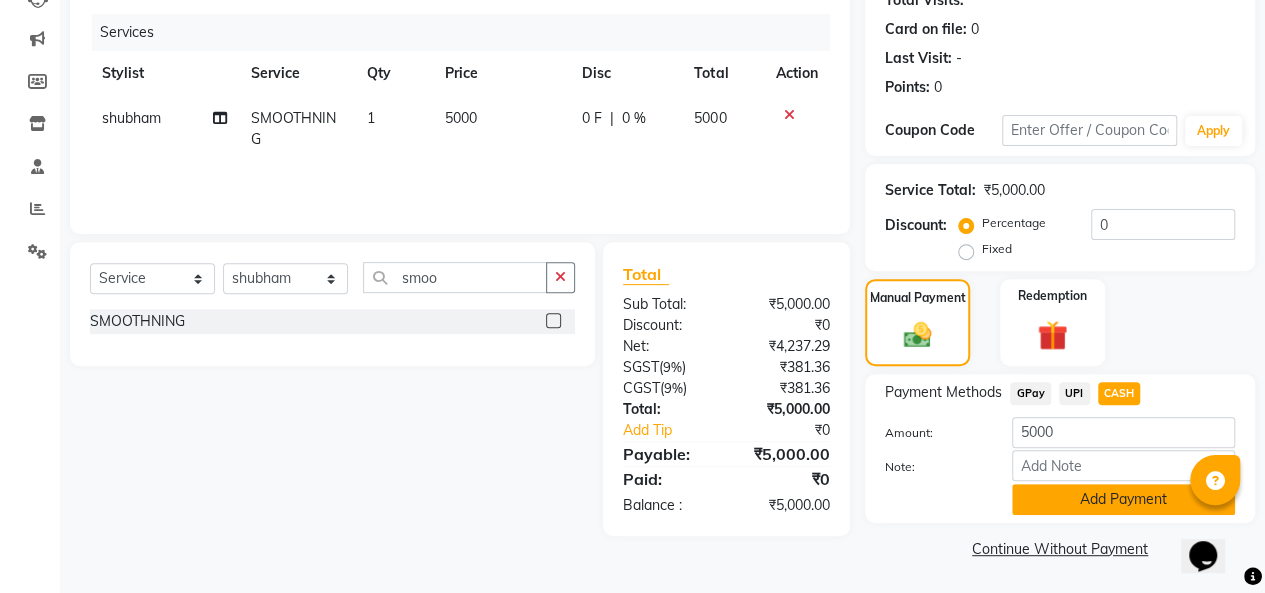 click on "Add Payment" 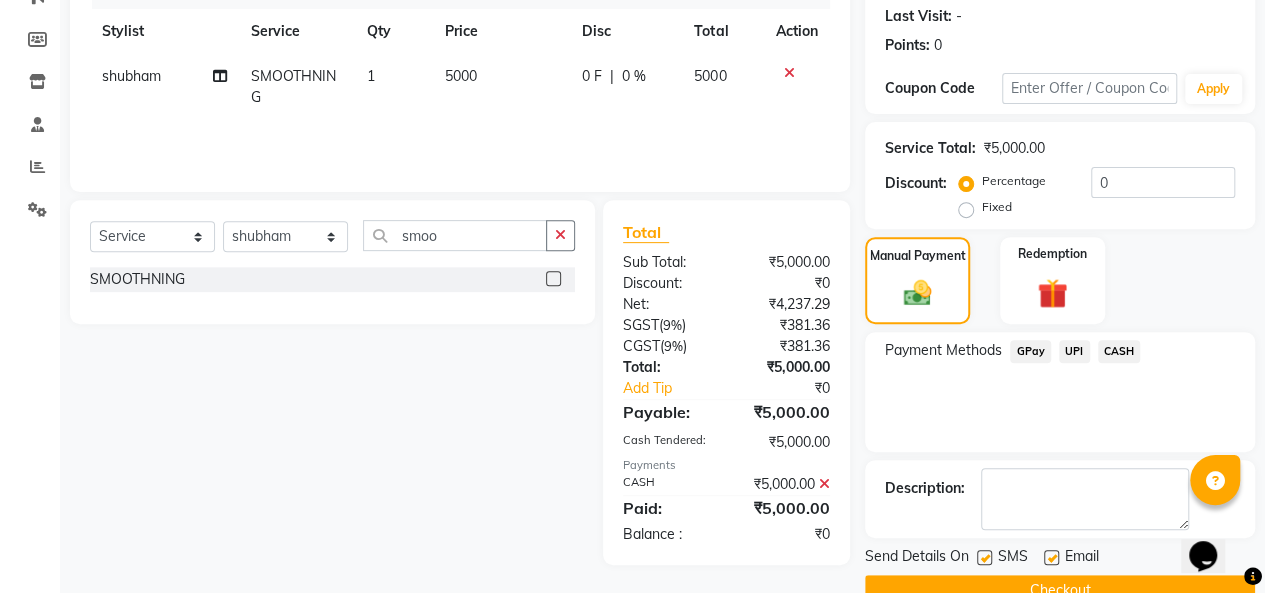scroll, scrollTop: 316, scrollLeft: 0, axis: vertical 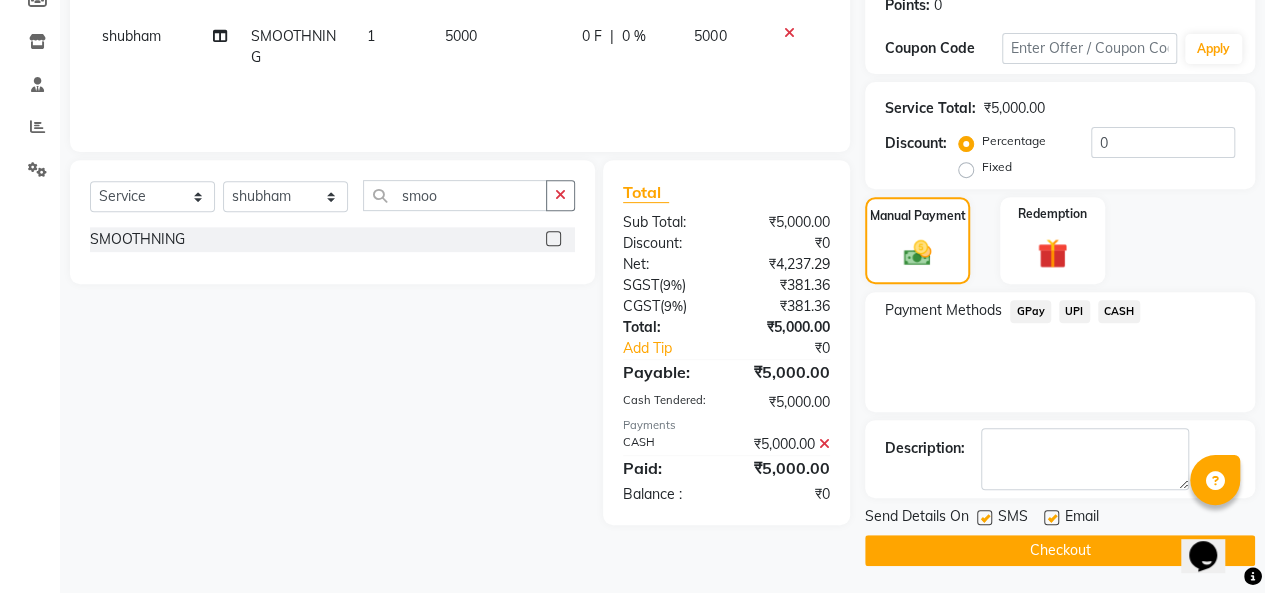 click 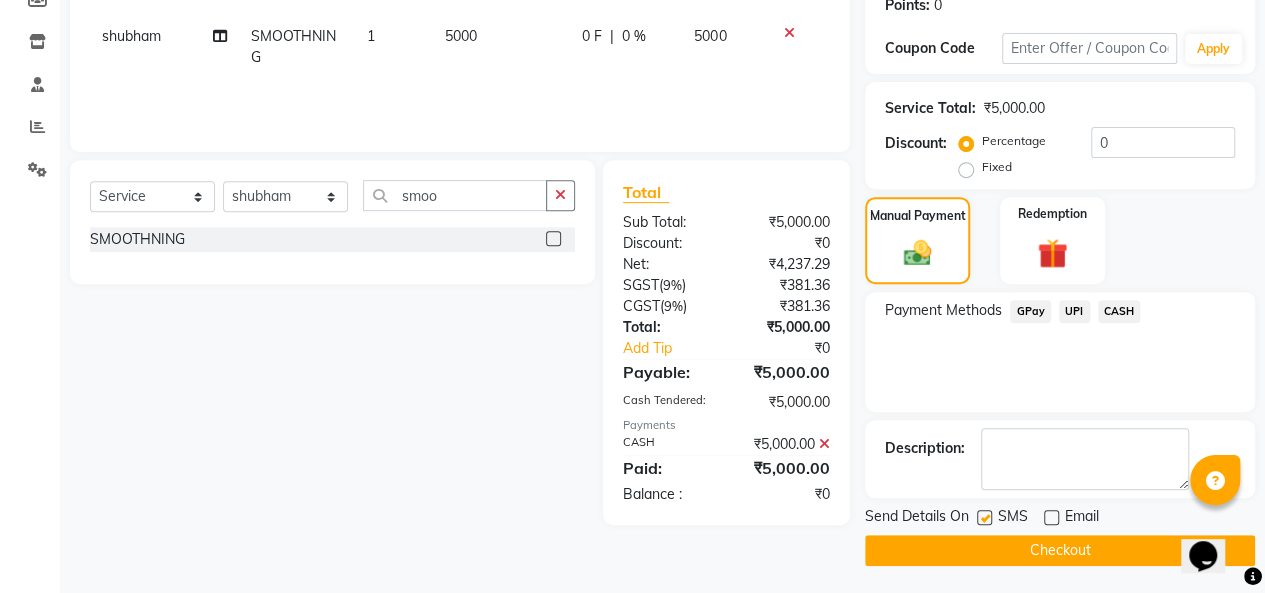 click on "Checkout" 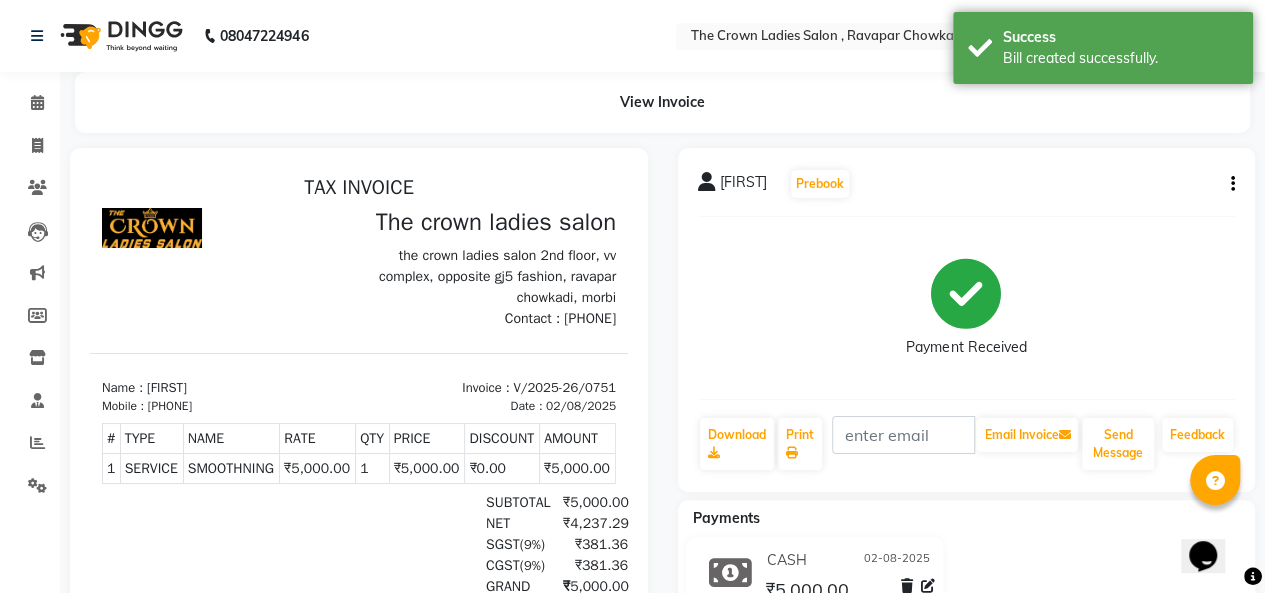 scroll, scrollTop: 0, scrollLeft: 0, axis: both 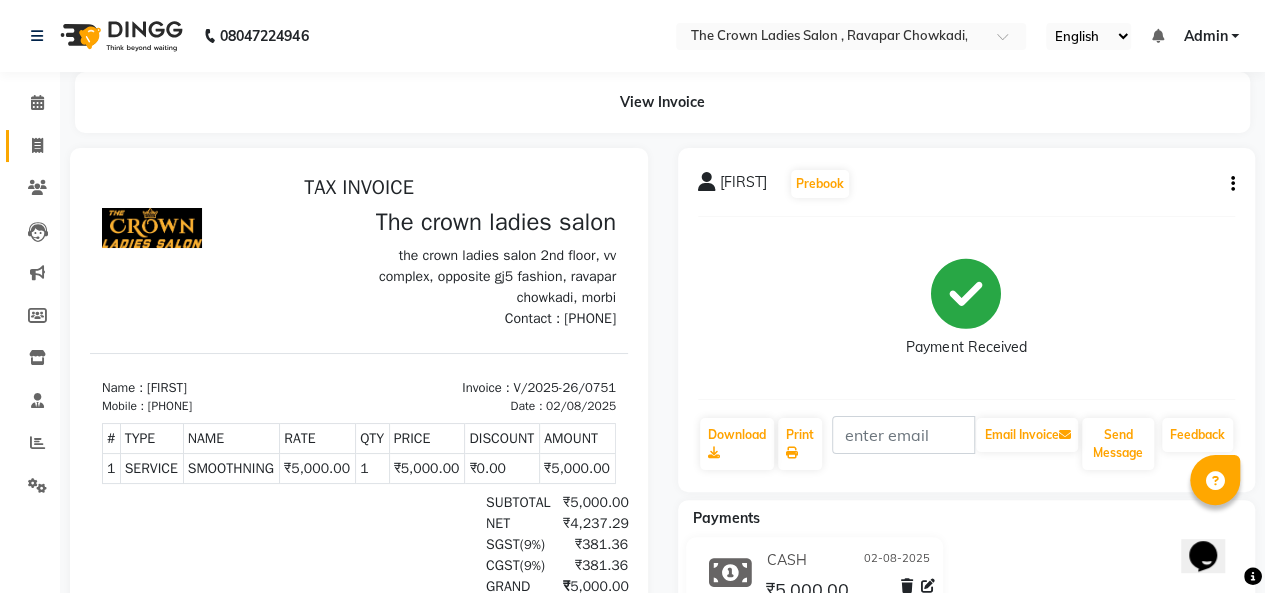 click 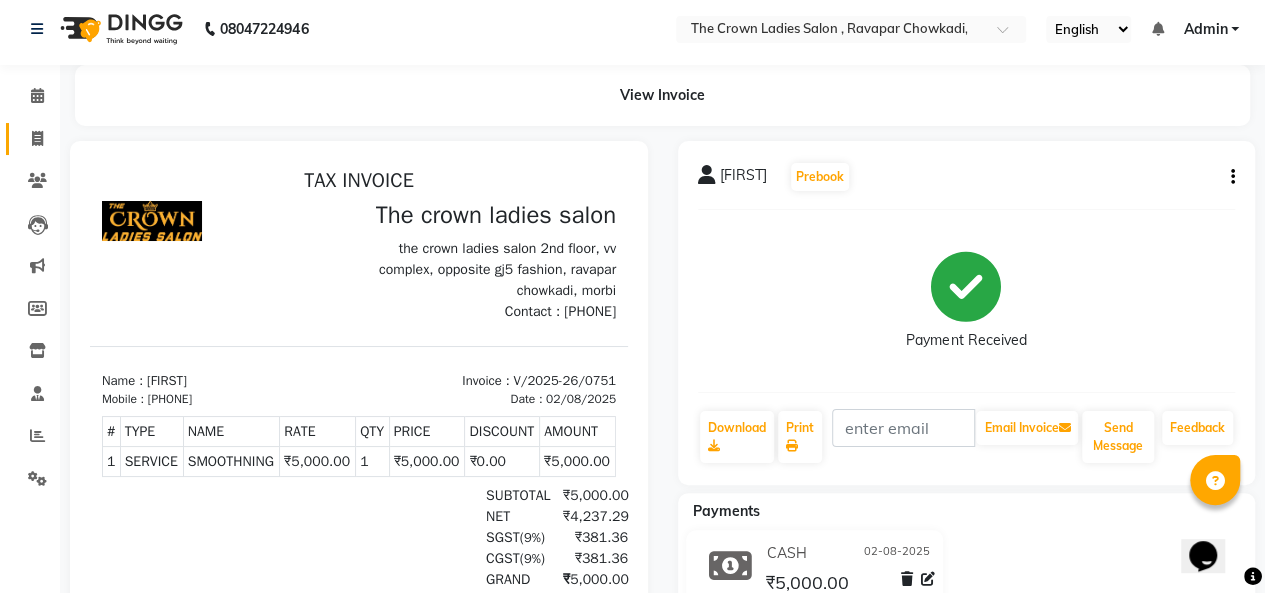 select on "7627" 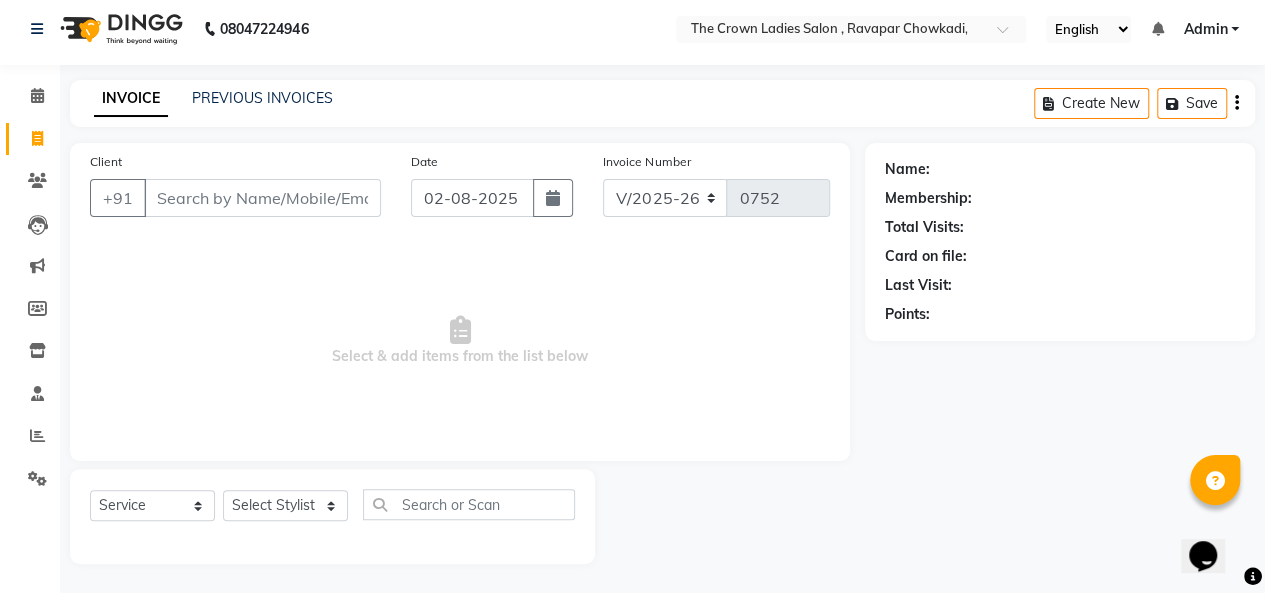 click 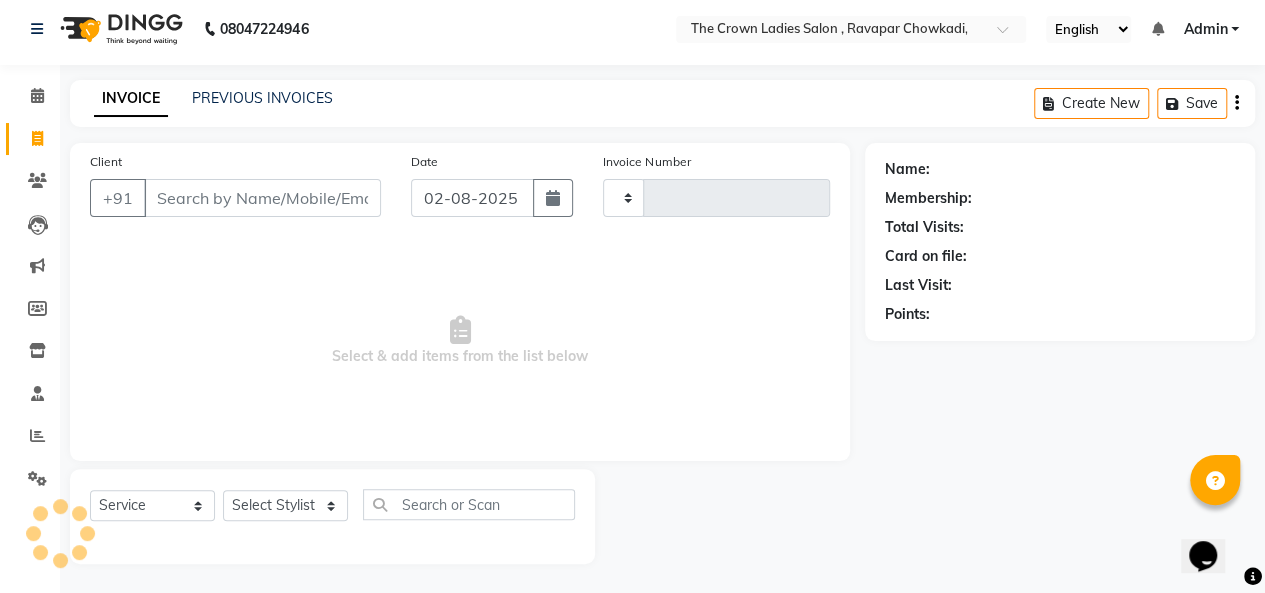 type on "0752" 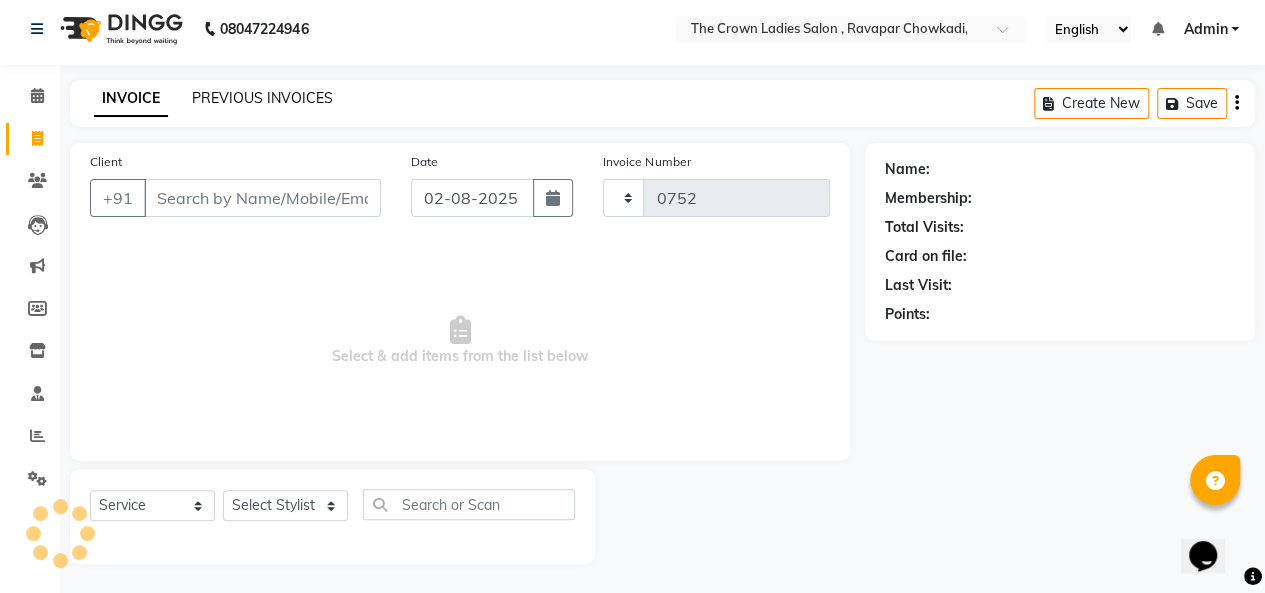 click on "PREVIOUS INVOICES" 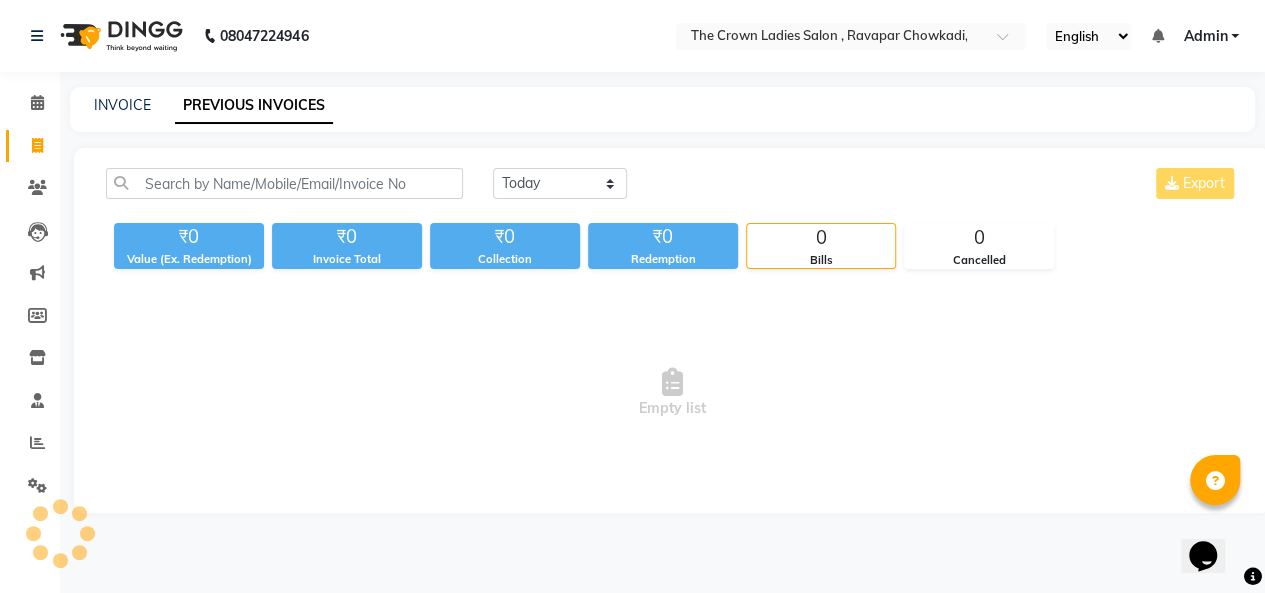 scroll, scrollTop: 0, scrollLeft: 0, axis: both 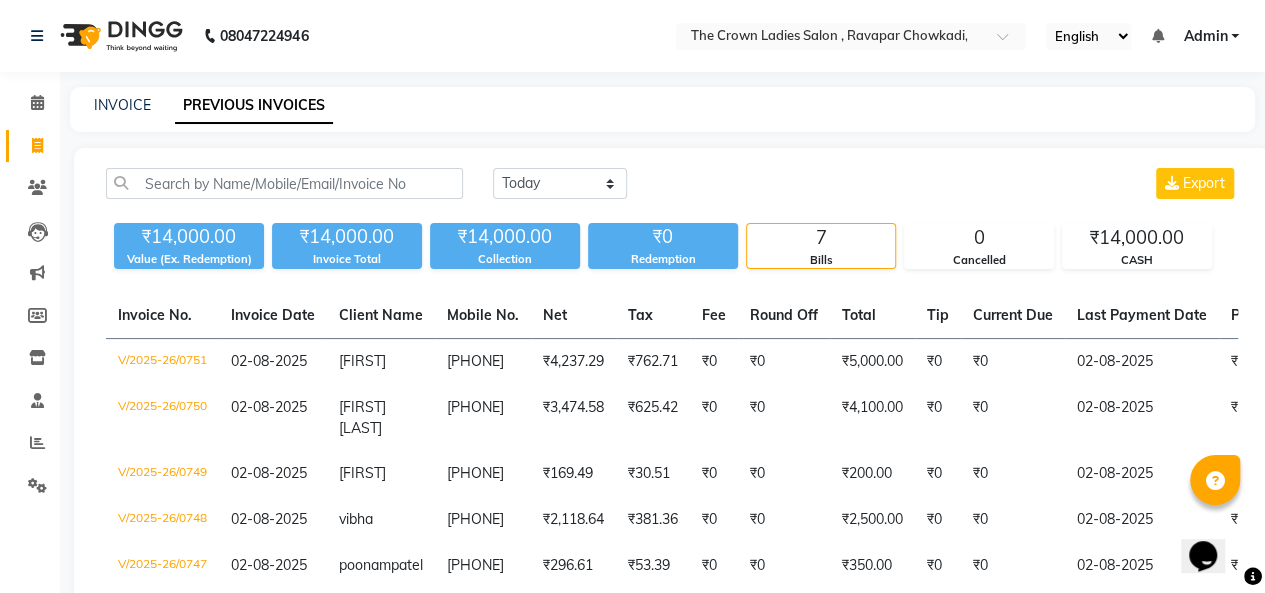click 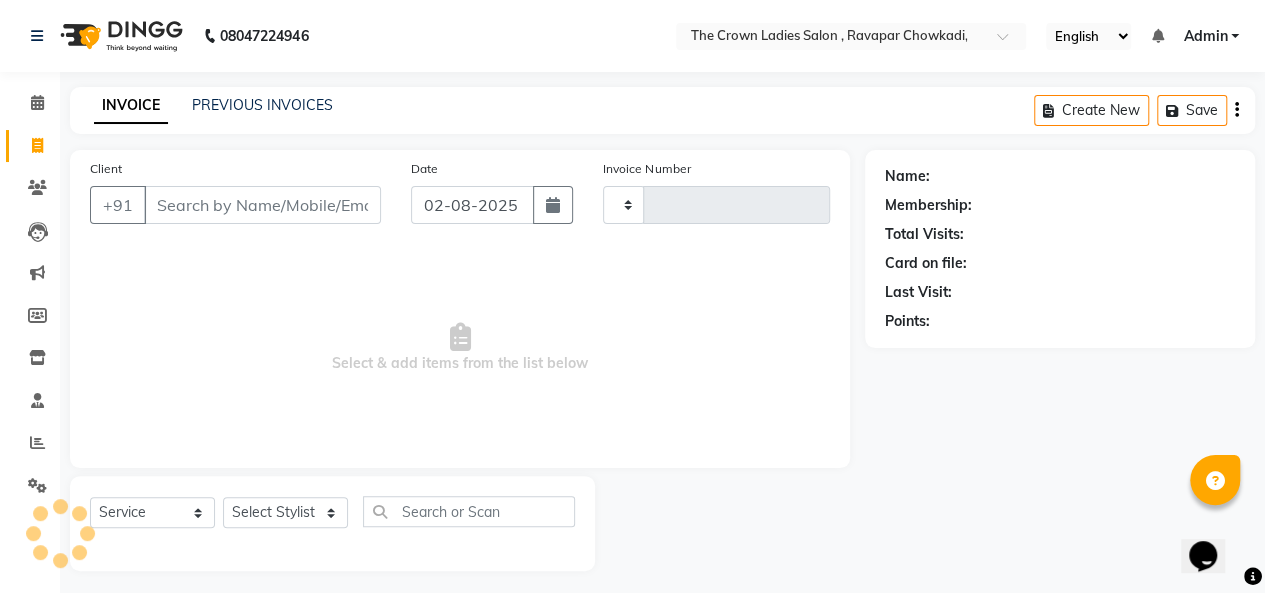 scroll, scrollTop: 7, scrollLeft: 0, axis: vertical 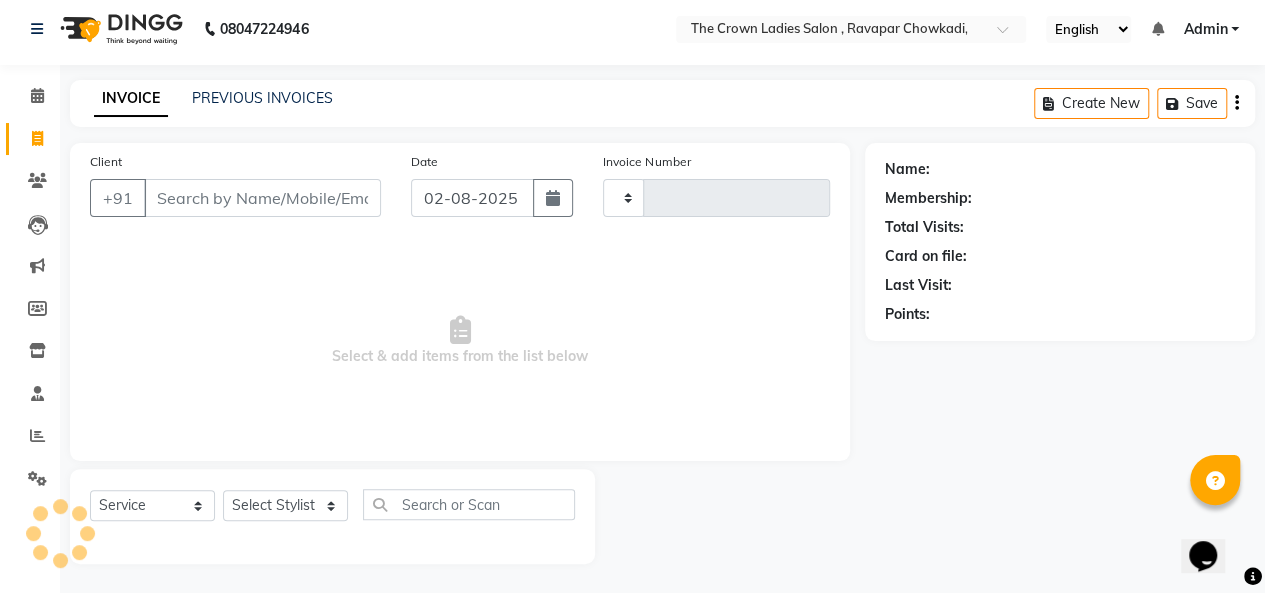type on "0752" 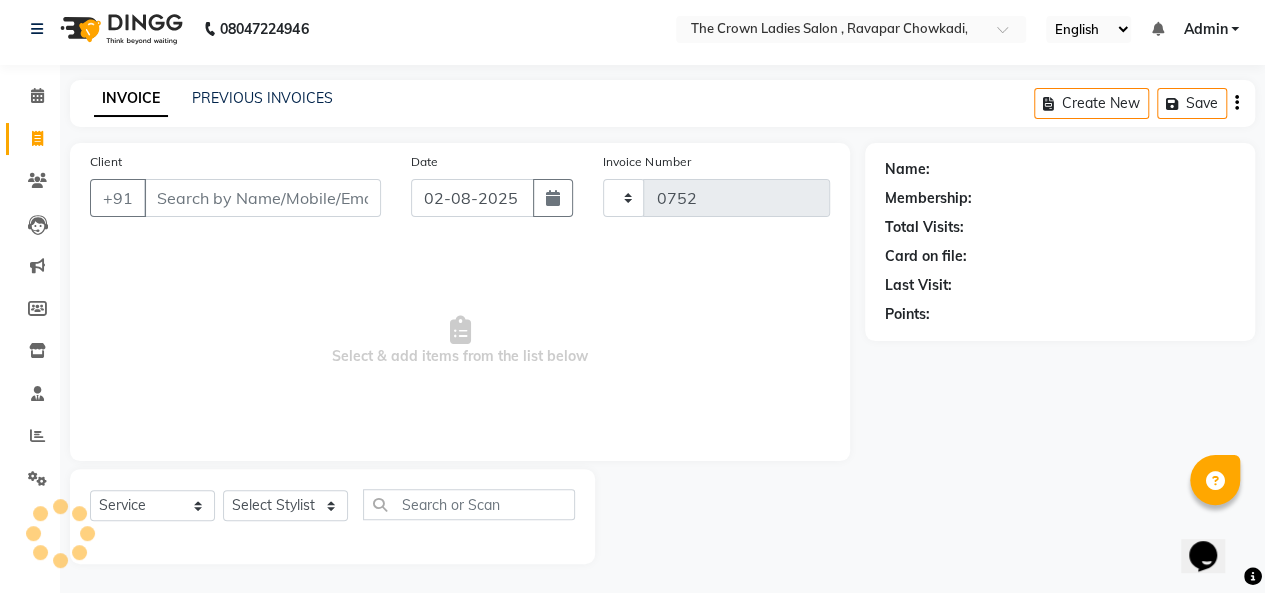 select on "7627" 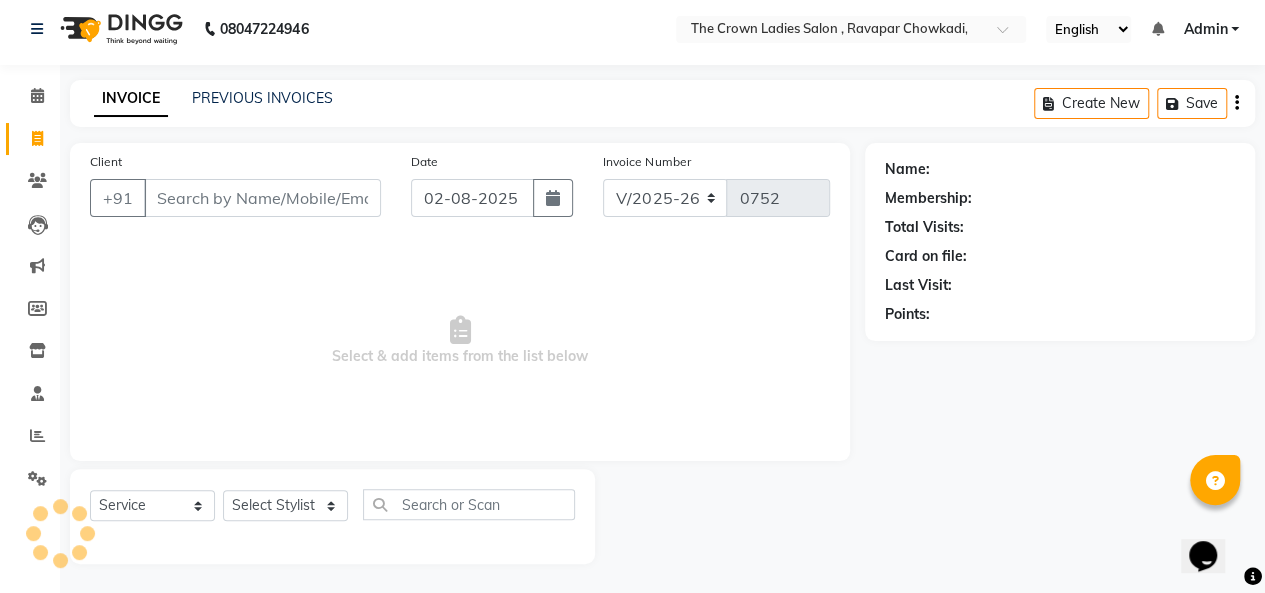 click on "INVOICE" 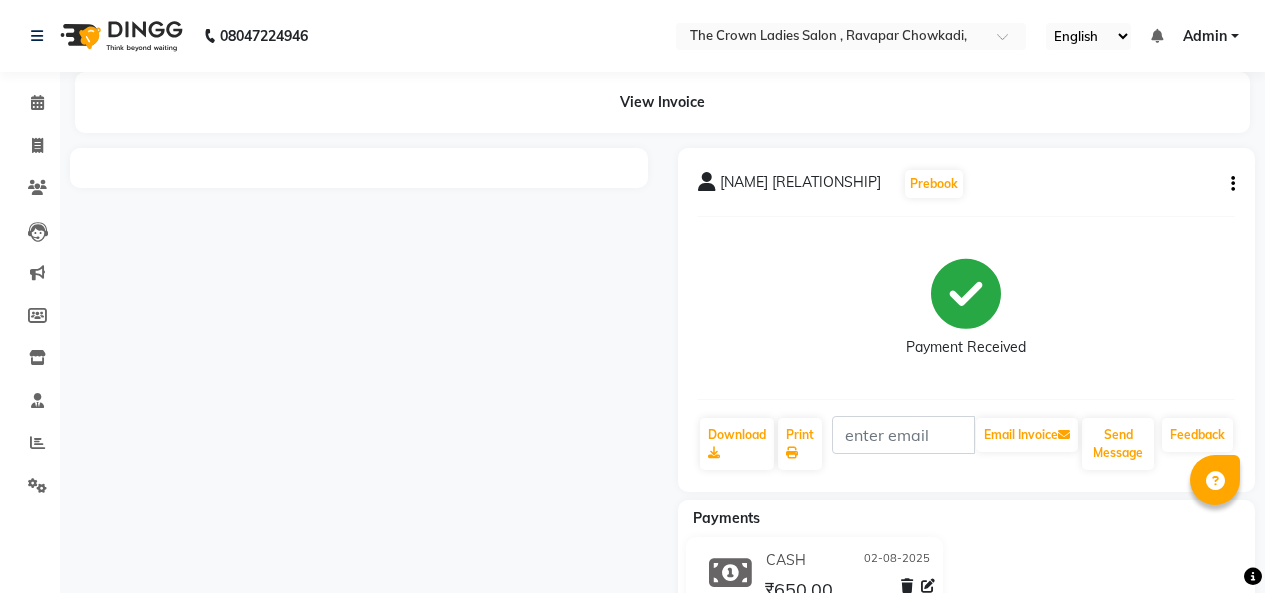scroll, scrollTop: 0, scrollLeft: 0, axis: both 